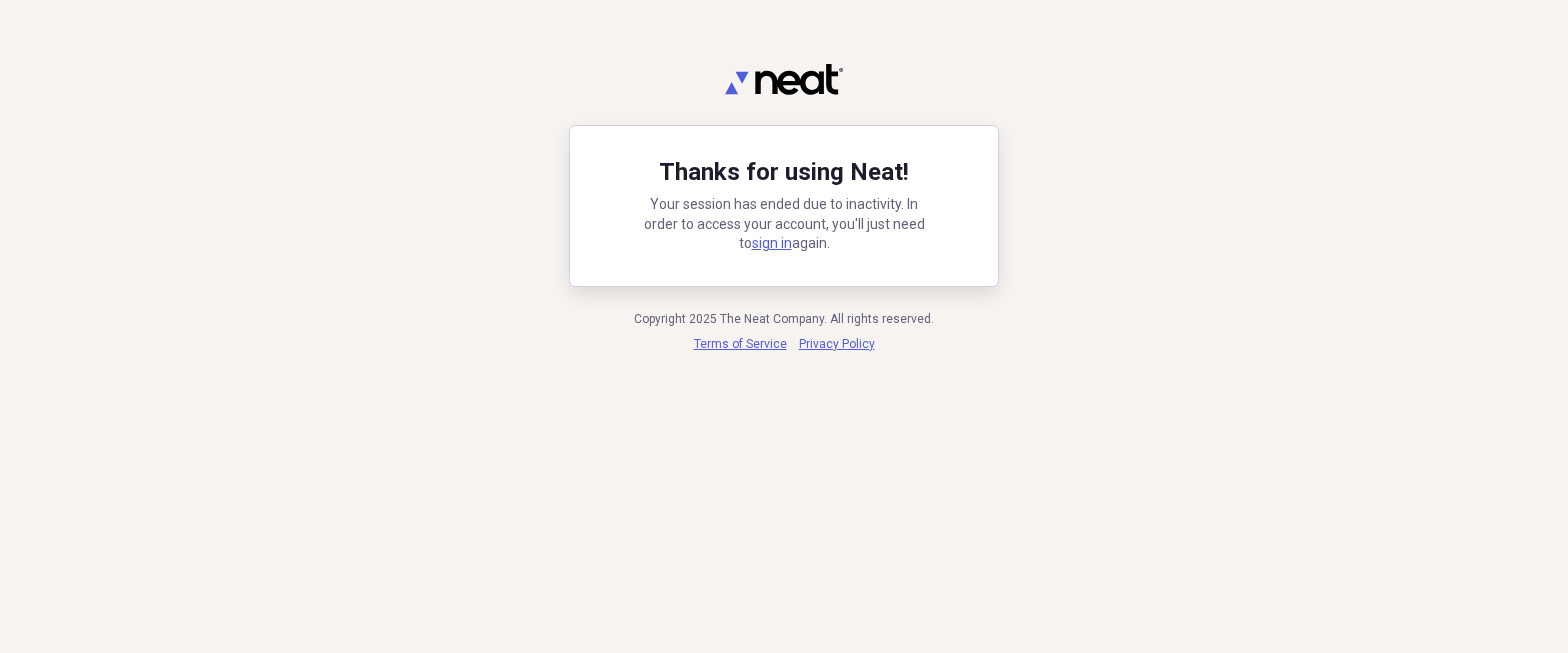 scroll, scrollTop: 0, scrollLeft: 0, axis: both 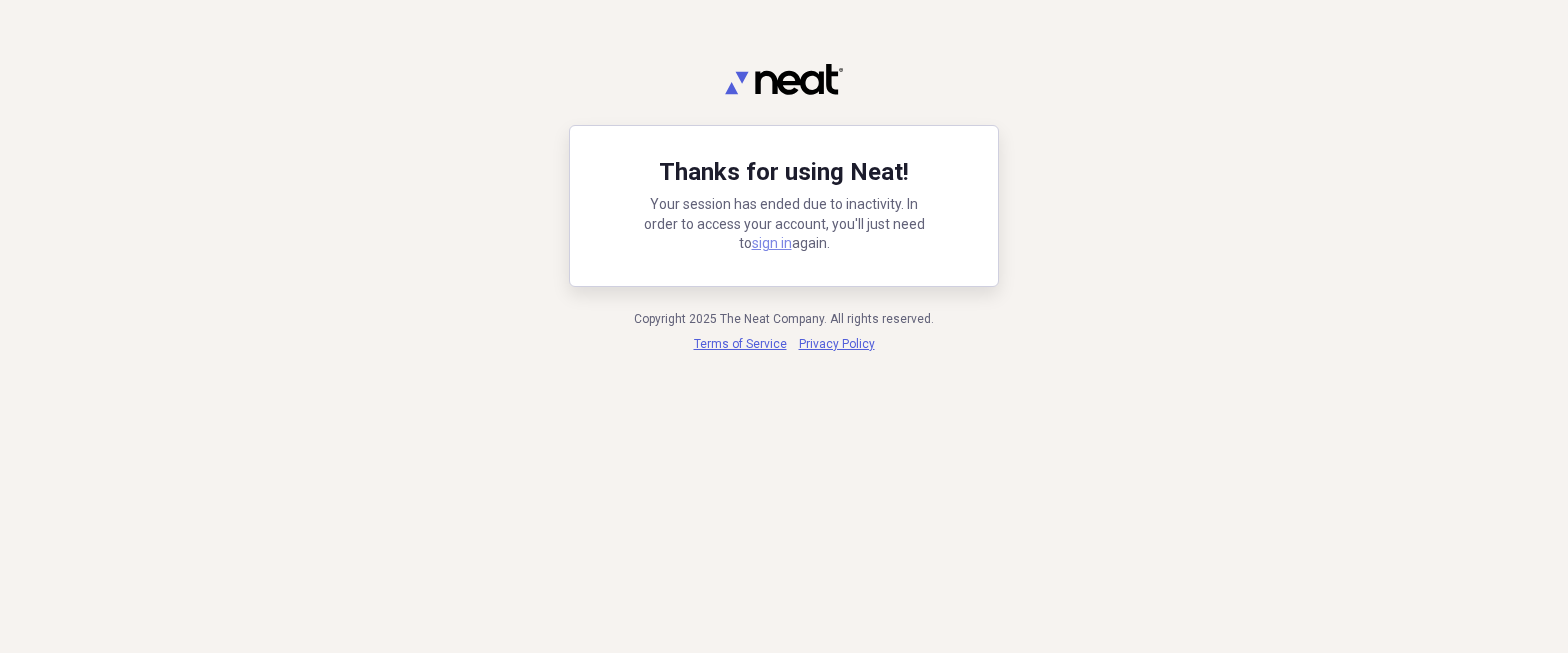 click on "sign in" at bounding box center (772, 243) 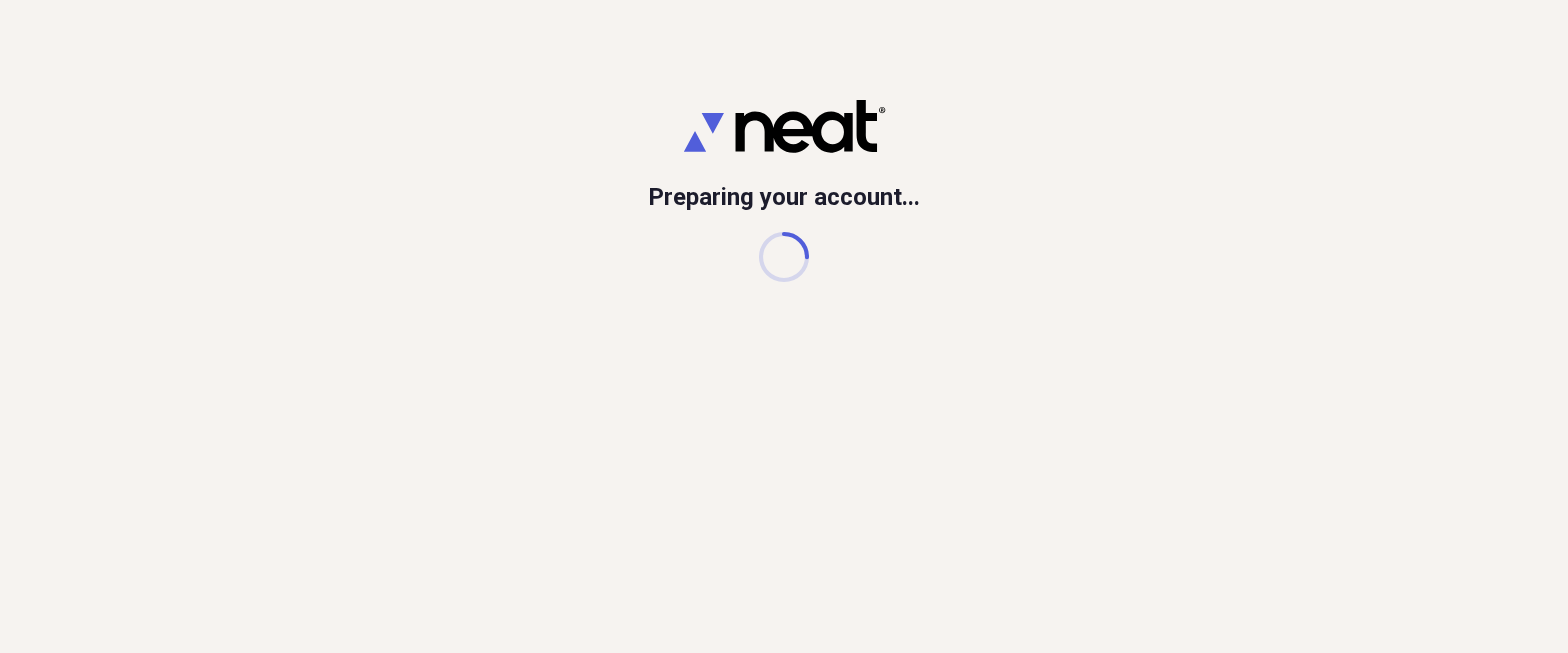 scroll, scrollTop: 0, scrollLeft: 0, axis: both 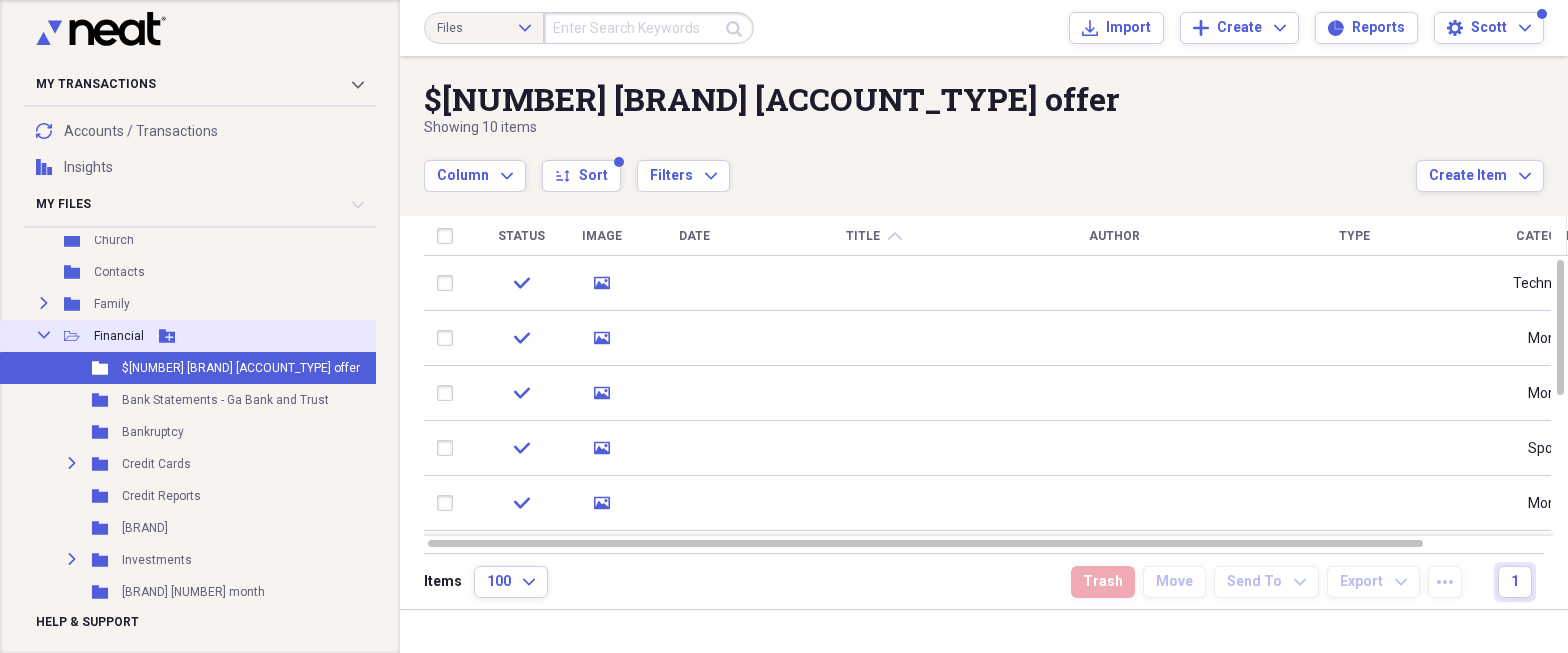 click on "Collapse" 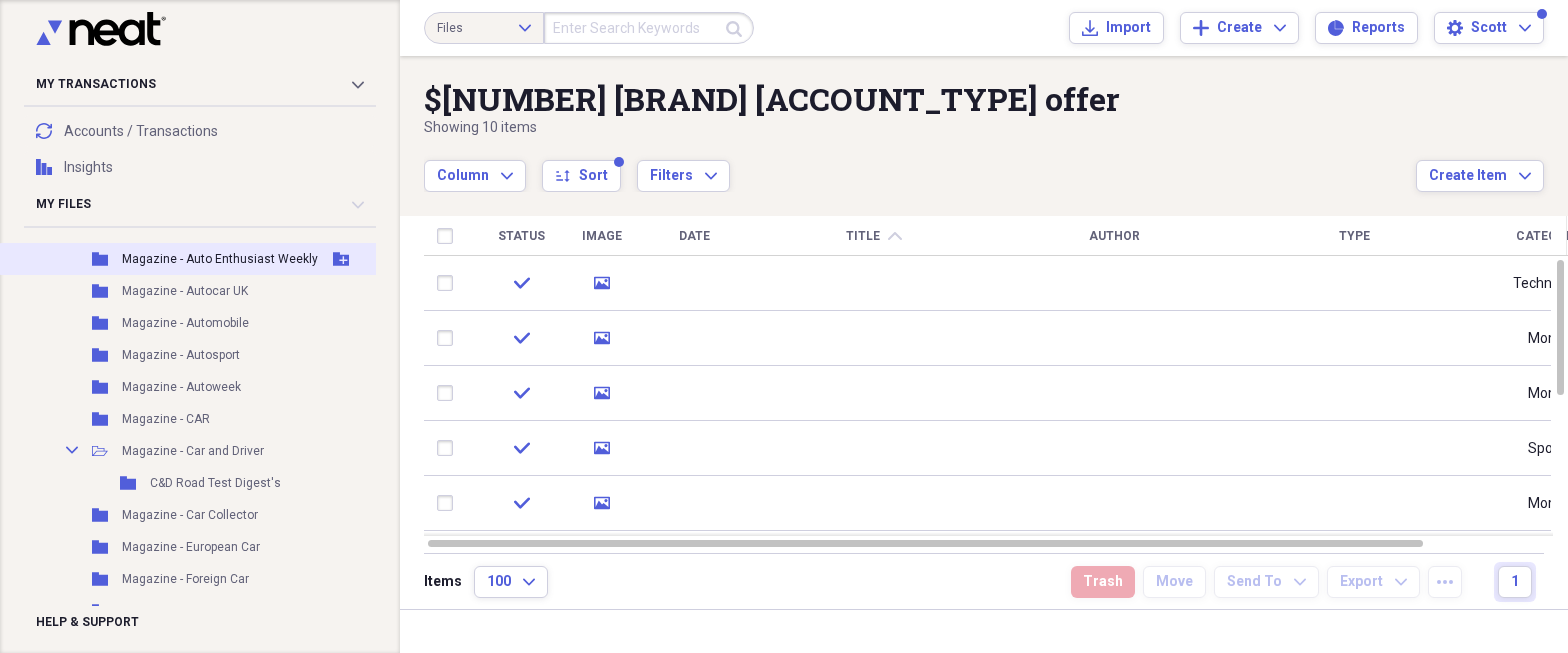 scroll, scrollTop: 700, scrollLeft: 0, axis: vertical 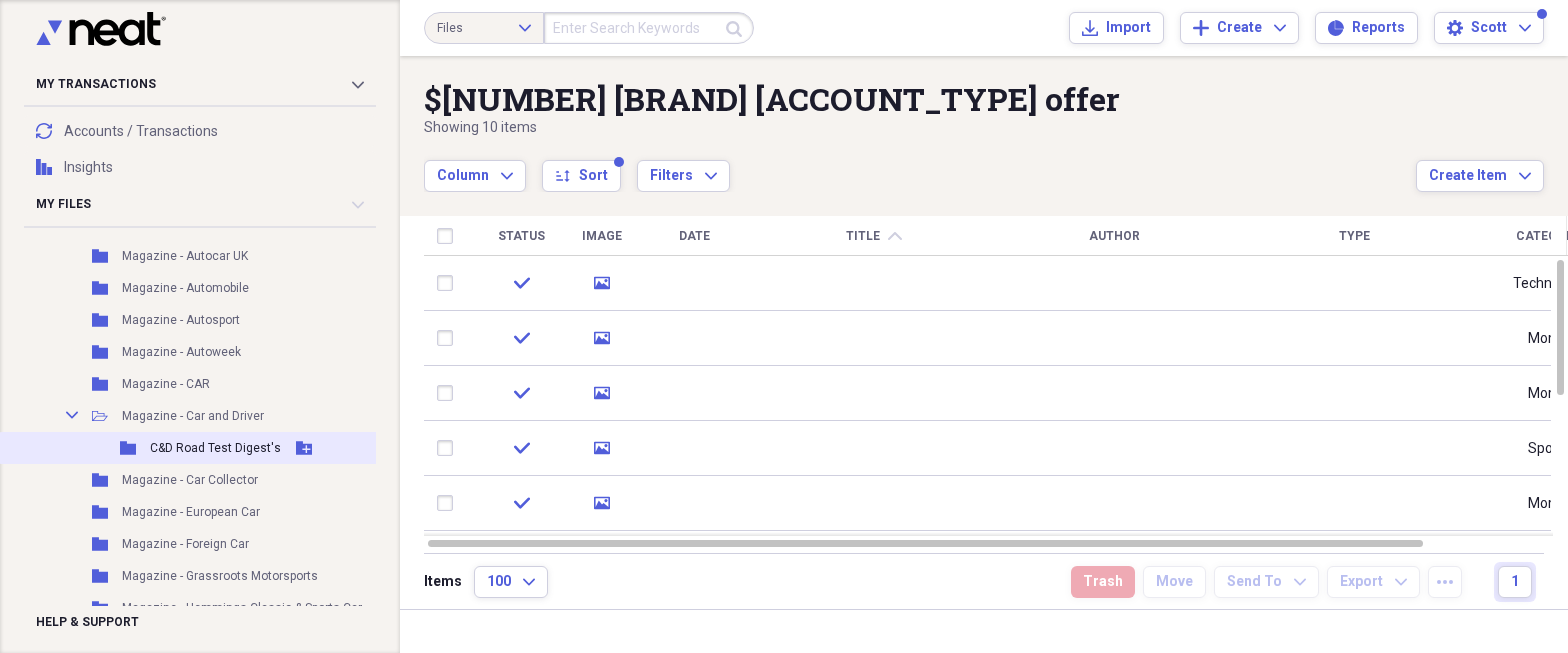 click on "C&D Road Test Digest's" at bounding box center (215, 448) 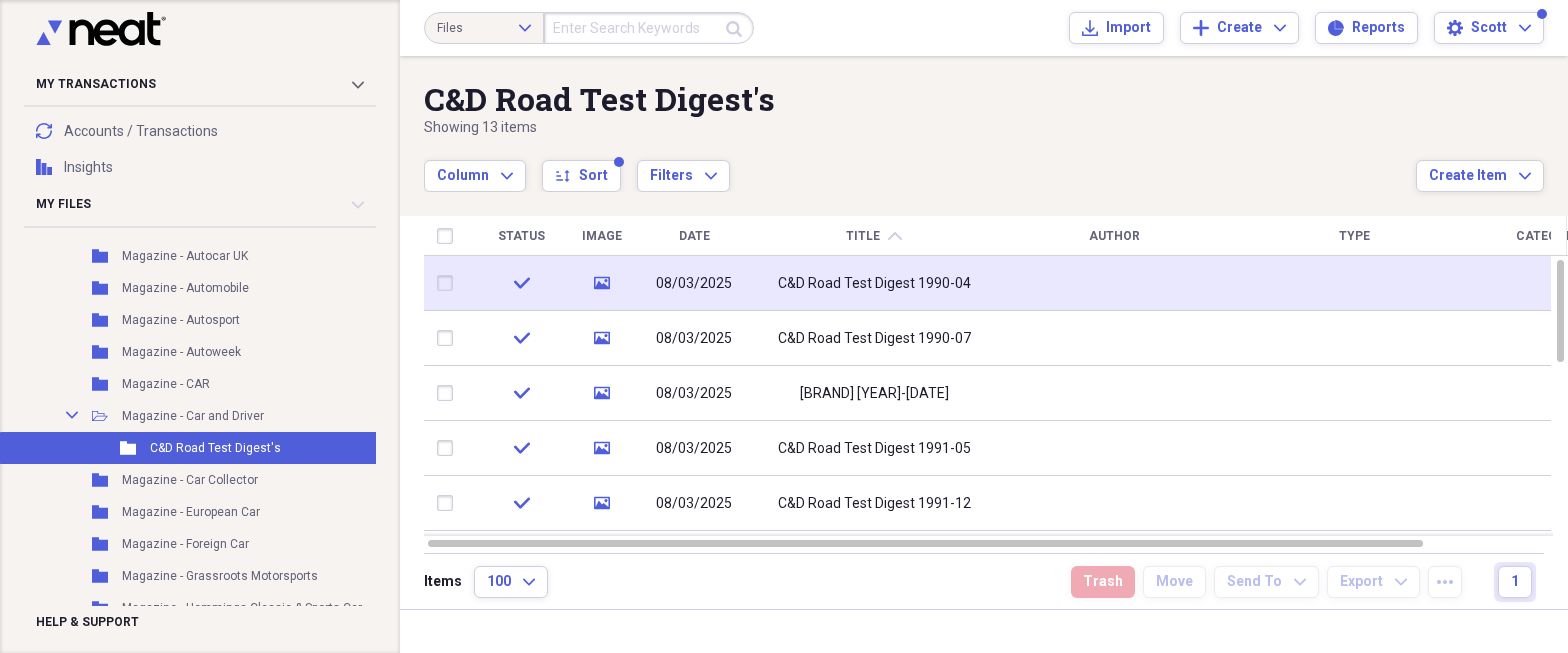 click on "C&D Road Test Digest 1990-04" at bounding box center [874, 284] 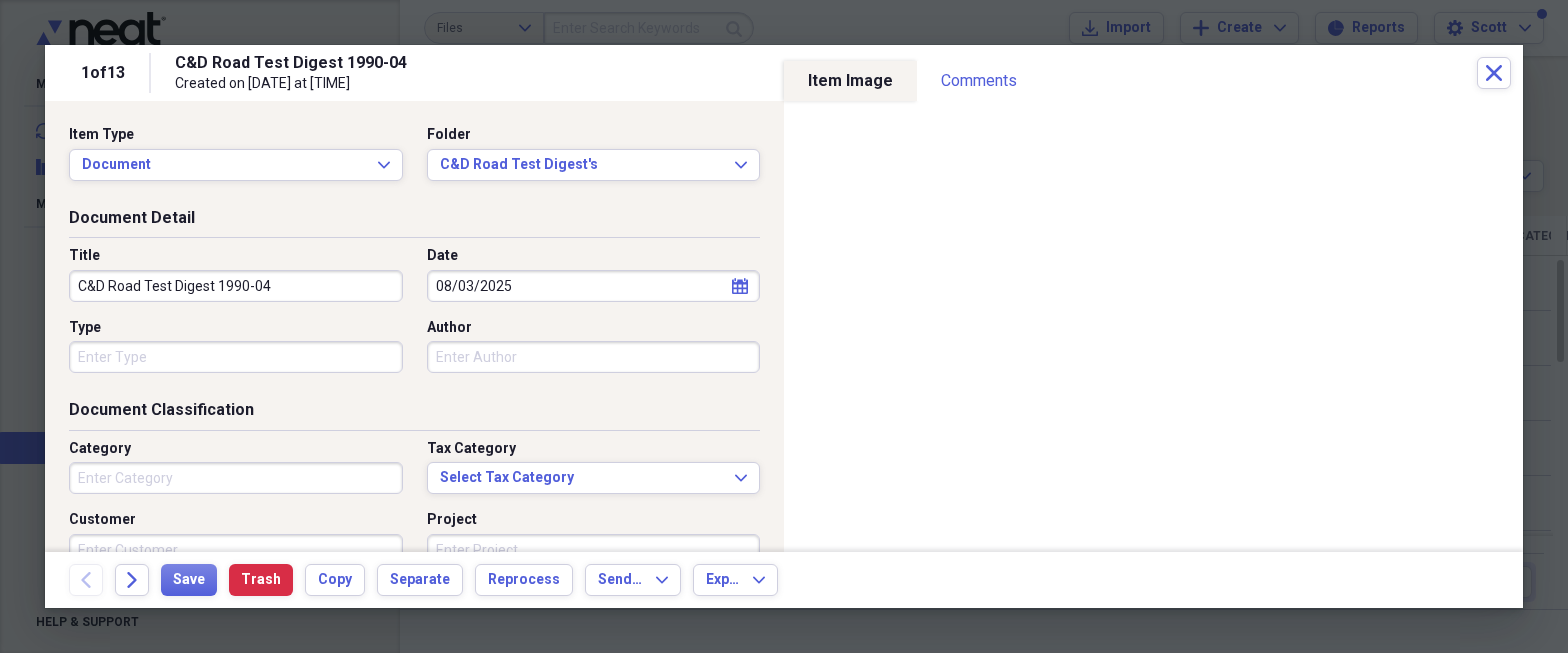 drag, startPoint x: 78, startPoint y: 287, endPoint x: 273, endPoint y: 291, distance: 195.04102 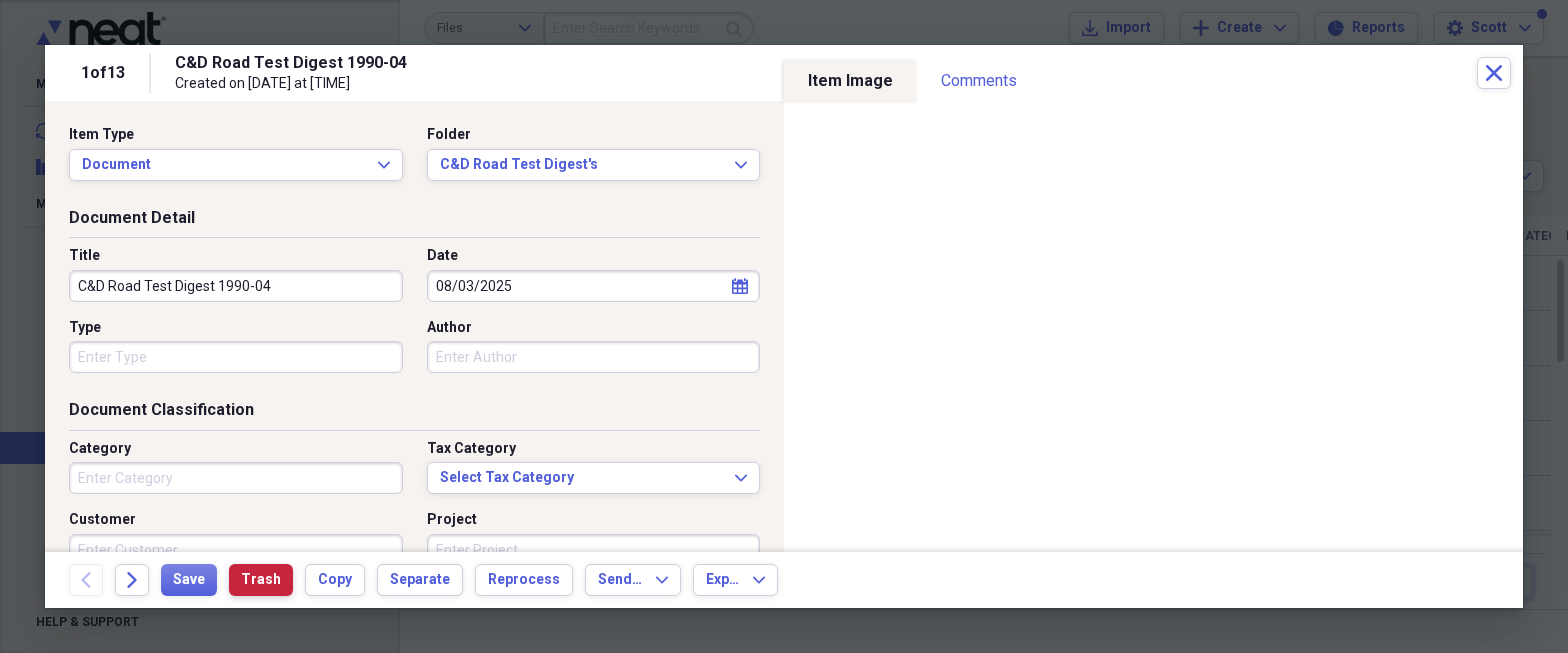 click on "Trash" at bounding box center [261, 580] 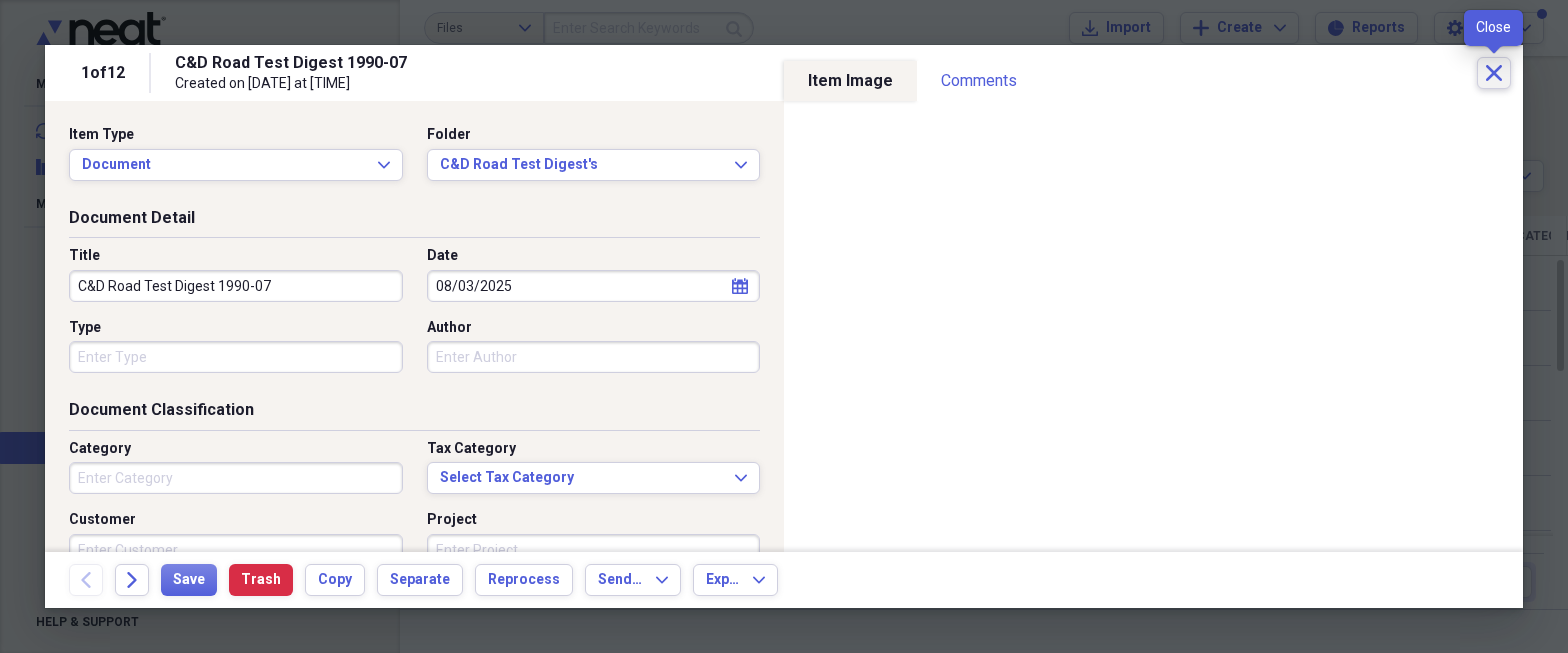 click on "Close" 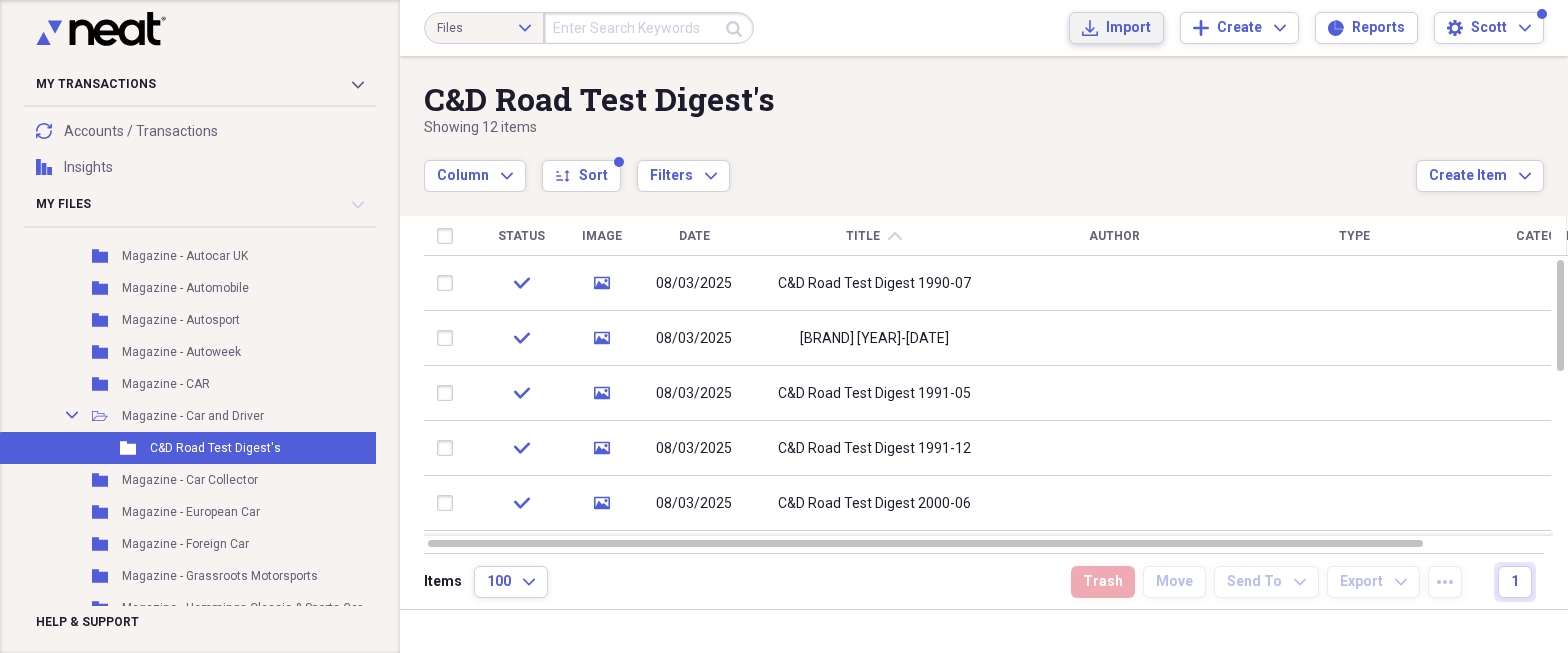 click on "Import" at bounding box center (1128, 28) 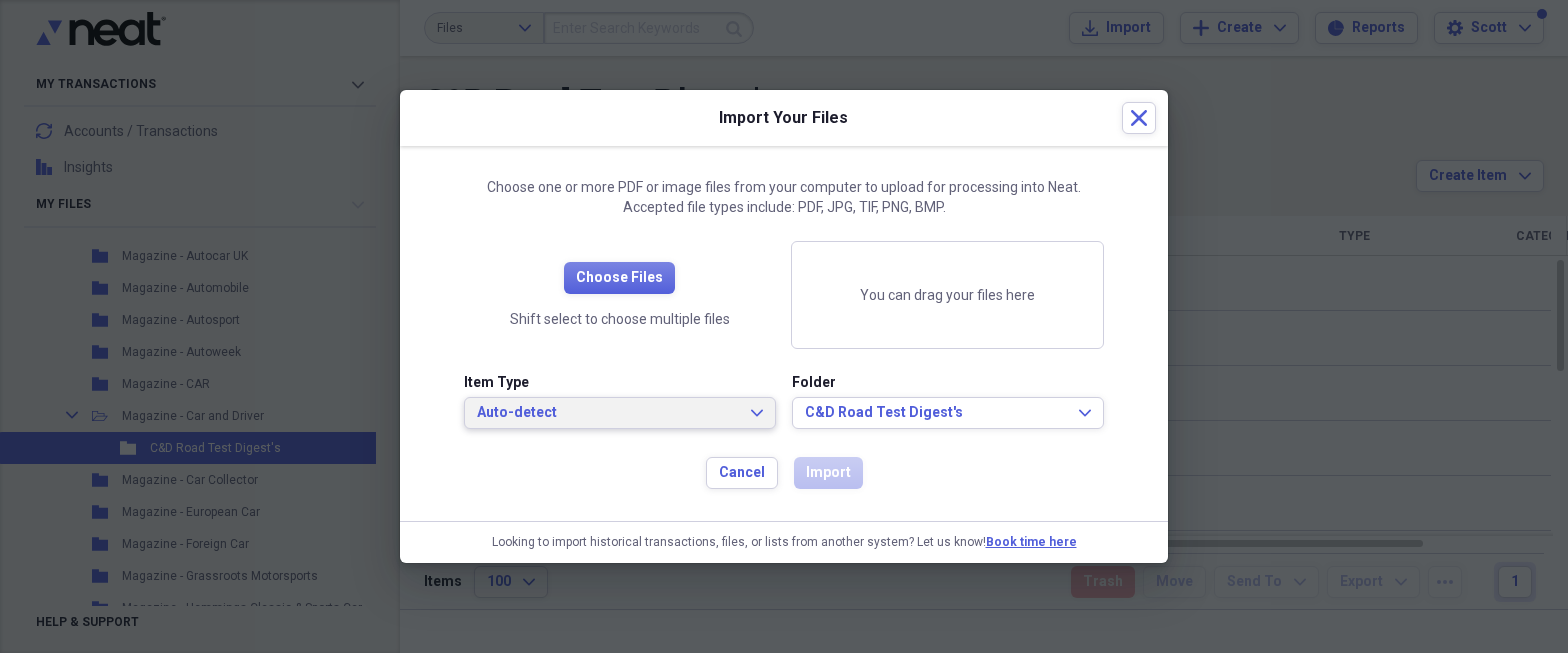 click on "Auto-detect" at bounding box center [608, 413] 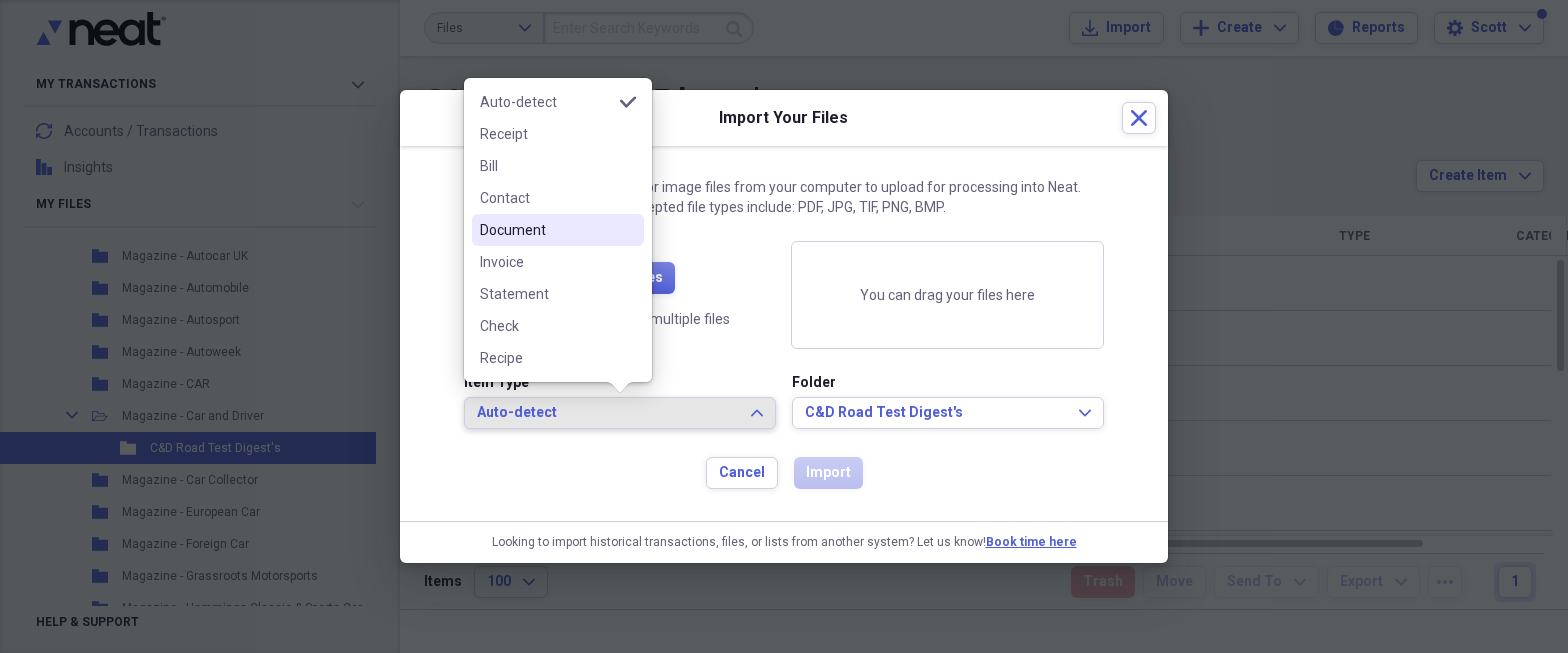 click on "Document" at bounding box center [546, 230] 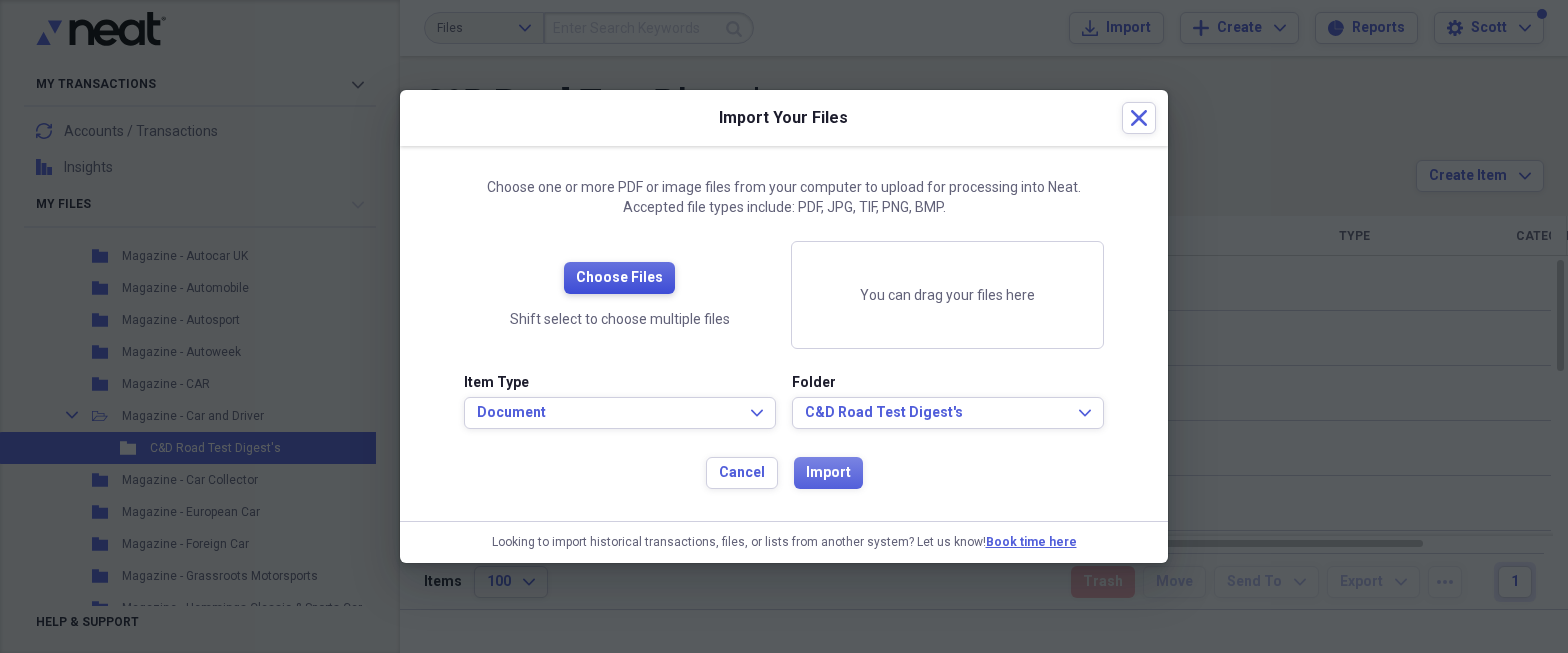 click on "Choose Files" at bounding box center [619, 278] 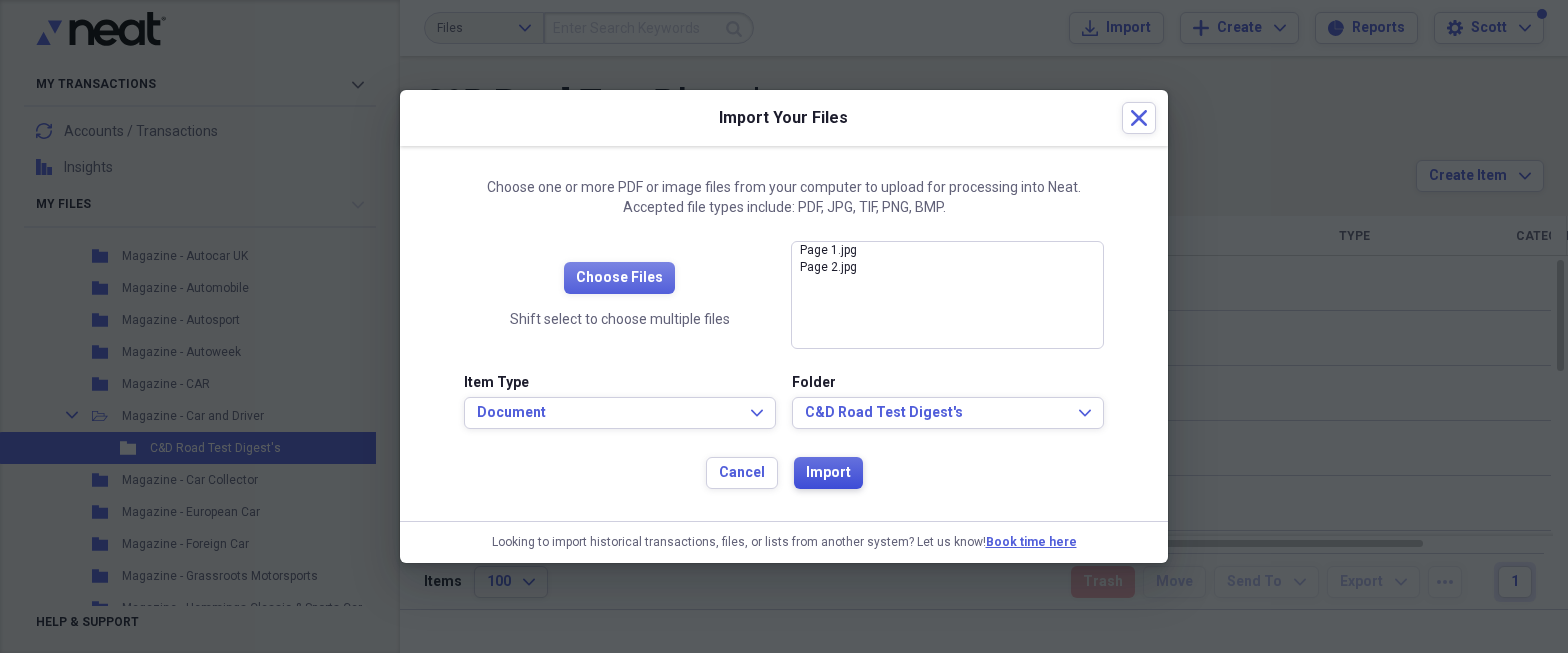 click on "Import" at bounding box center [828, 473] 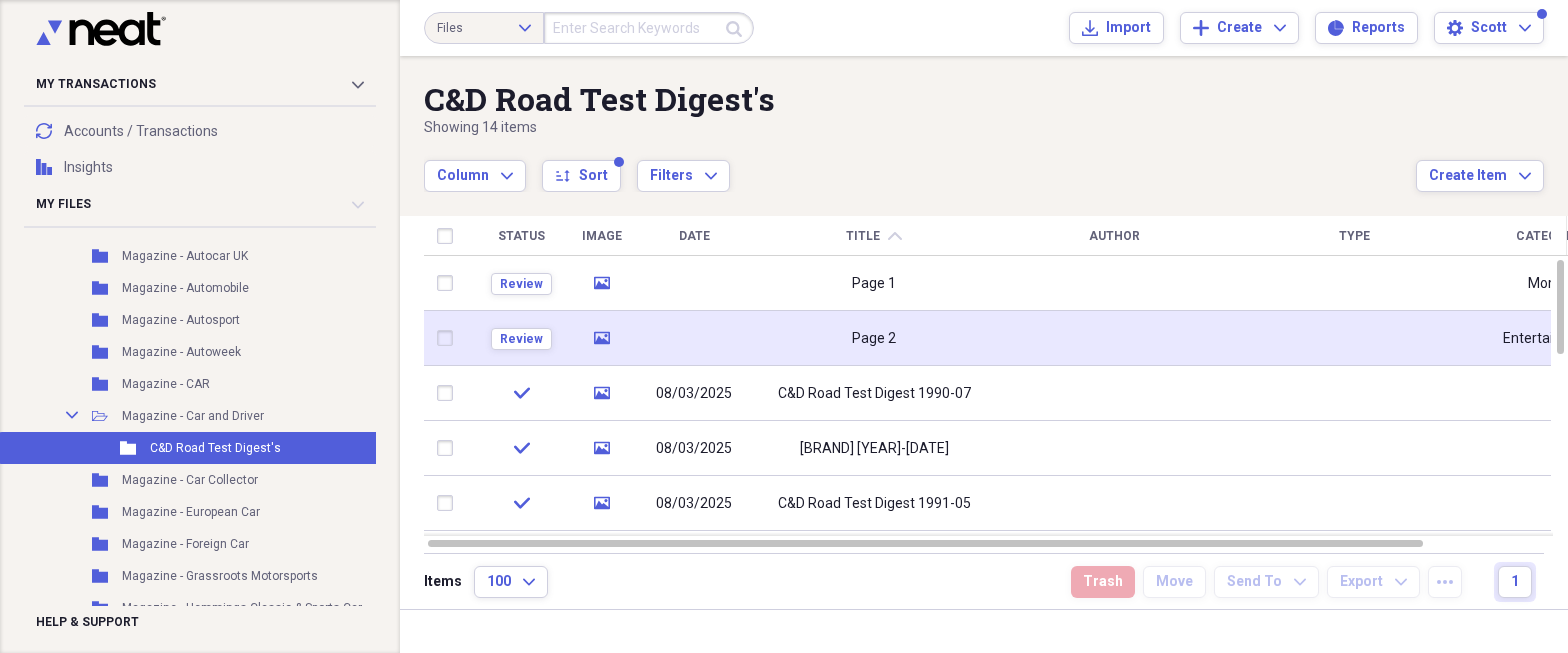 click at bounding box center [449, 338] 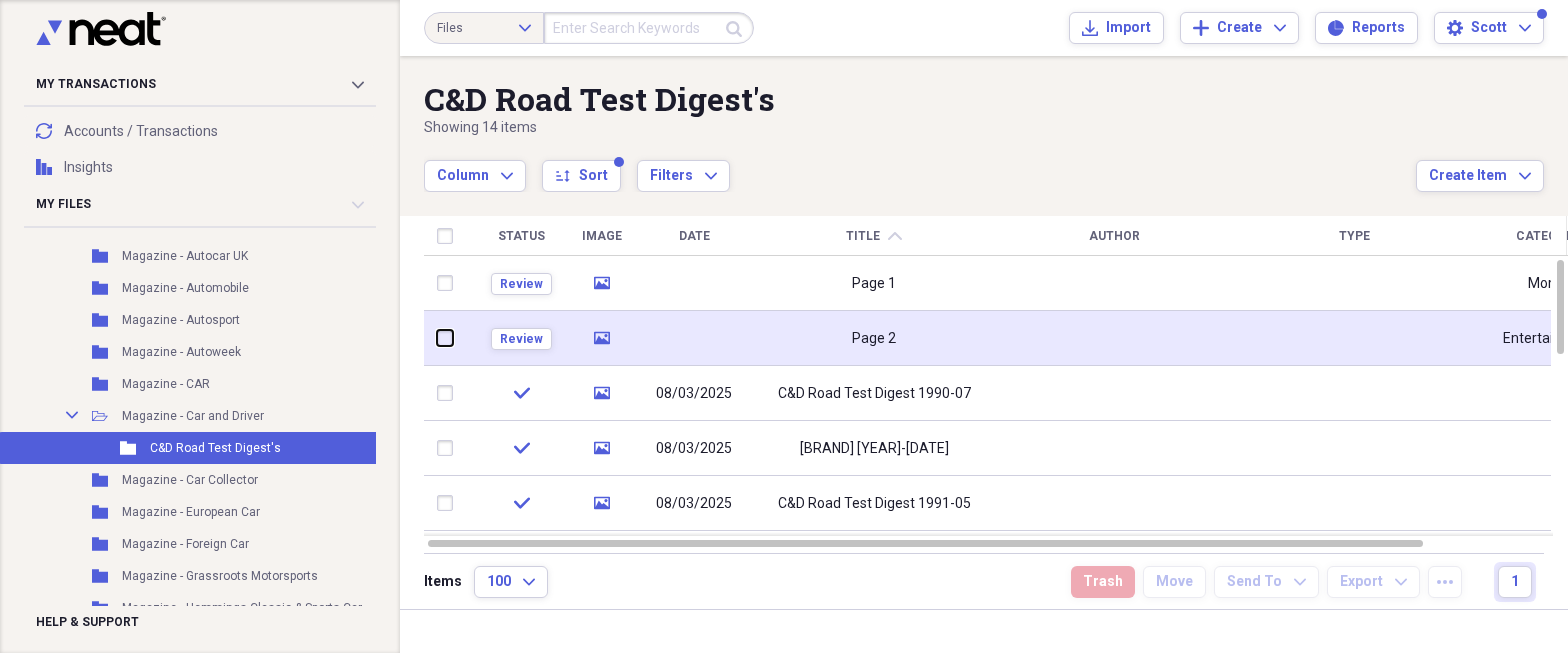 click at bounding box center (437, 338) 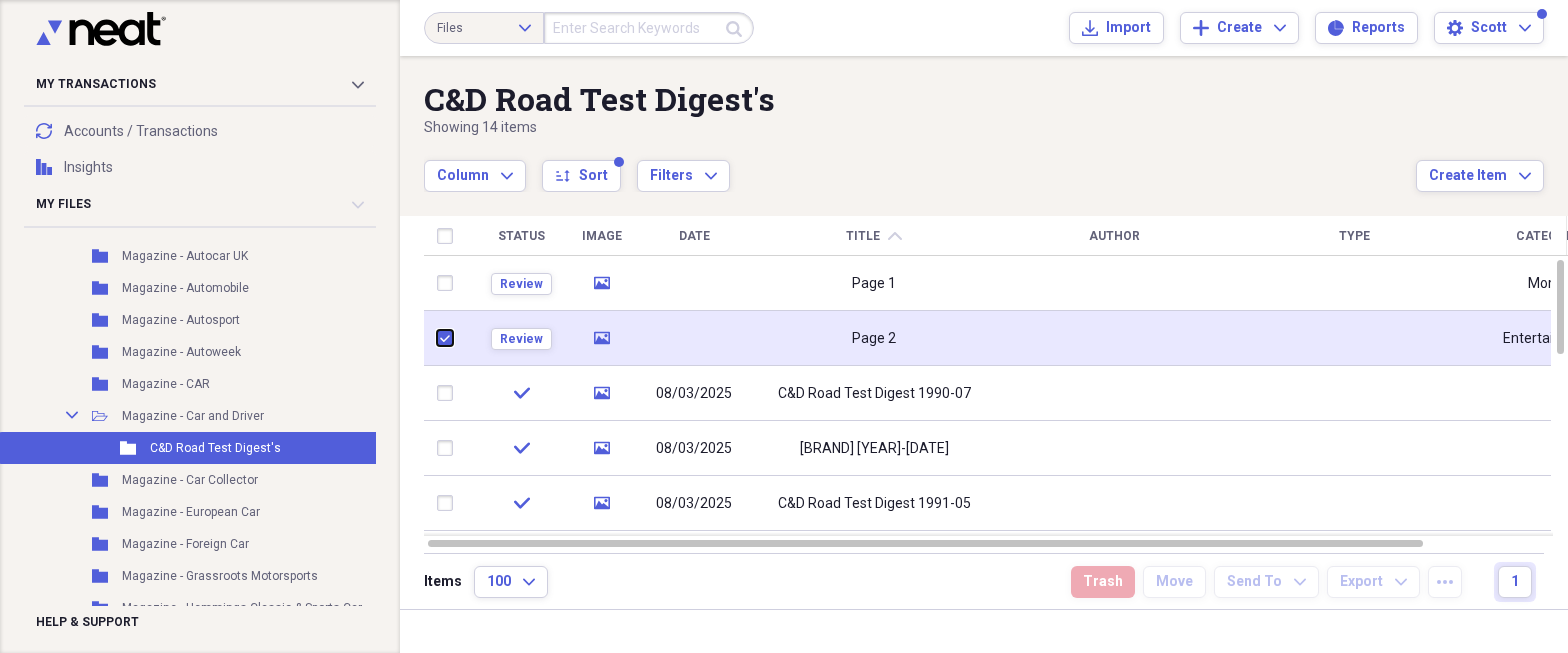 checkbox on "true" 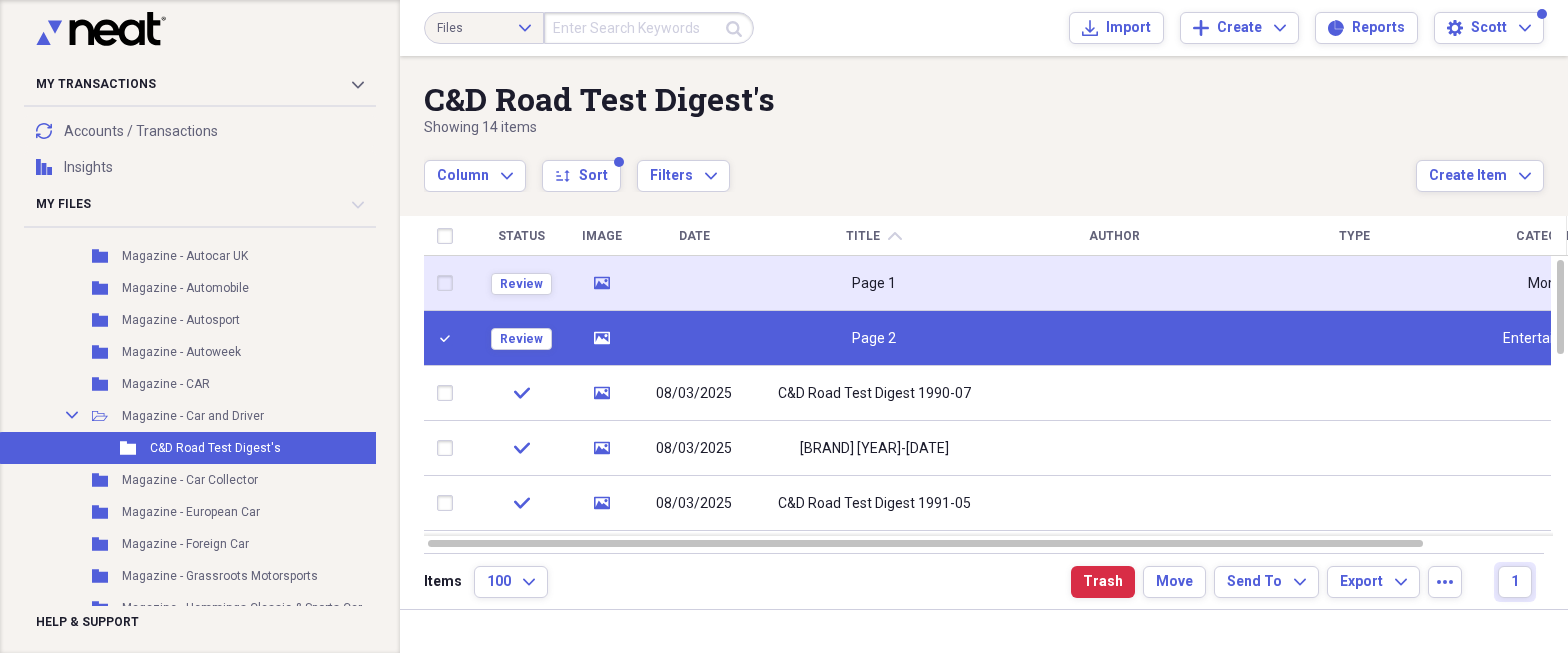 click at bounding box center (449, 283) 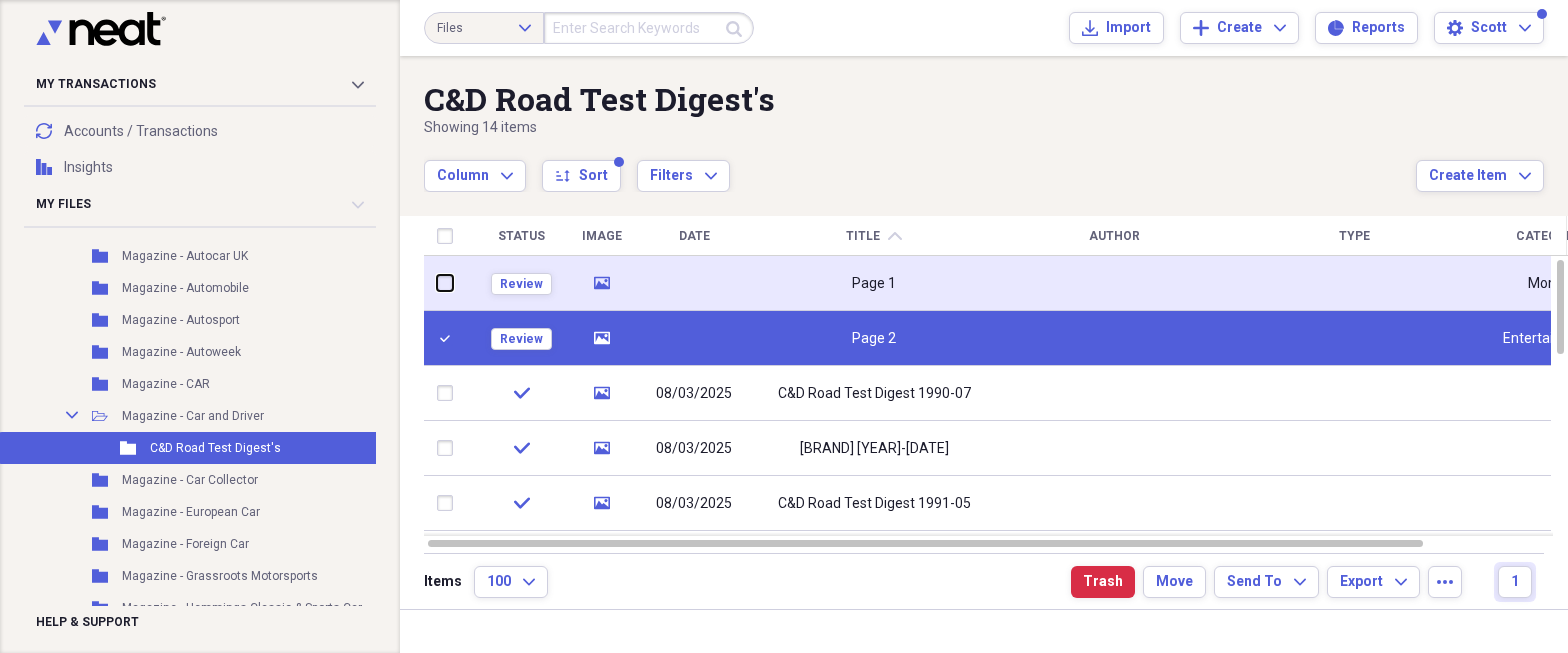 click at bounding box center (437, 283) 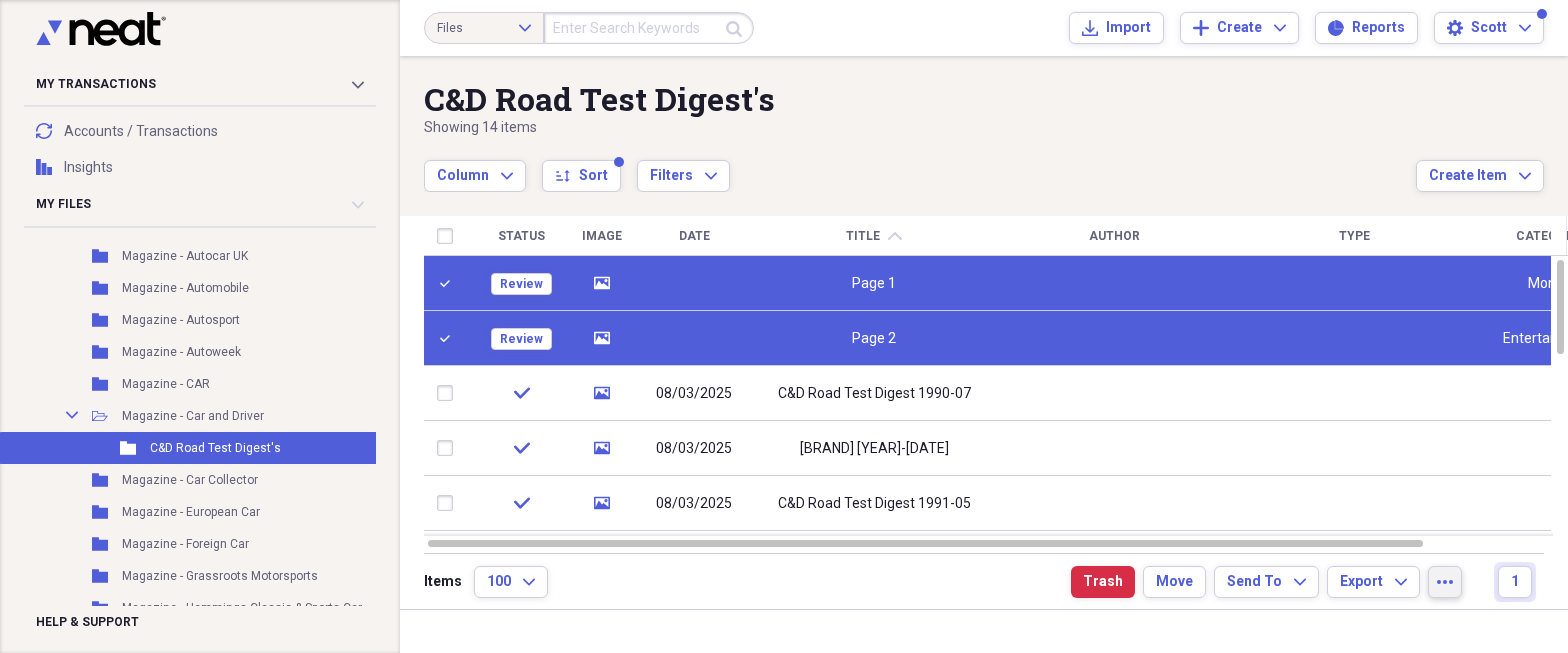 click on "more" 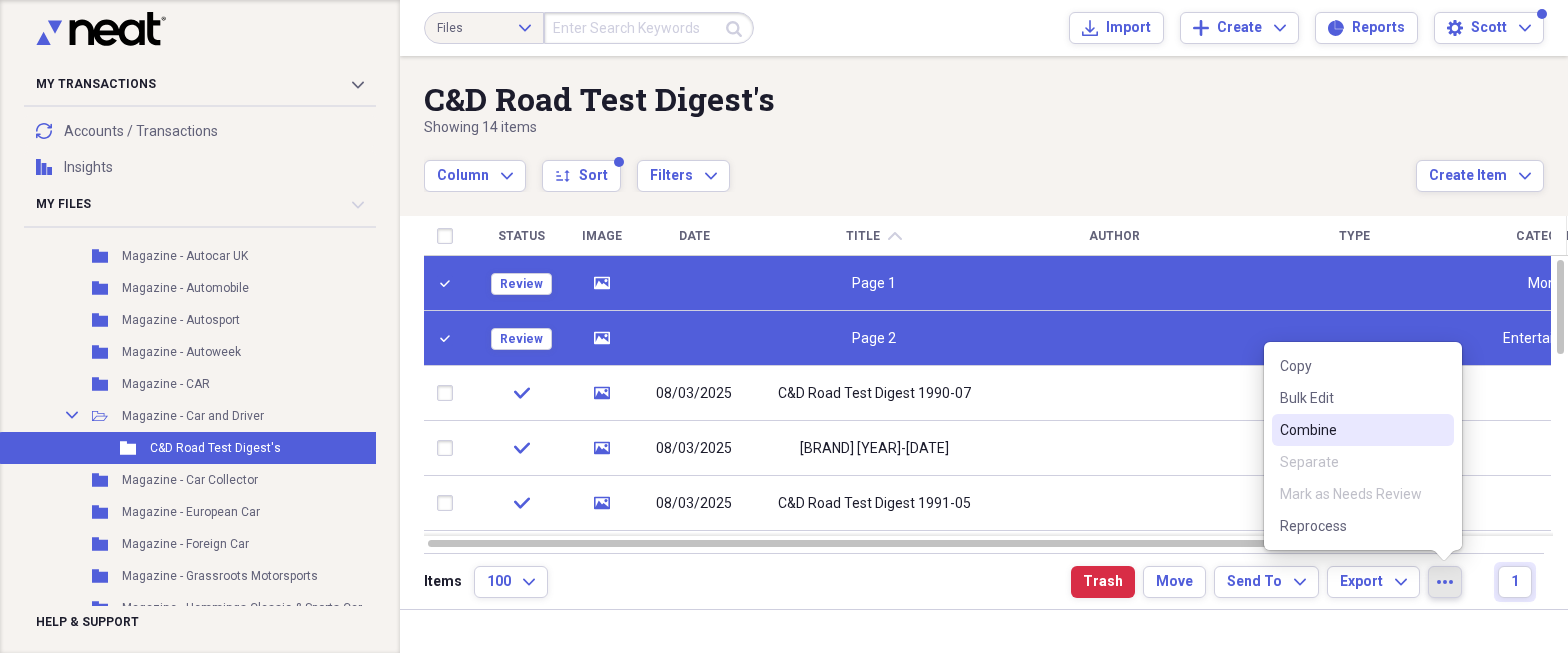 click on "Combine" at bounding box center [1351, 430] 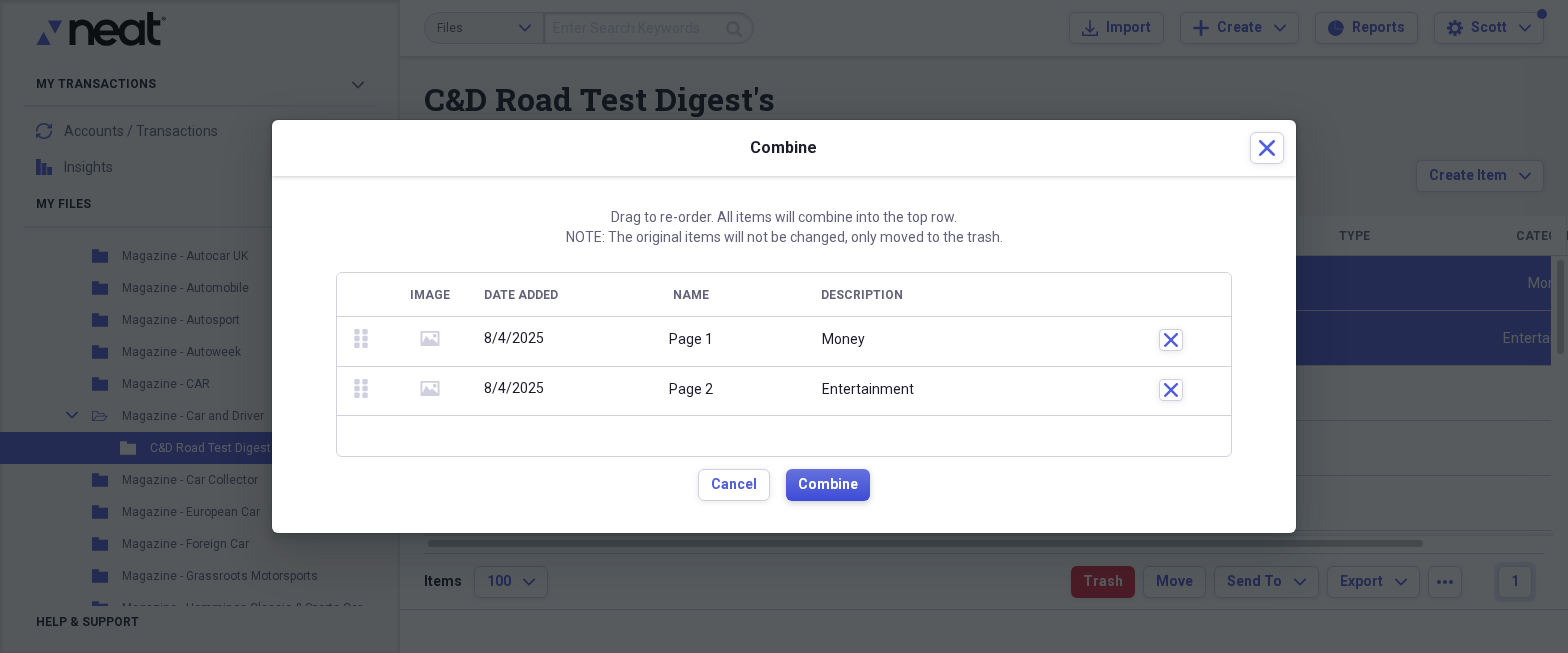 click on "Combine" at bounding box center (828, 485) 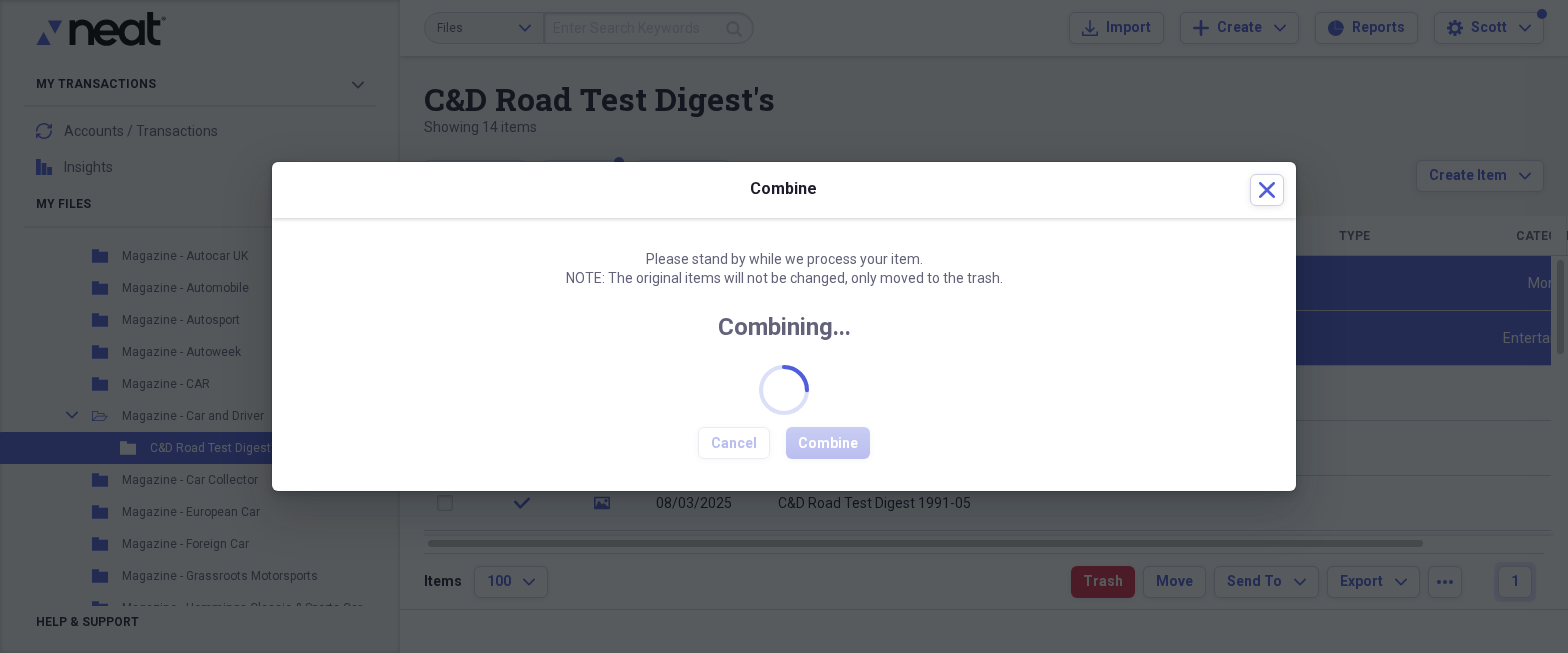 checkbox on "false" 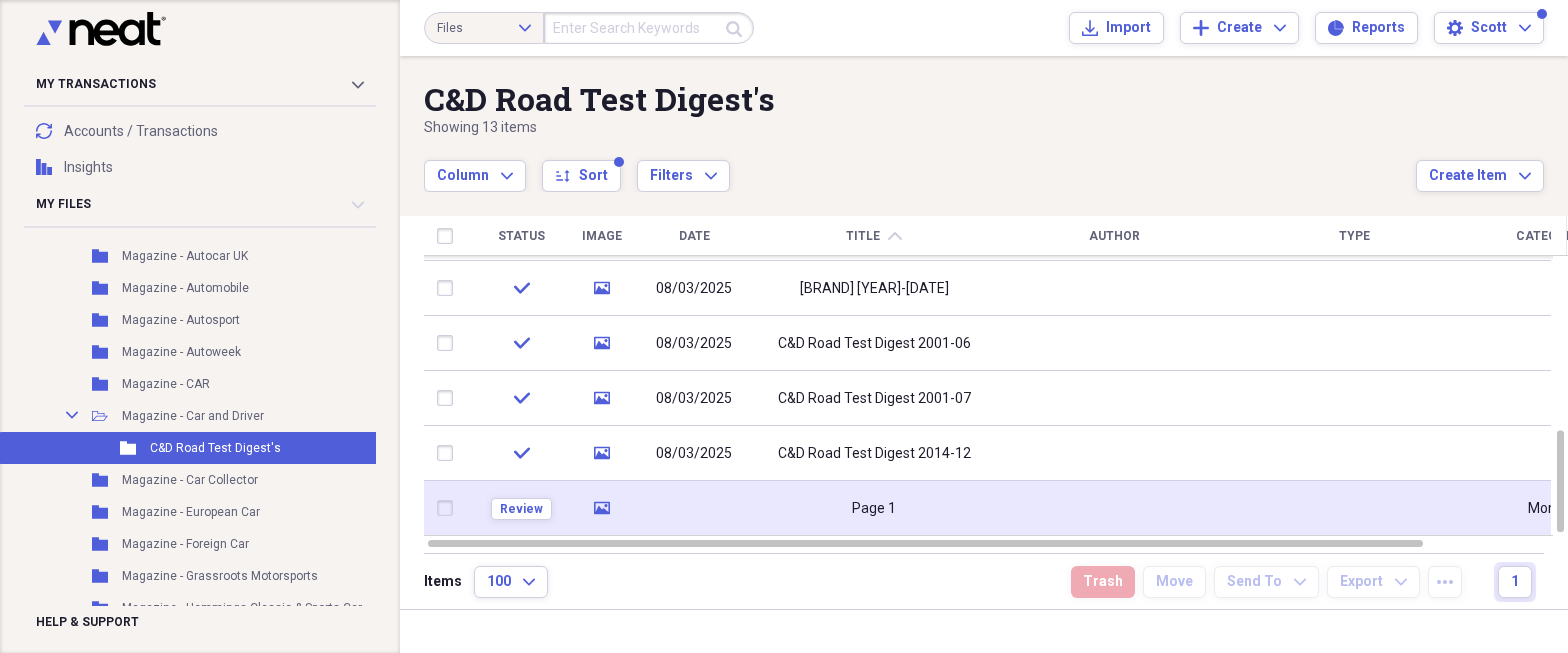 click on "Page 1" at bounding box center [874, 508] 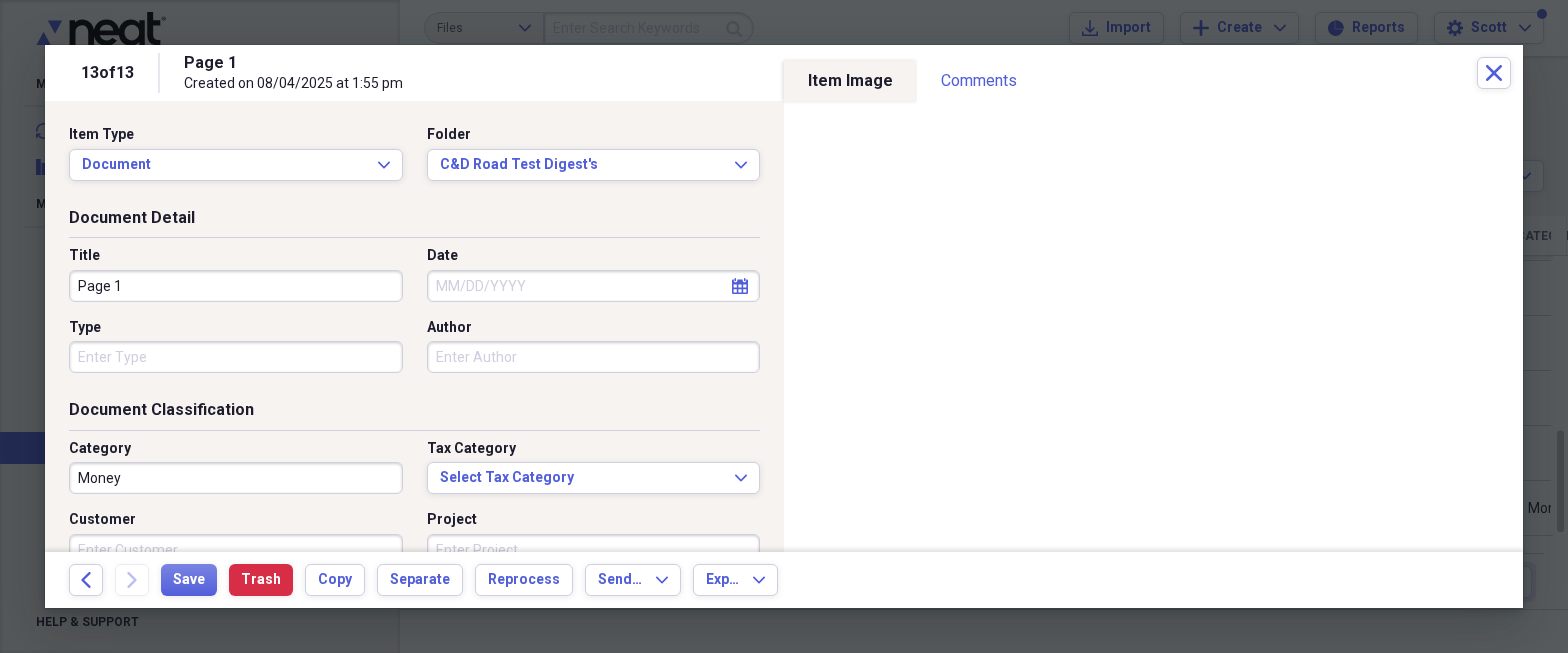 drag, startPoint x: 75, startPoint y: 284, endPoint x: 129, endPoint y: 285, distance: 54.00926 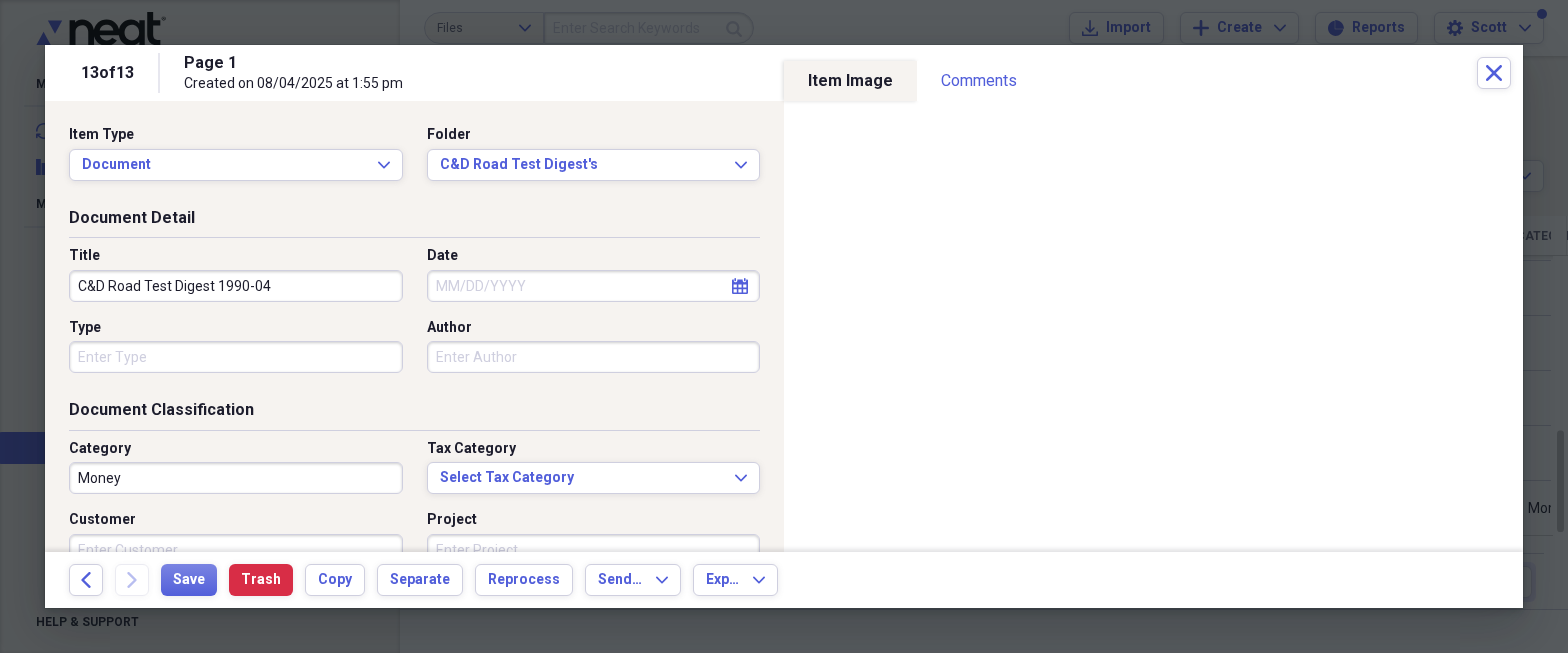 type on "C&D Road Test Digest 1990-04" 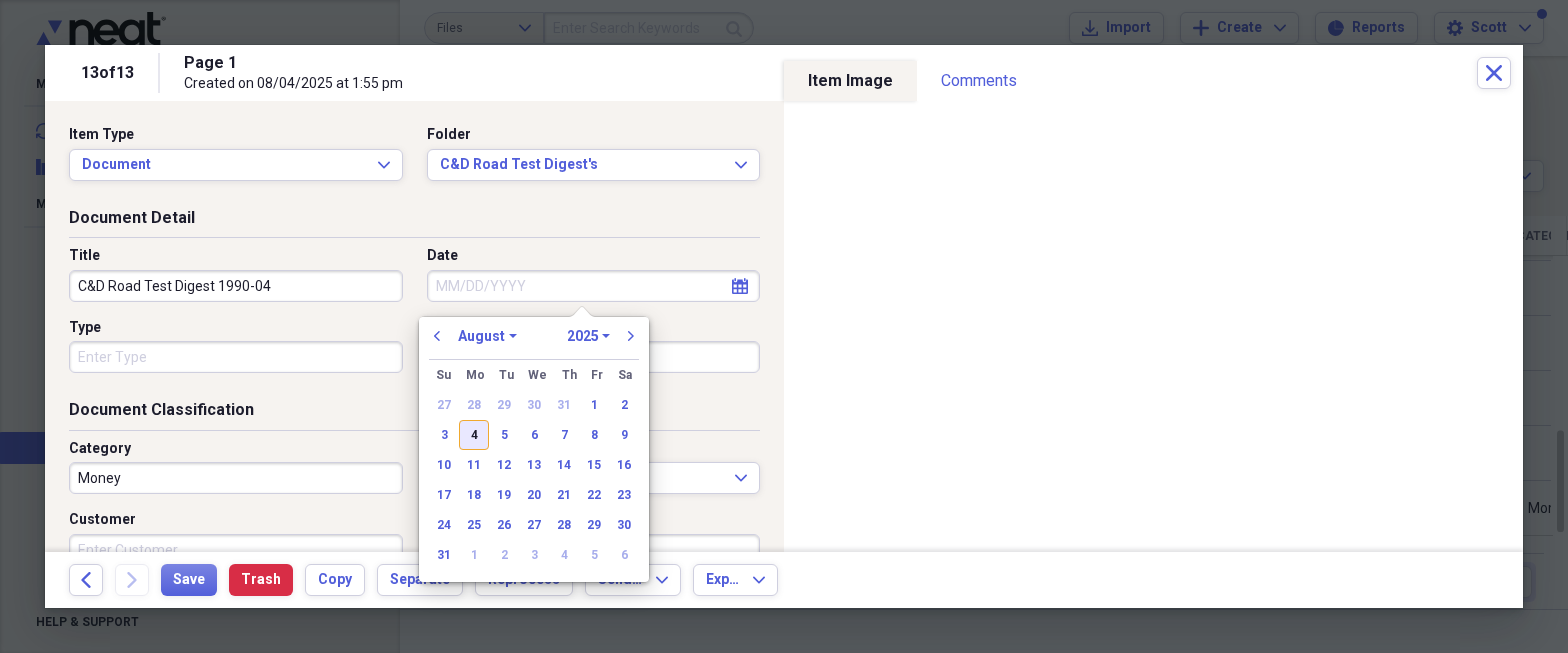 click on "4" at bounding box center (474, 435) 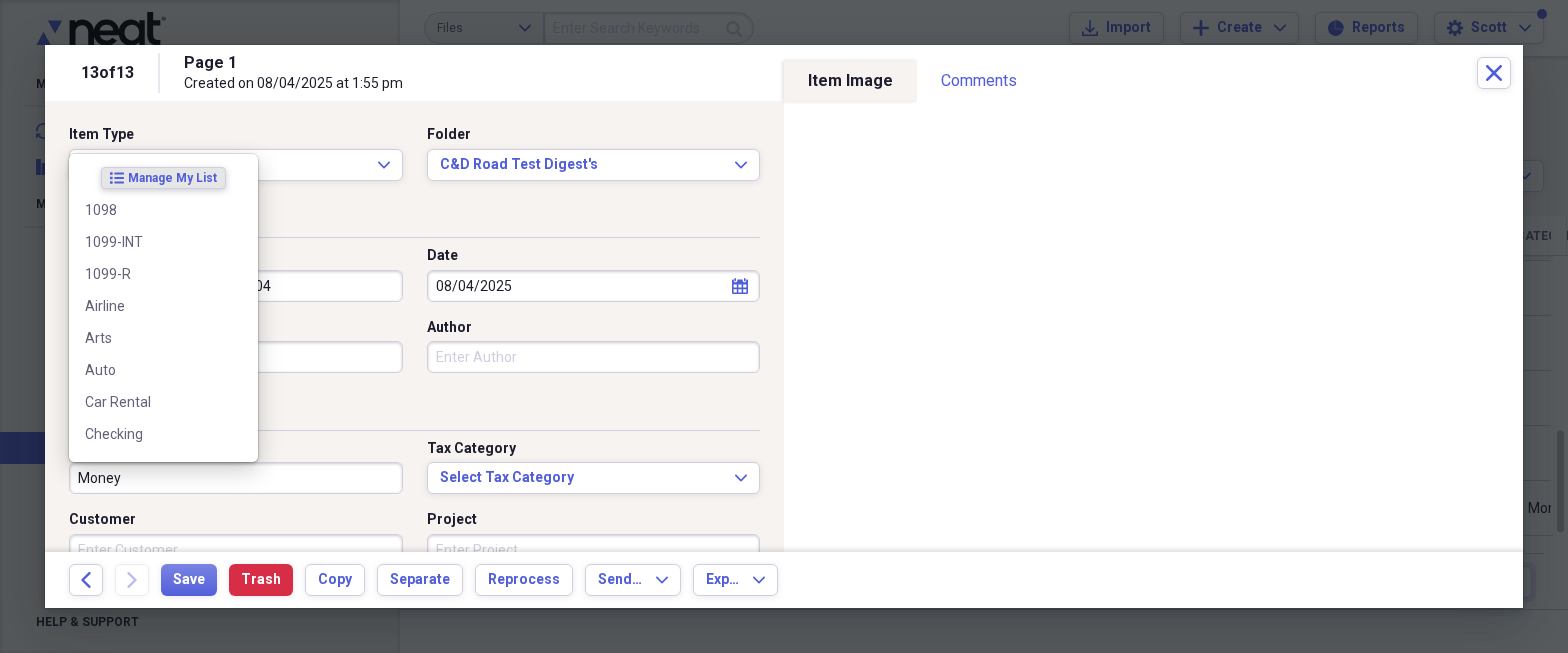 click on "Money" at bounding box center [236, 478] 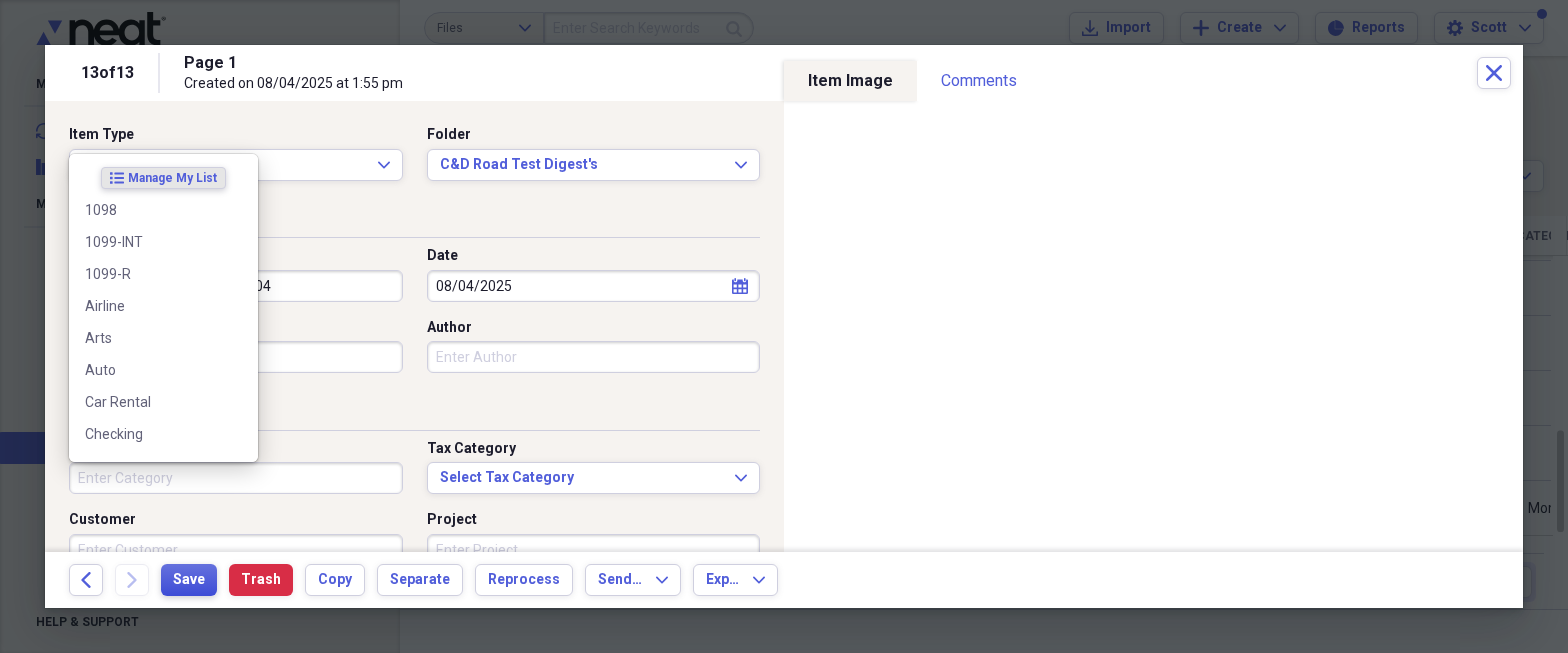 type 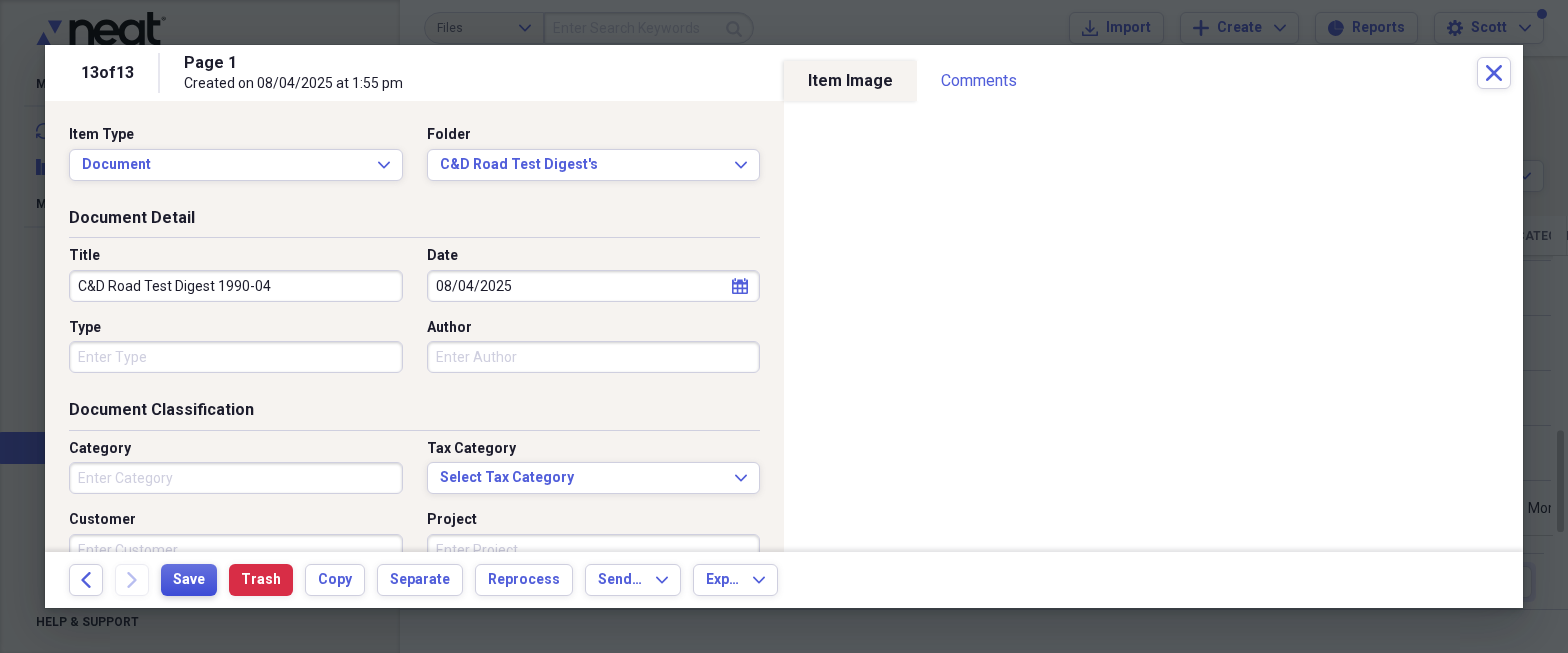click on "Save" at bounding box center (189, 580) 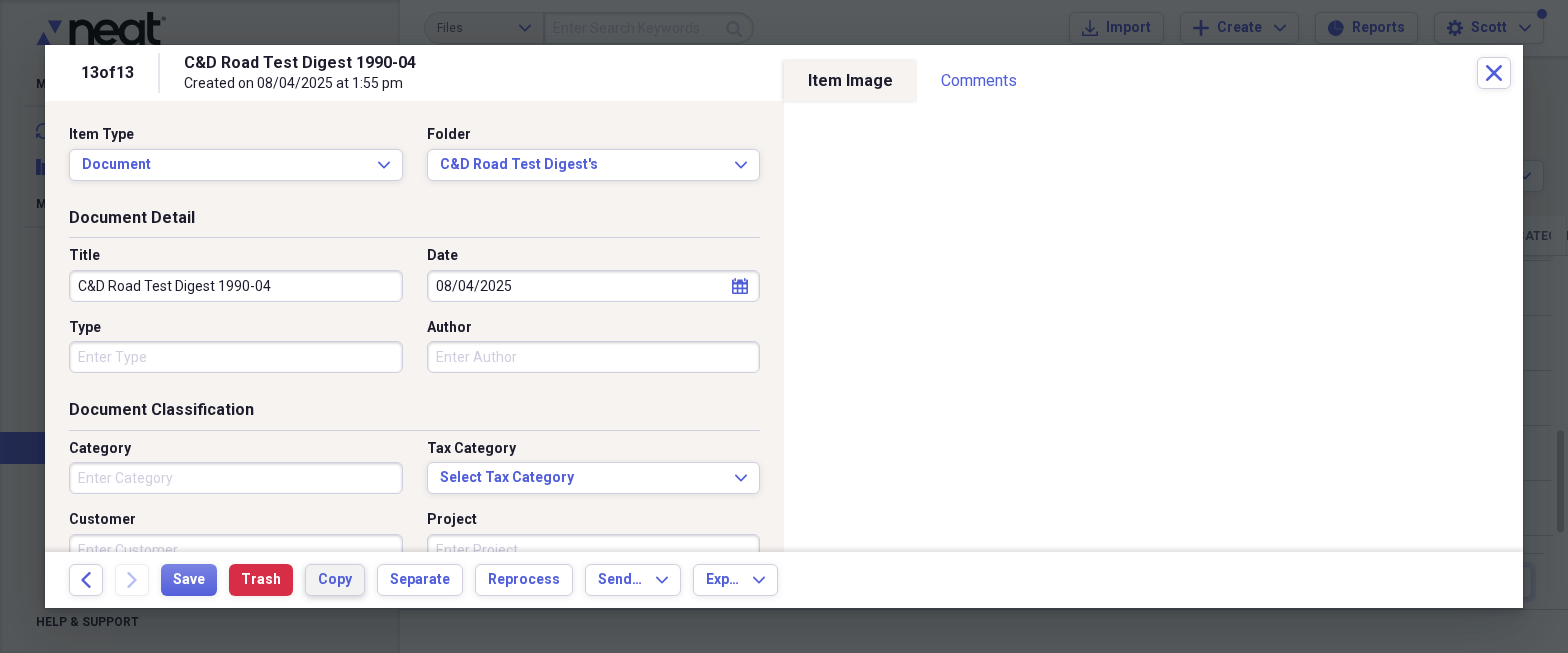click on "Copy" at bounding box center [335, 580] 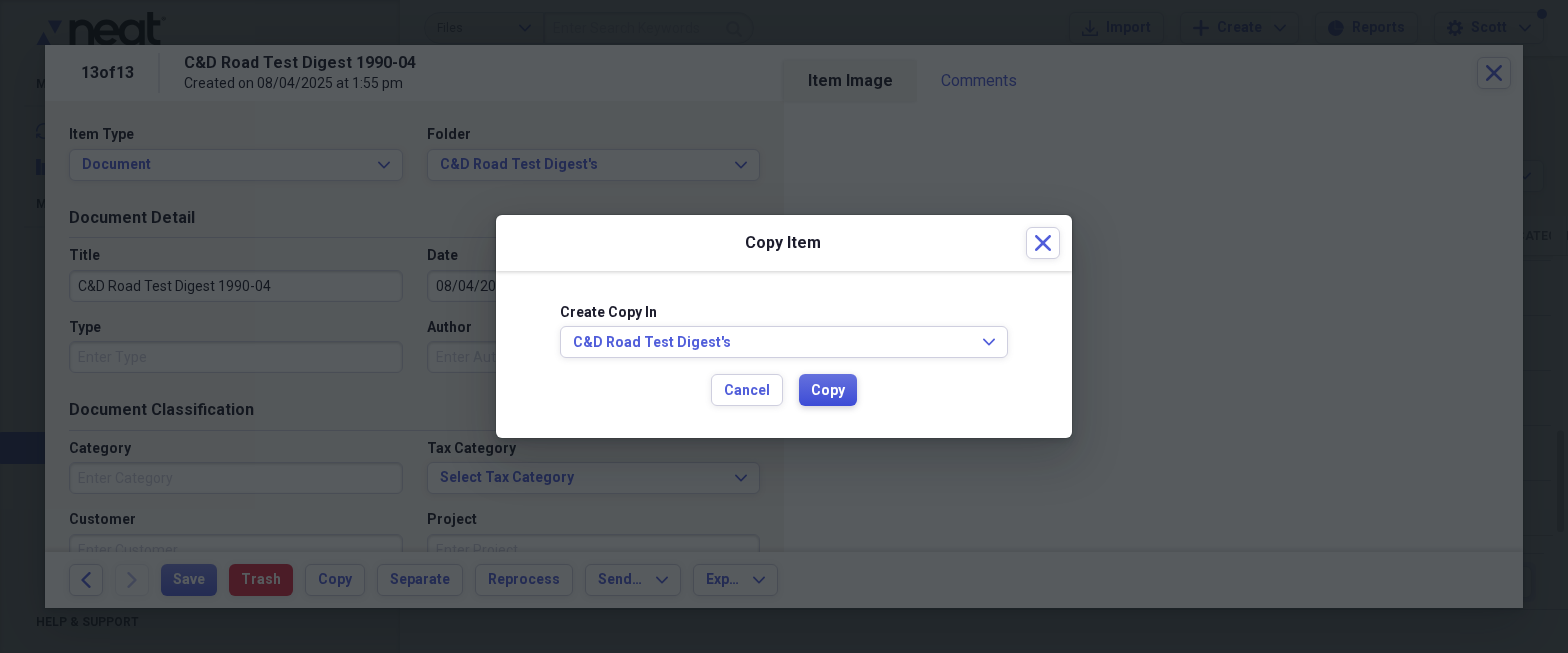 click on "Copy" at bounding box center [828, 391] 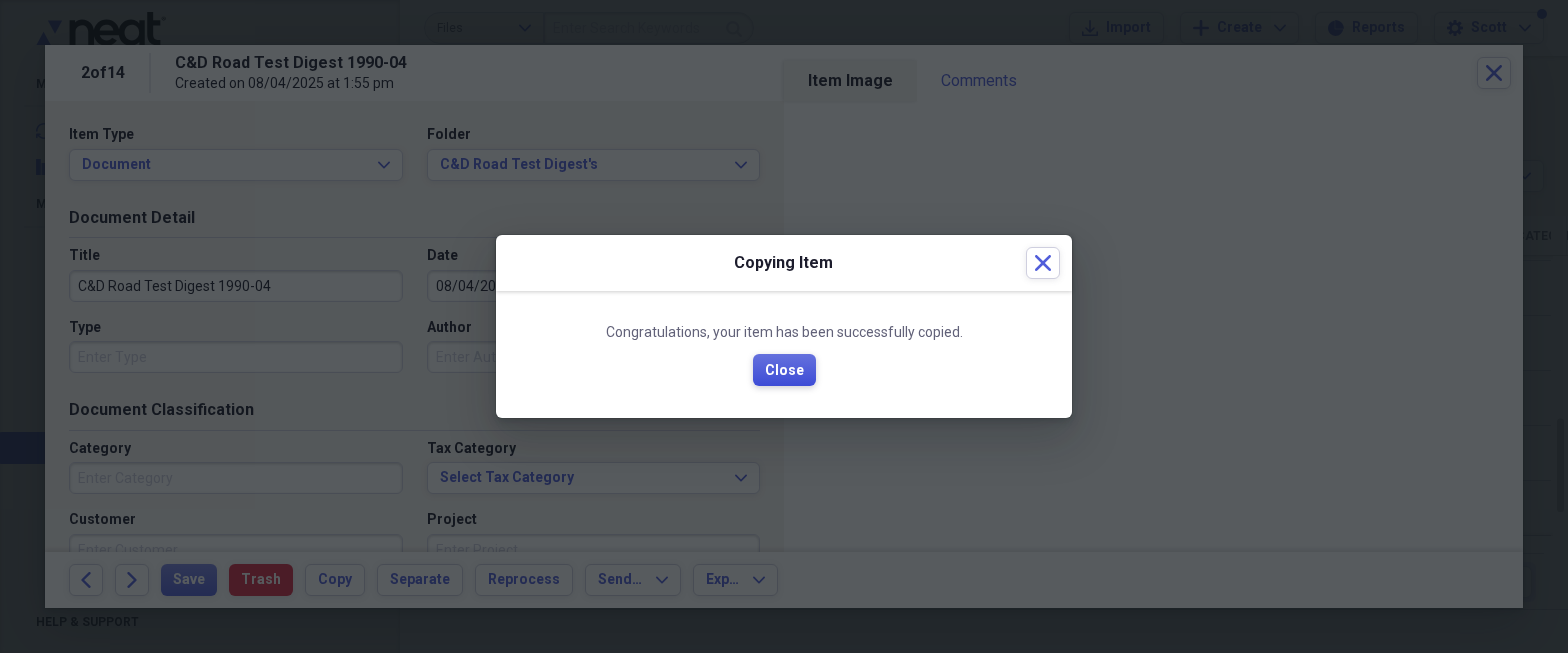 click on "Close" at bounding box center (784, 371) 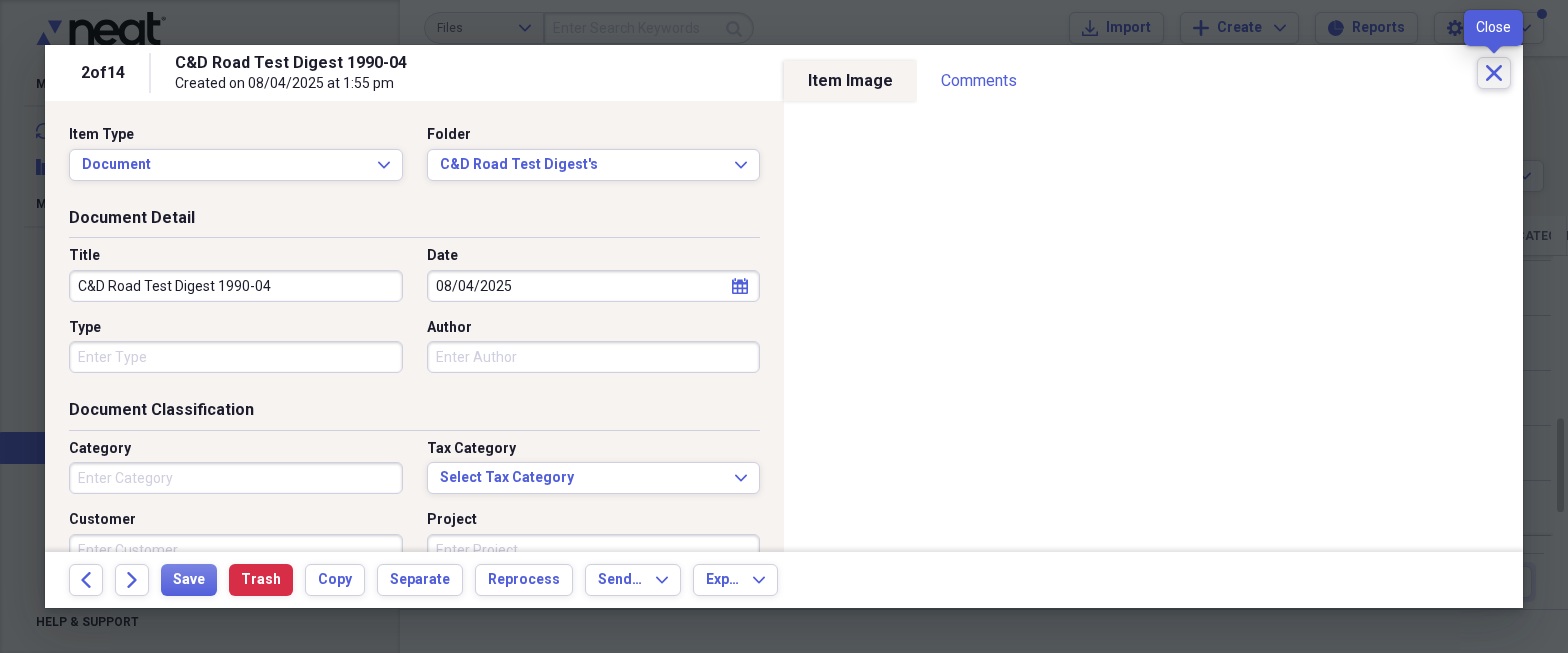 click on "Close" 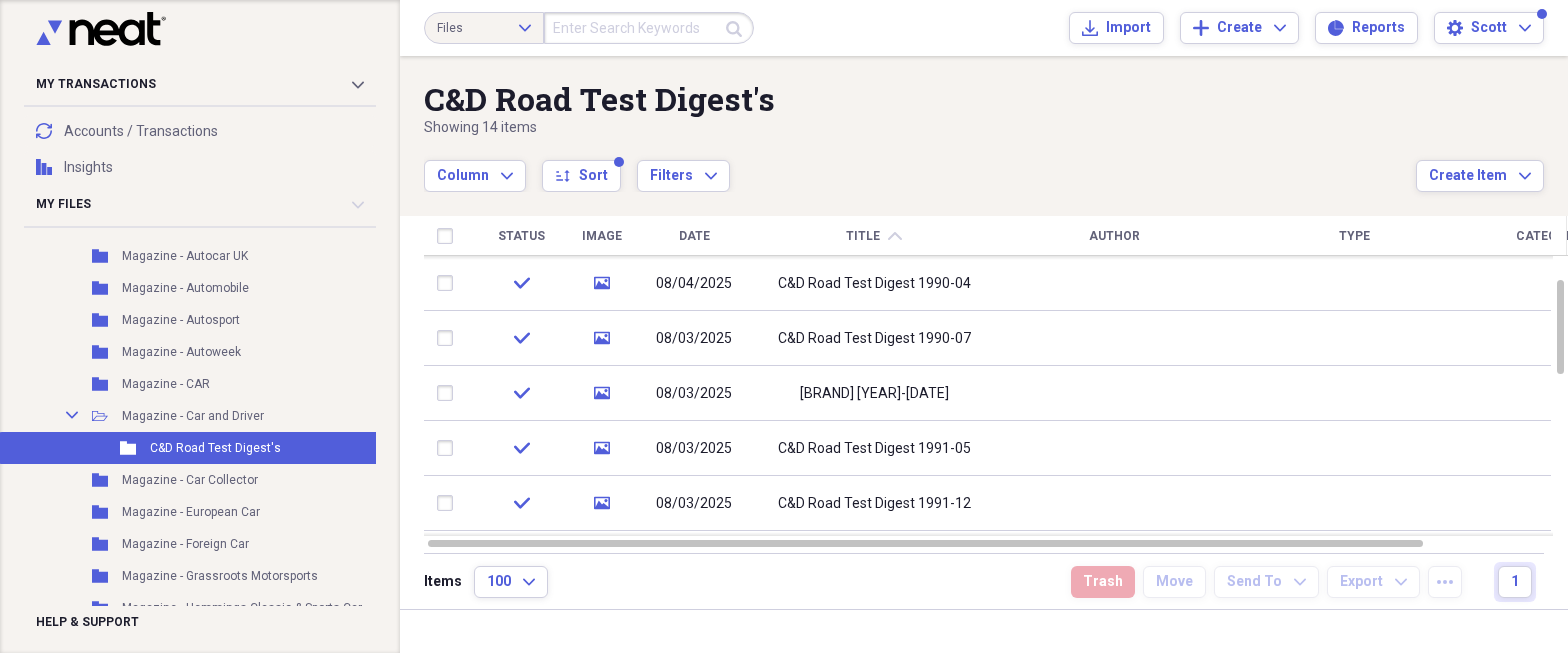 click on "chevron-up" 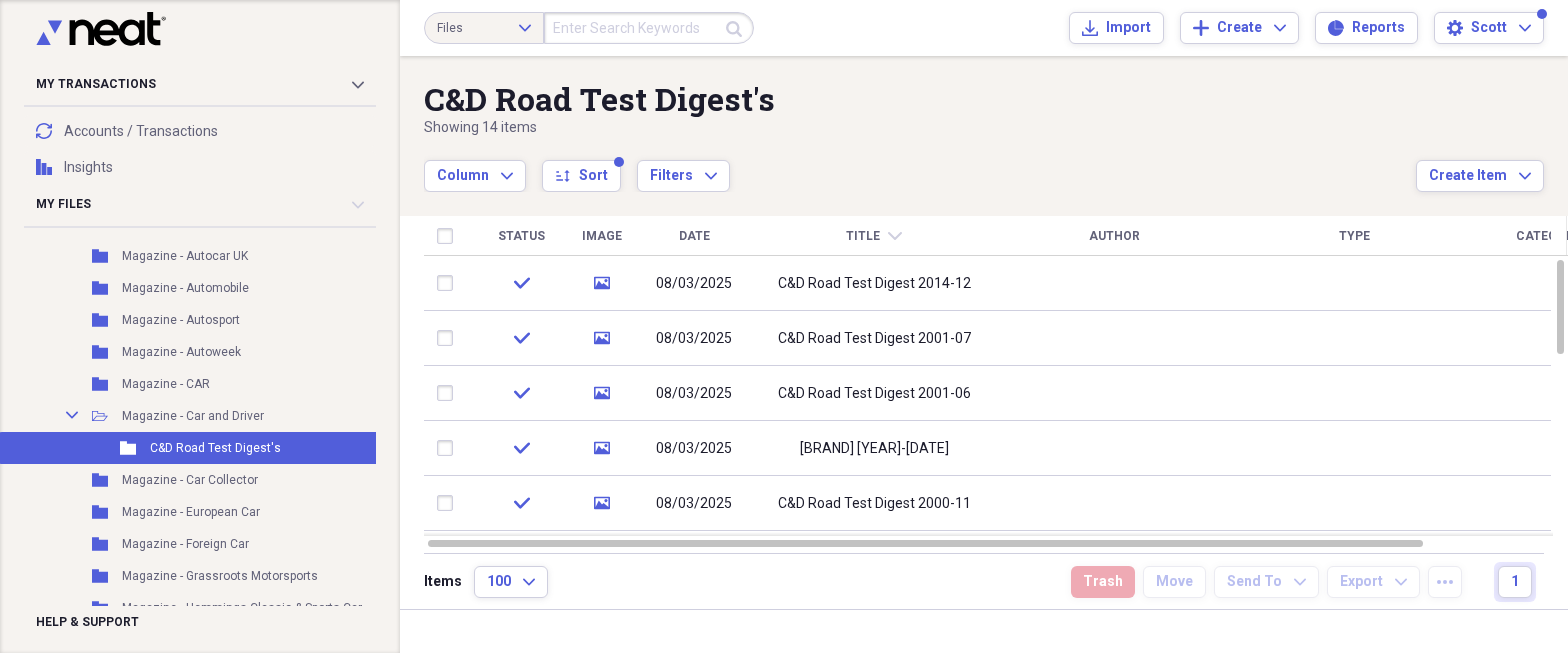 click on "chevron-down" 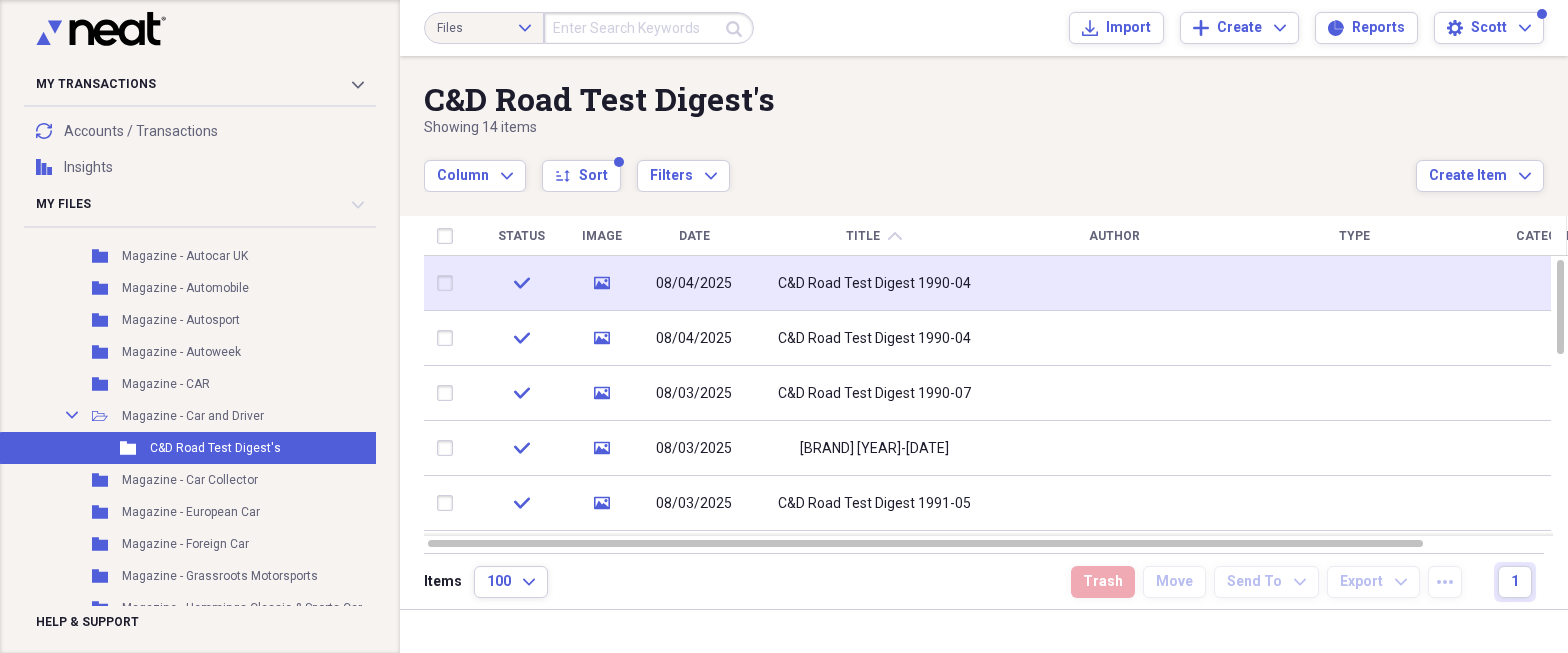 click at bounding box center (449, 283) 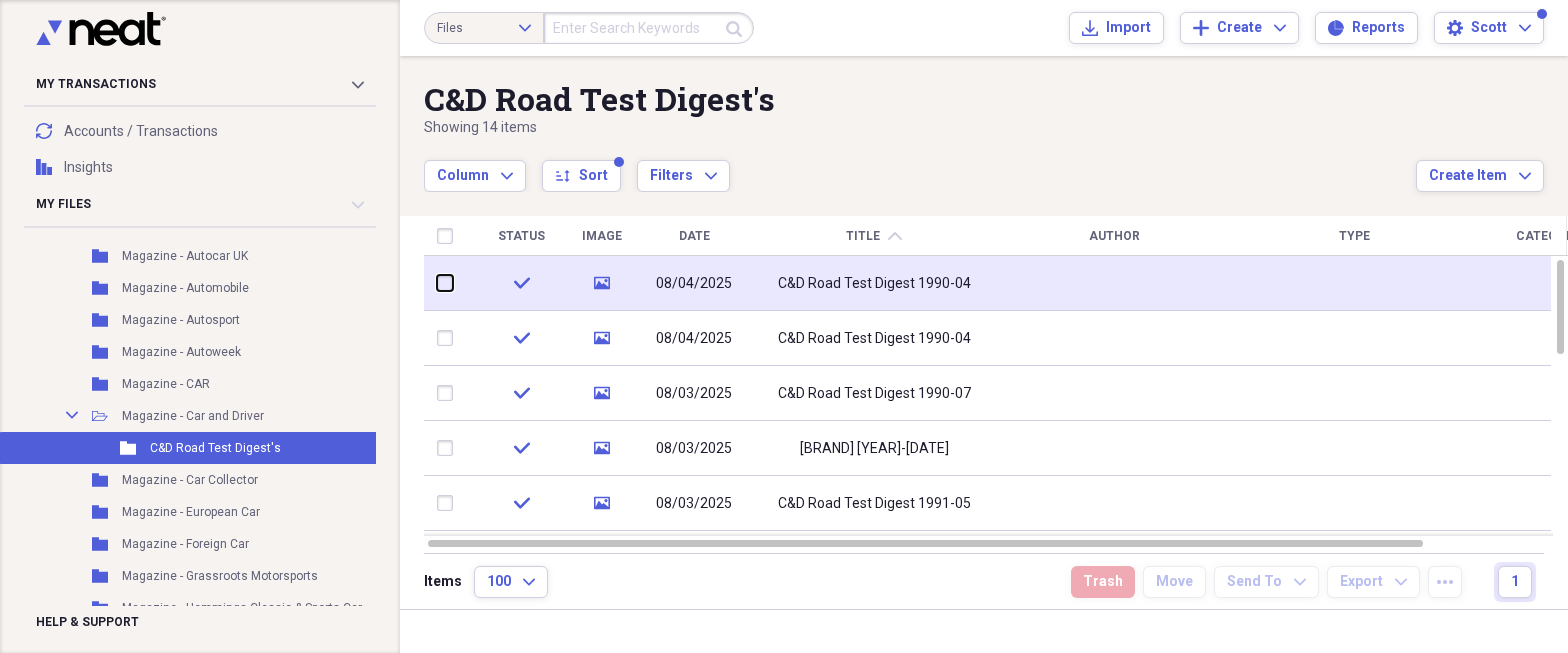 click at bounding box center (437, 283) 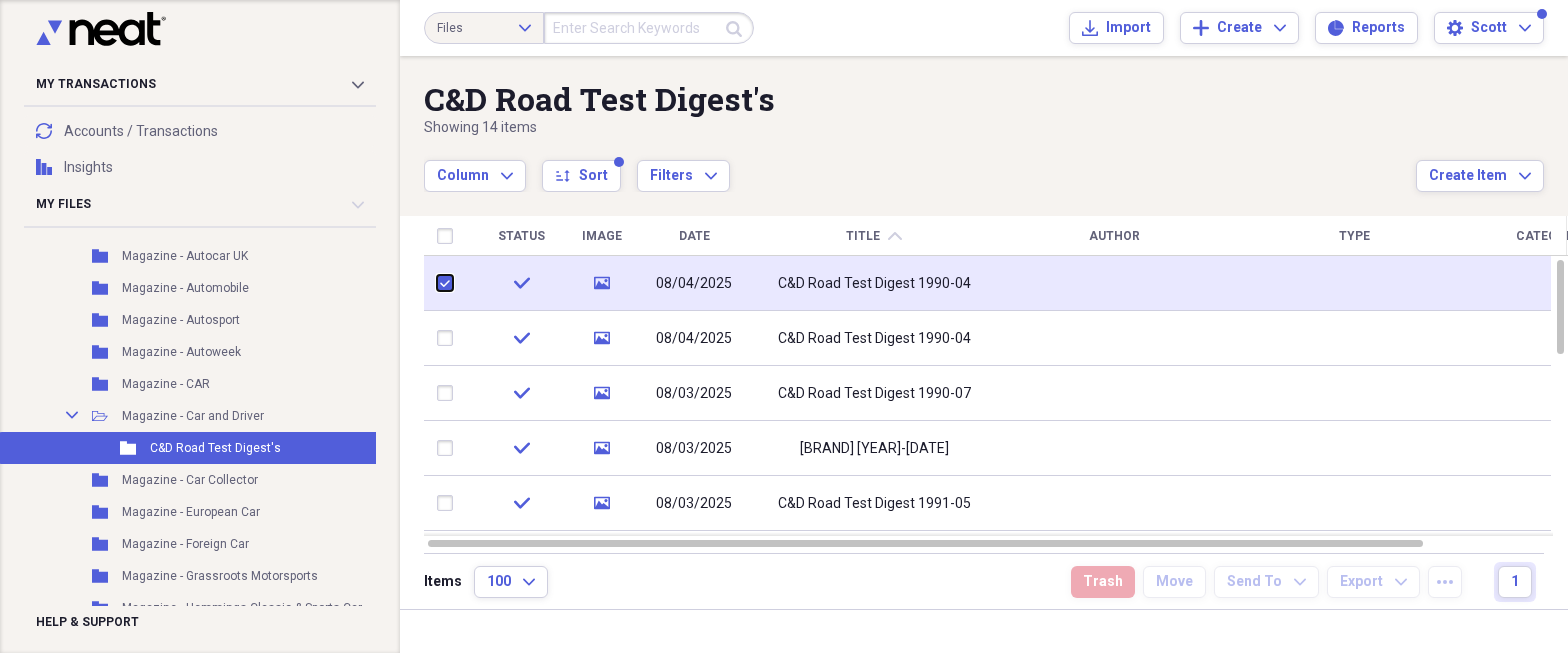 checkbox on "true" 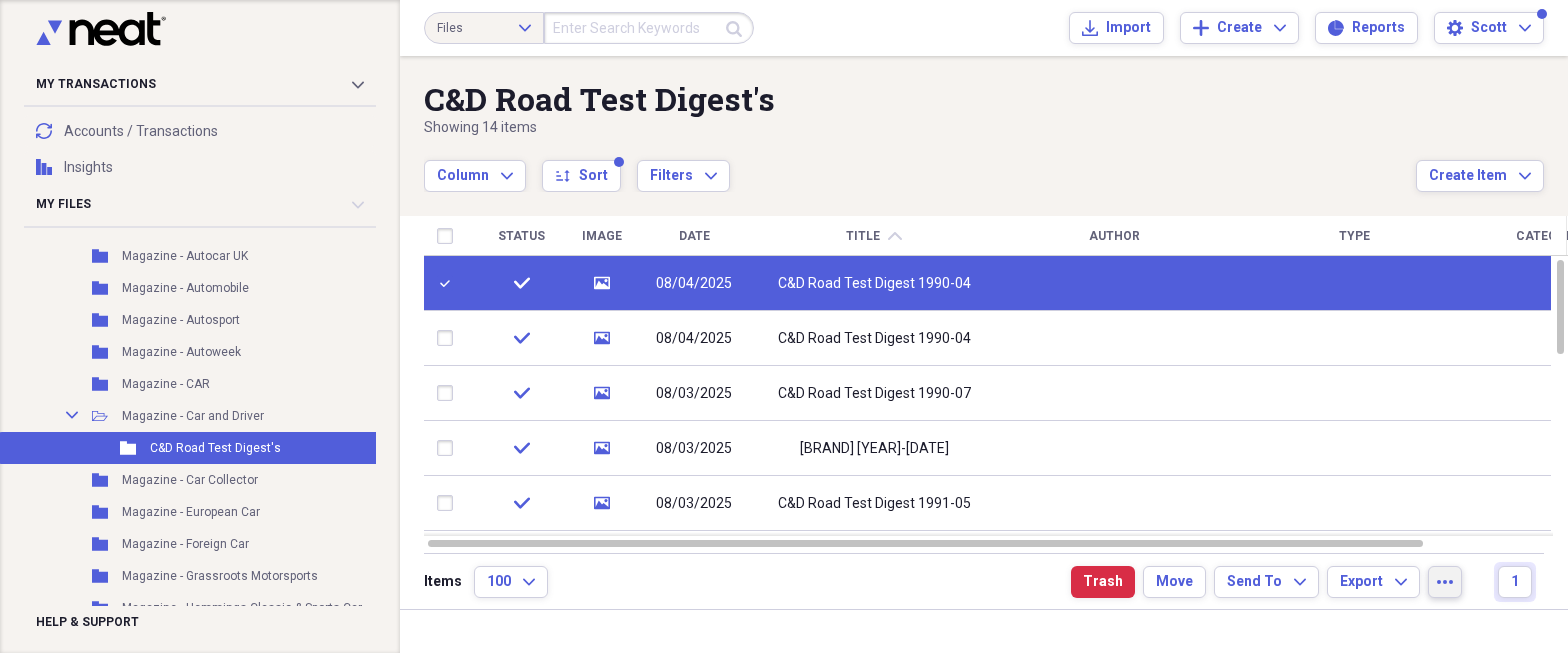 click on "more" 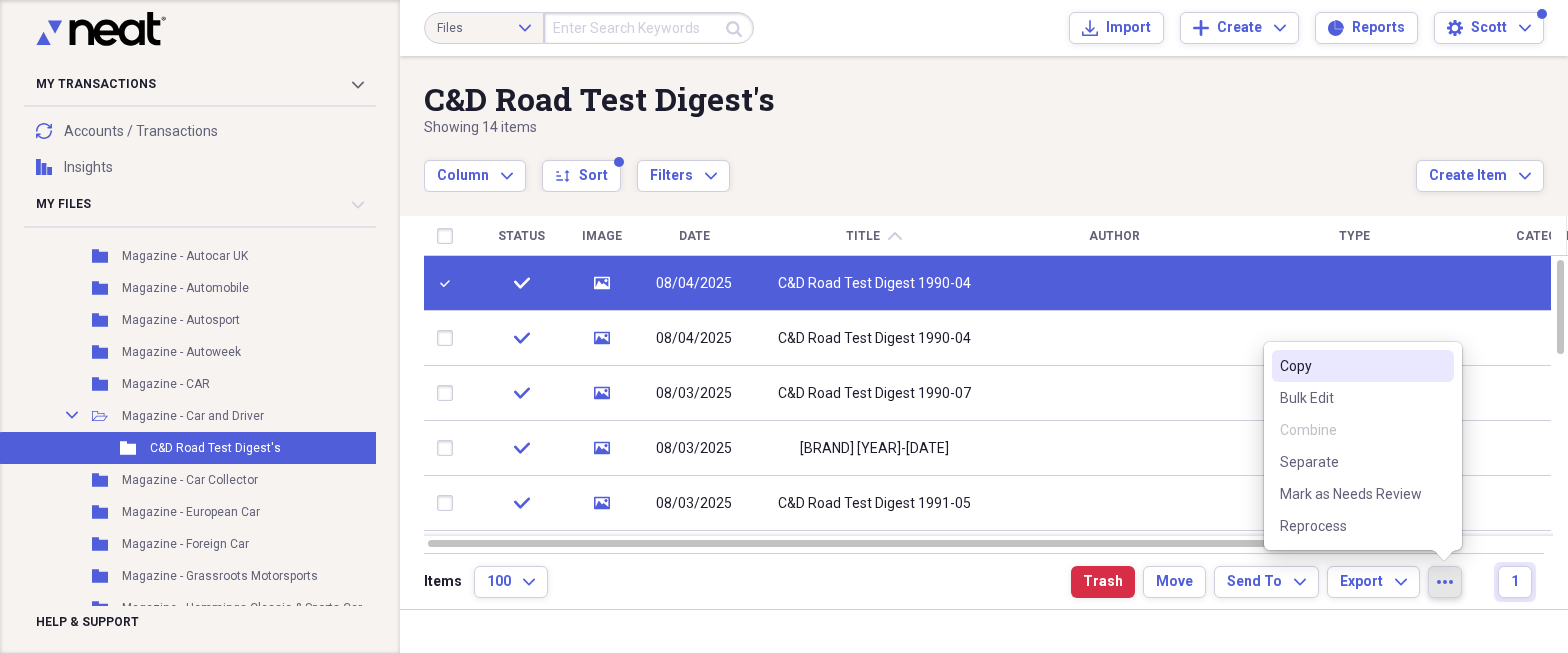 click on "more" 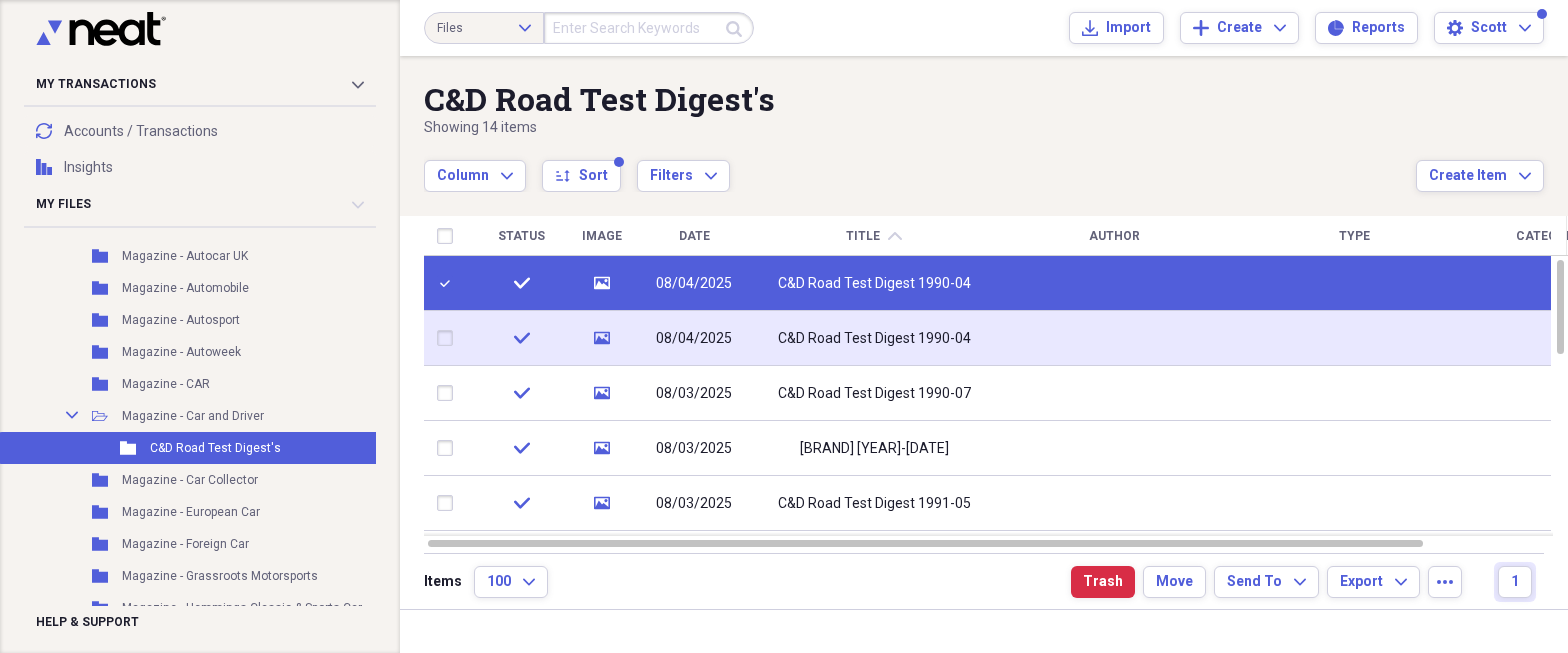 click at bounding box center [449, 338] 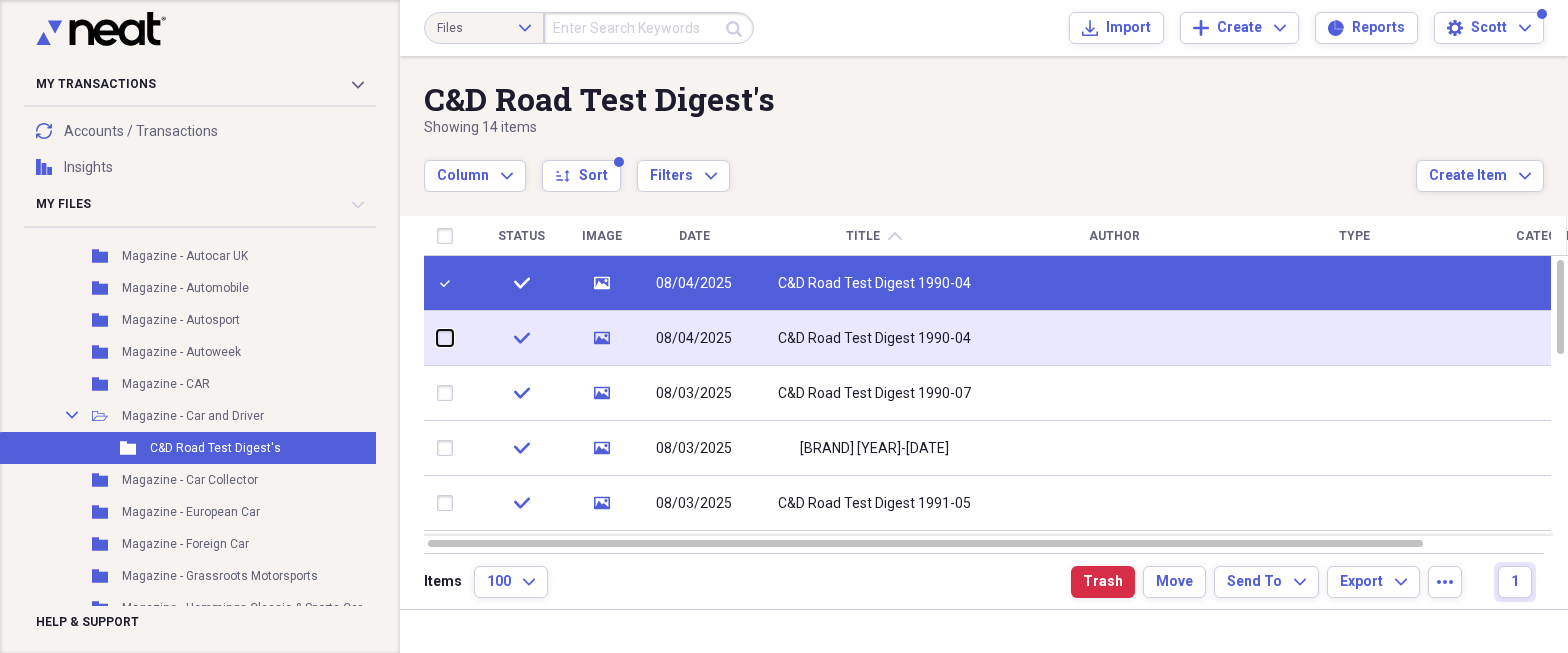 click at bounding box center (437, 338) 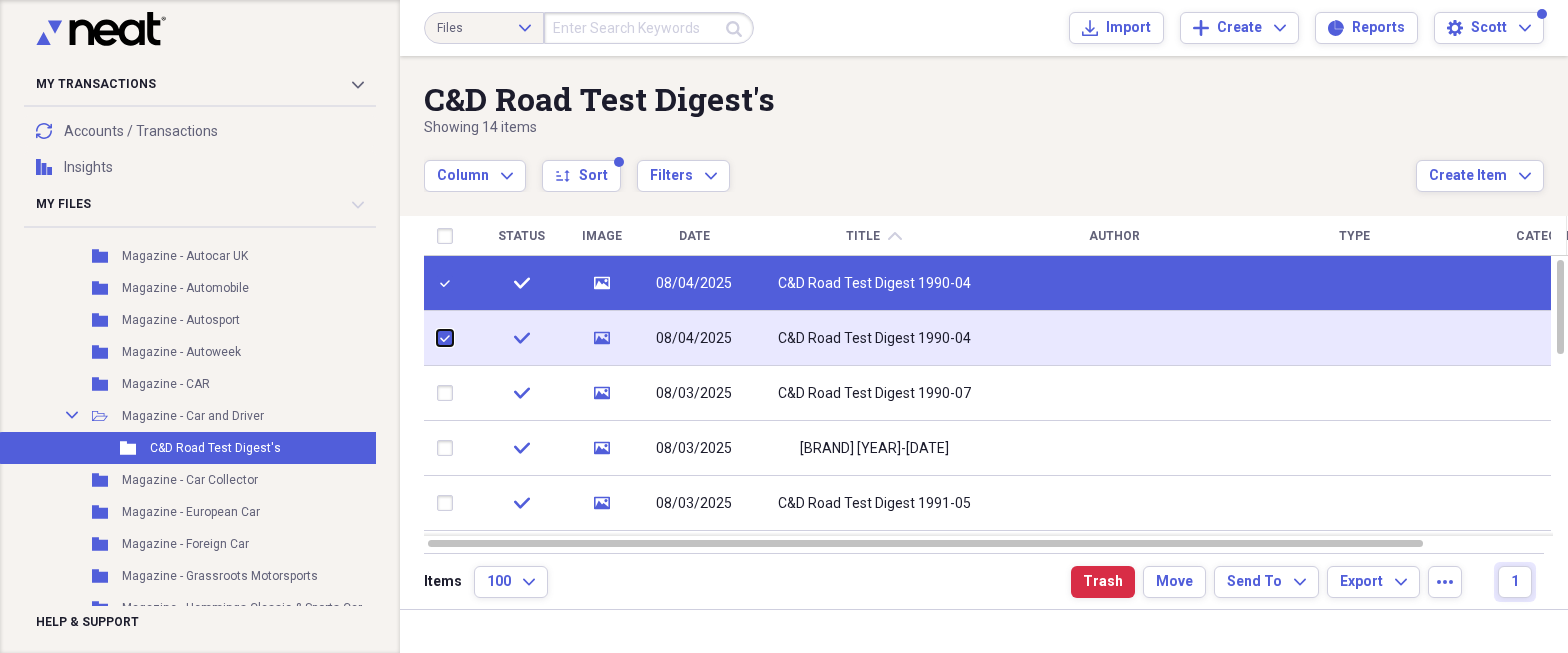 checkbox on "true" 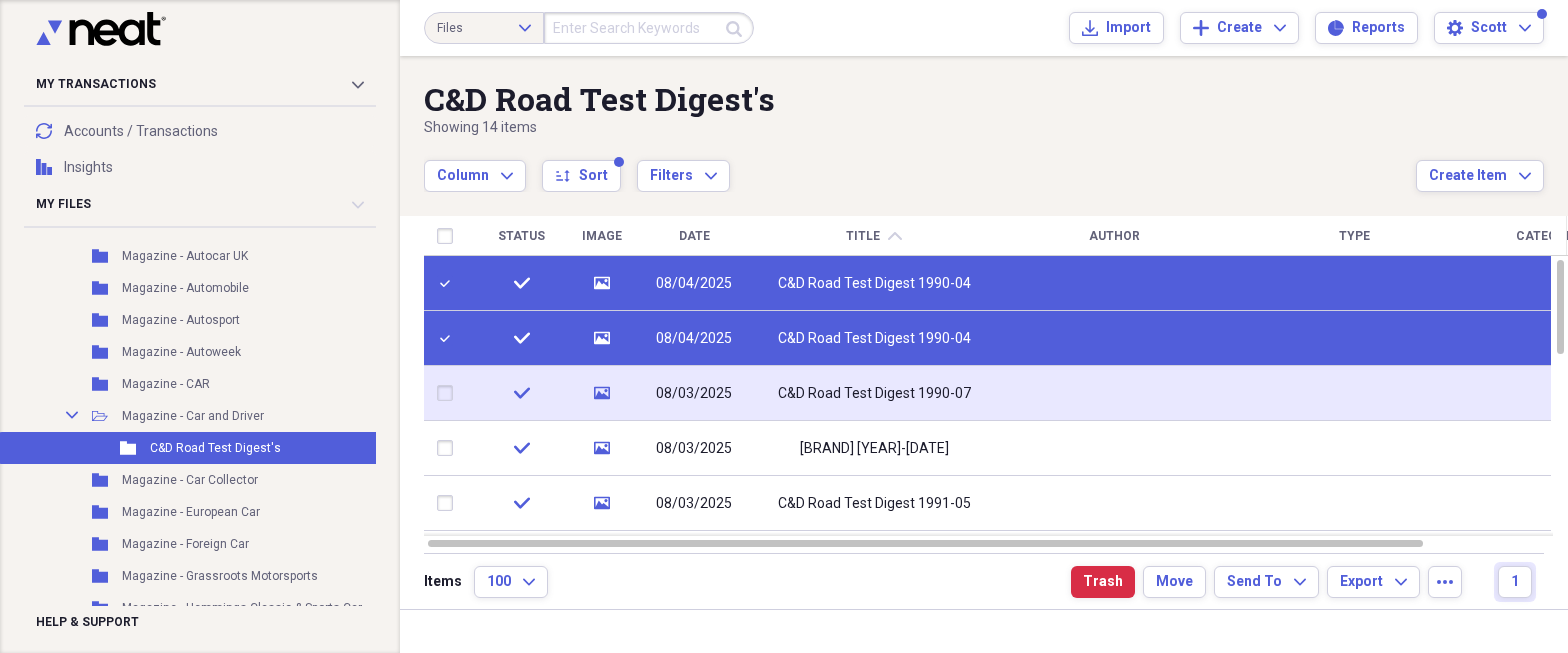 click at bounding box center (449, 393) 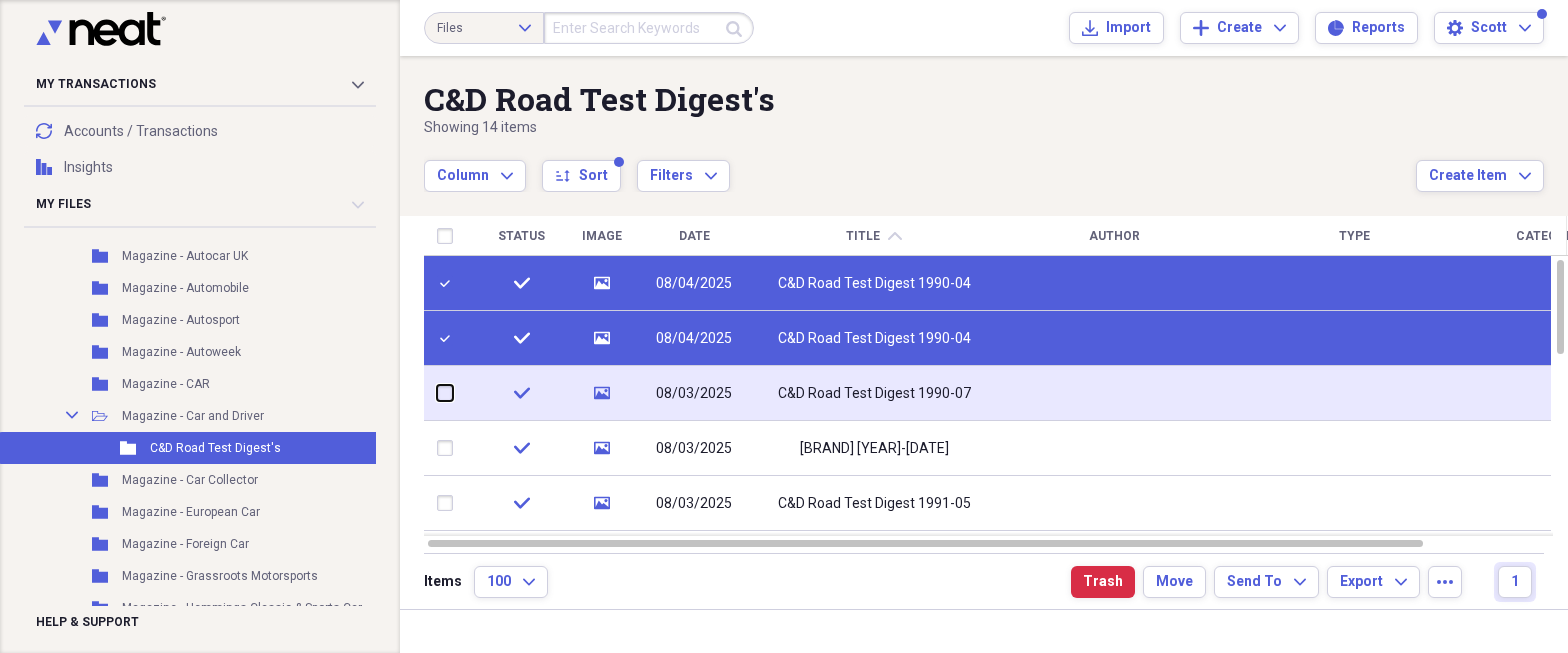 click at bounding box center (437, 393) 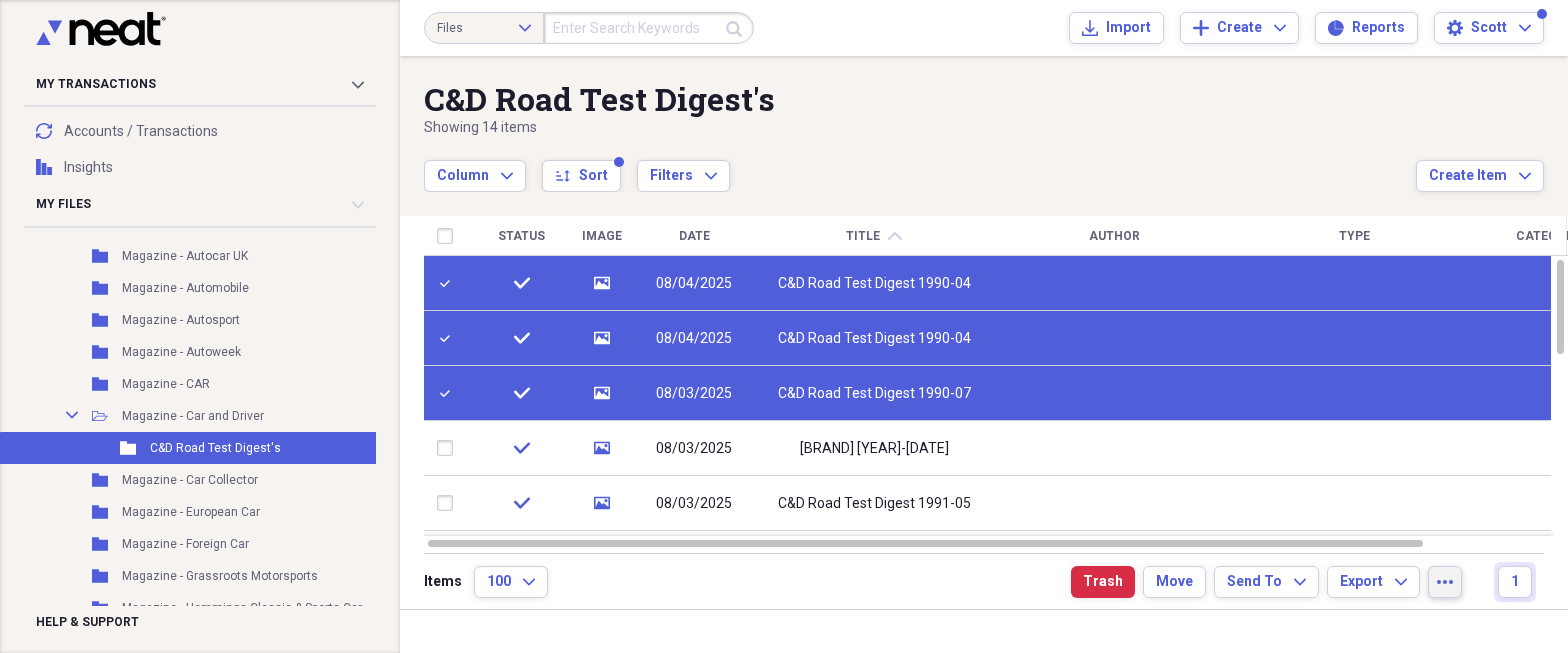 click on "more" 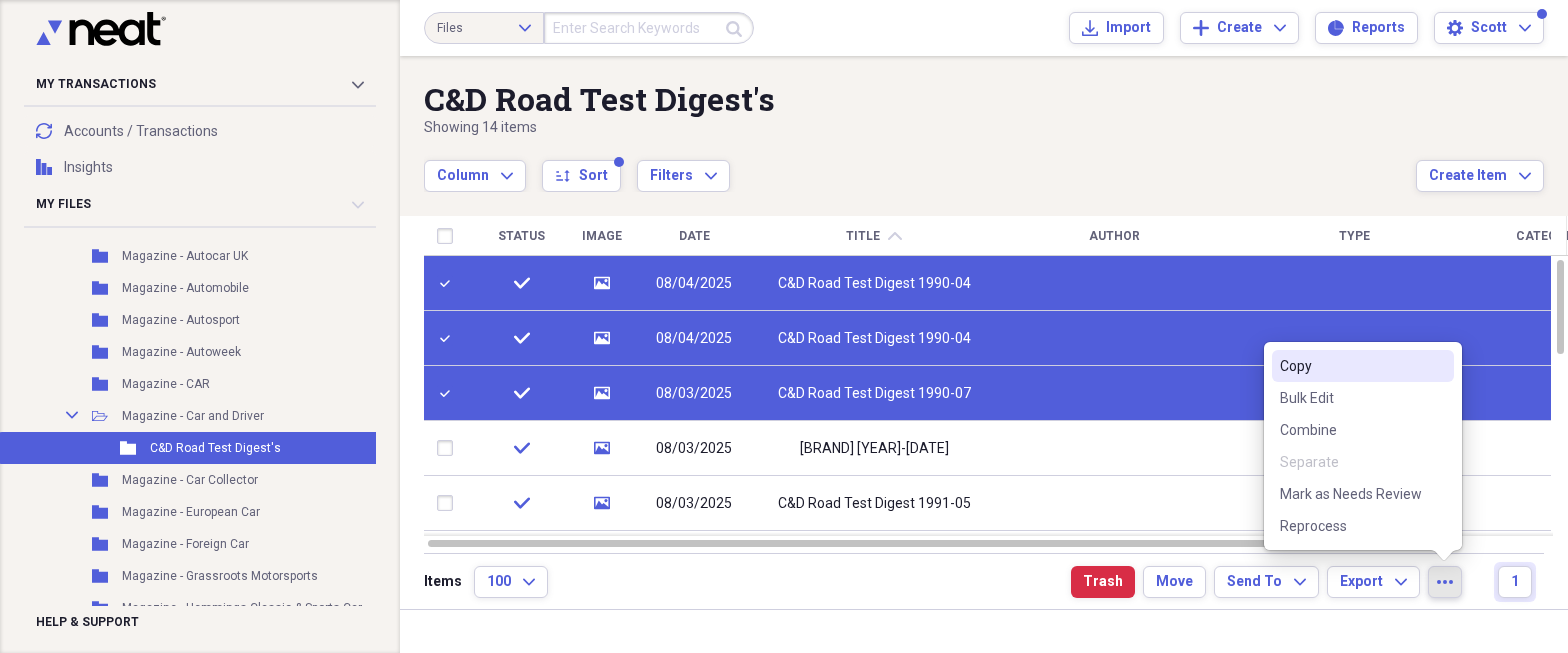 click on "more" 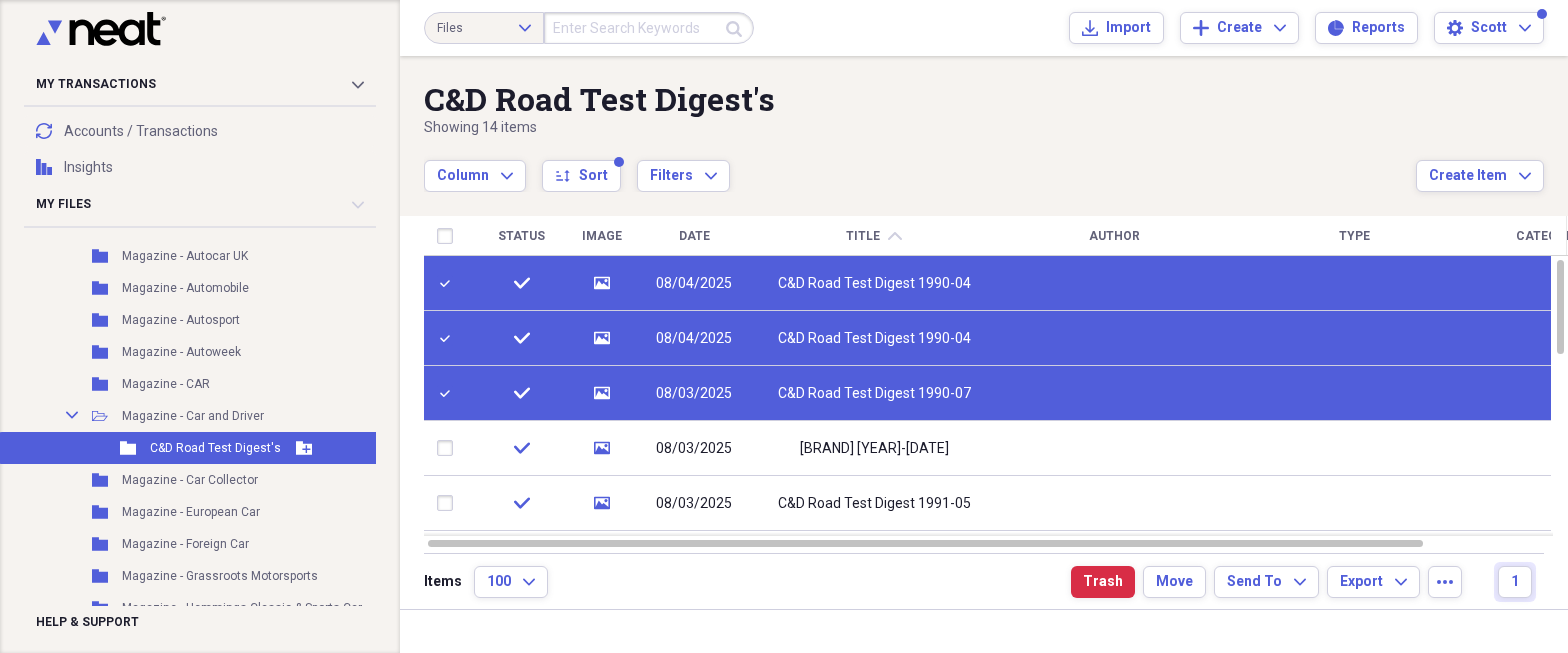 click 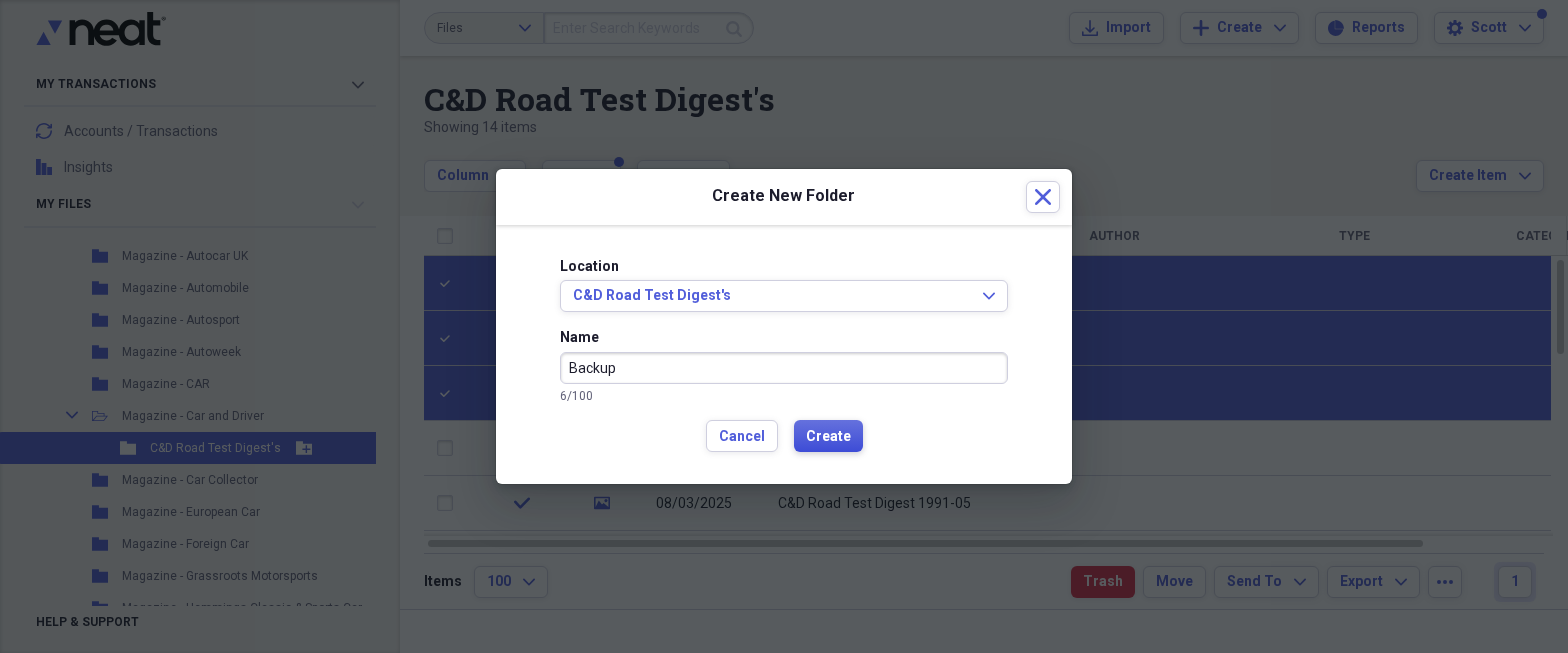 type on "Backup" 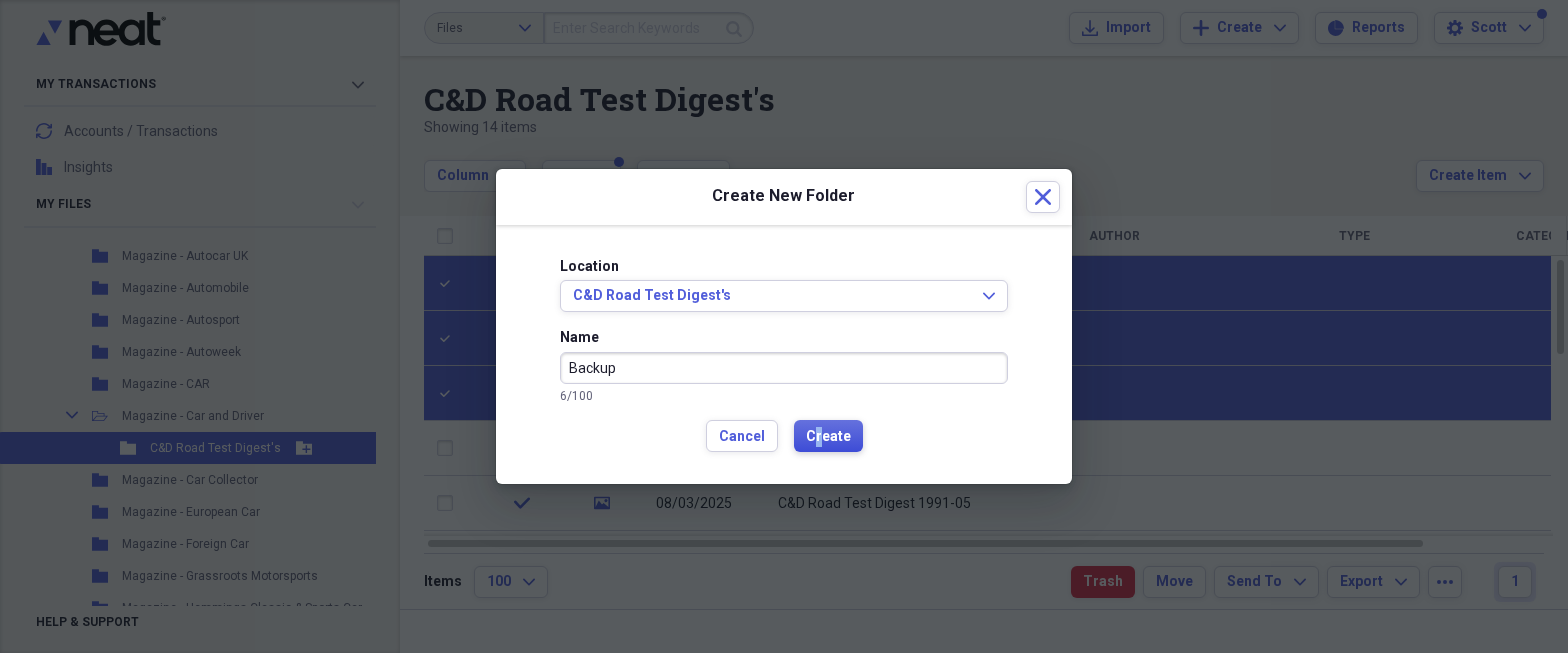 click on "Create" at bounding box center (828, 437) 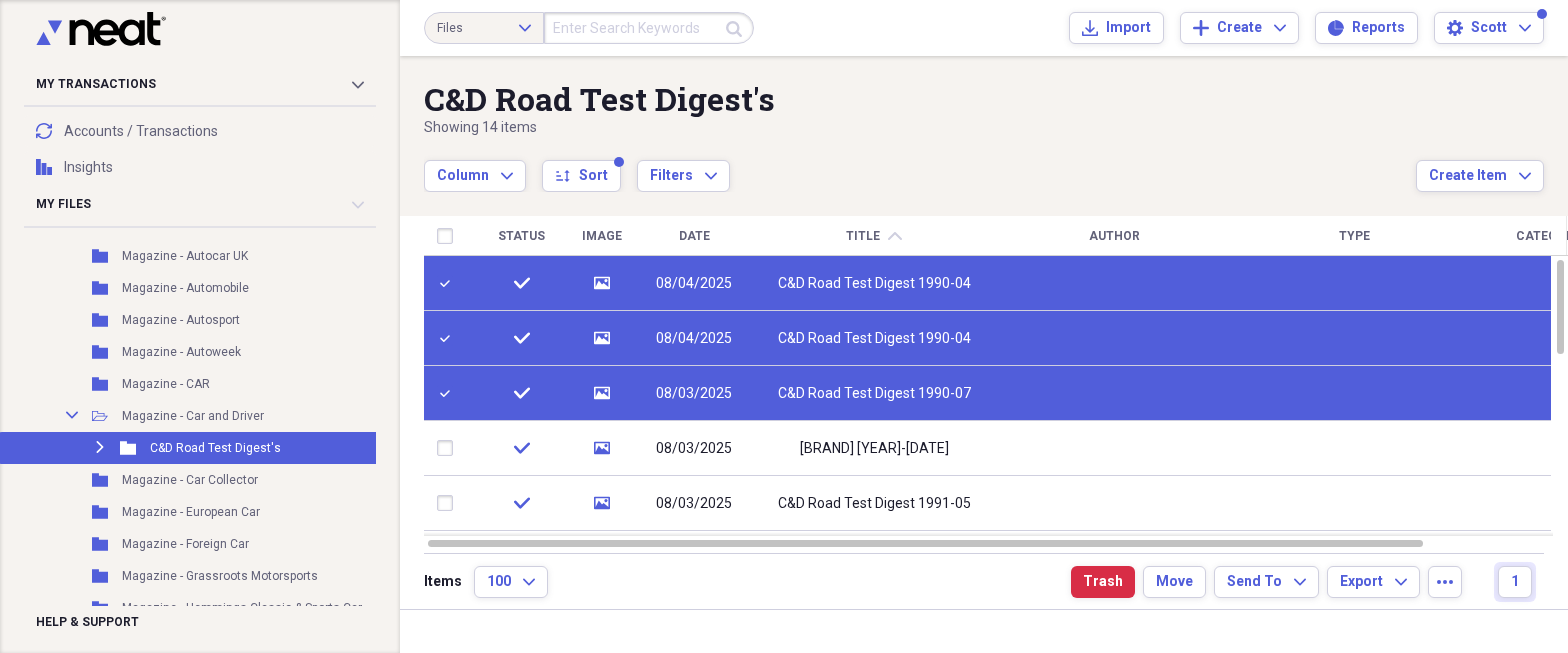 click at bounding box center (449, 283) 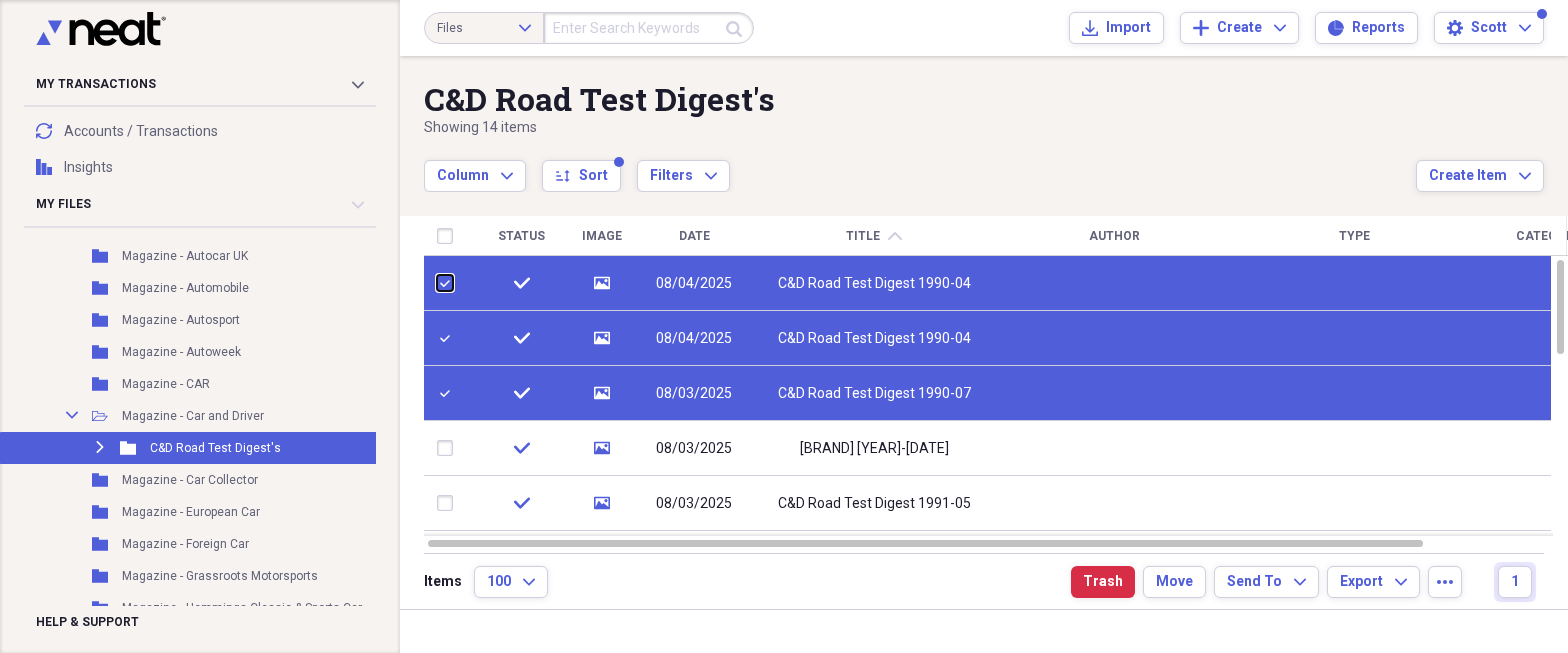 click at bounding box center (437, 283) 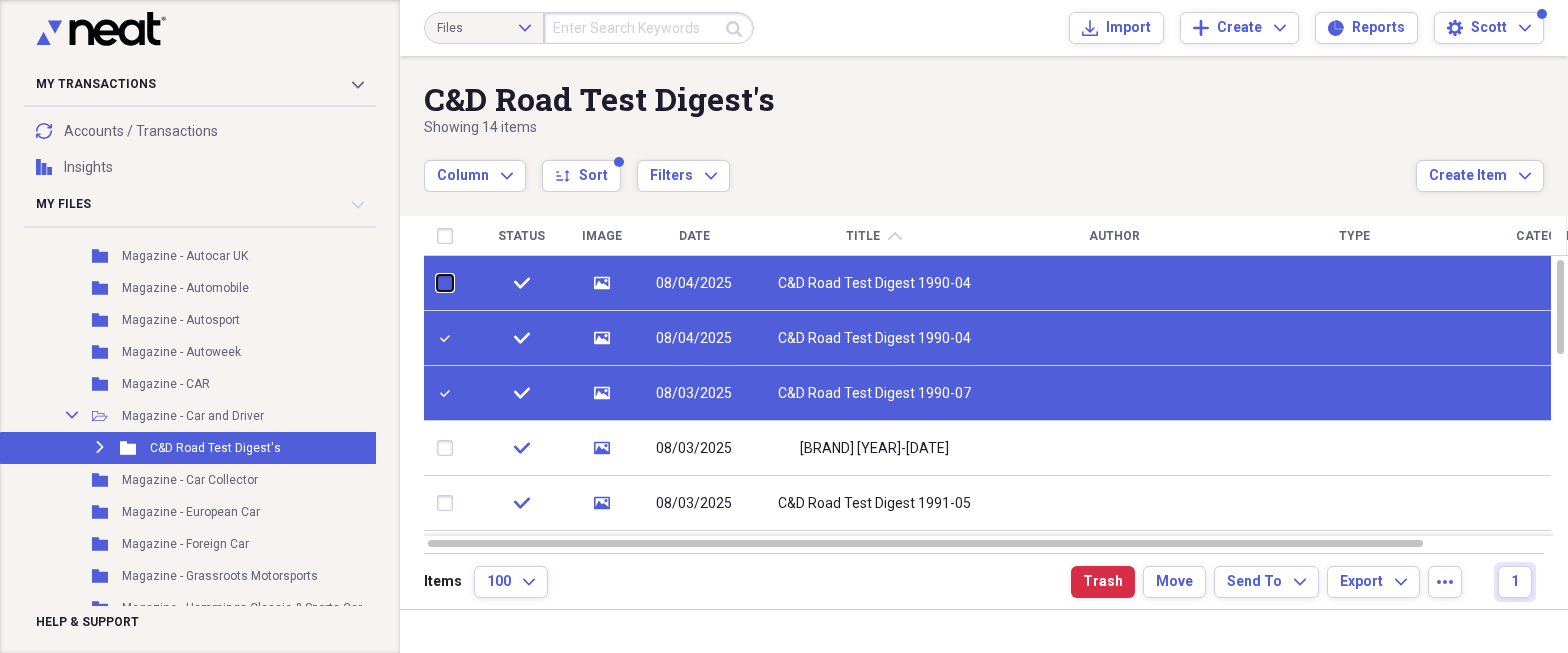 checkbox on "false" 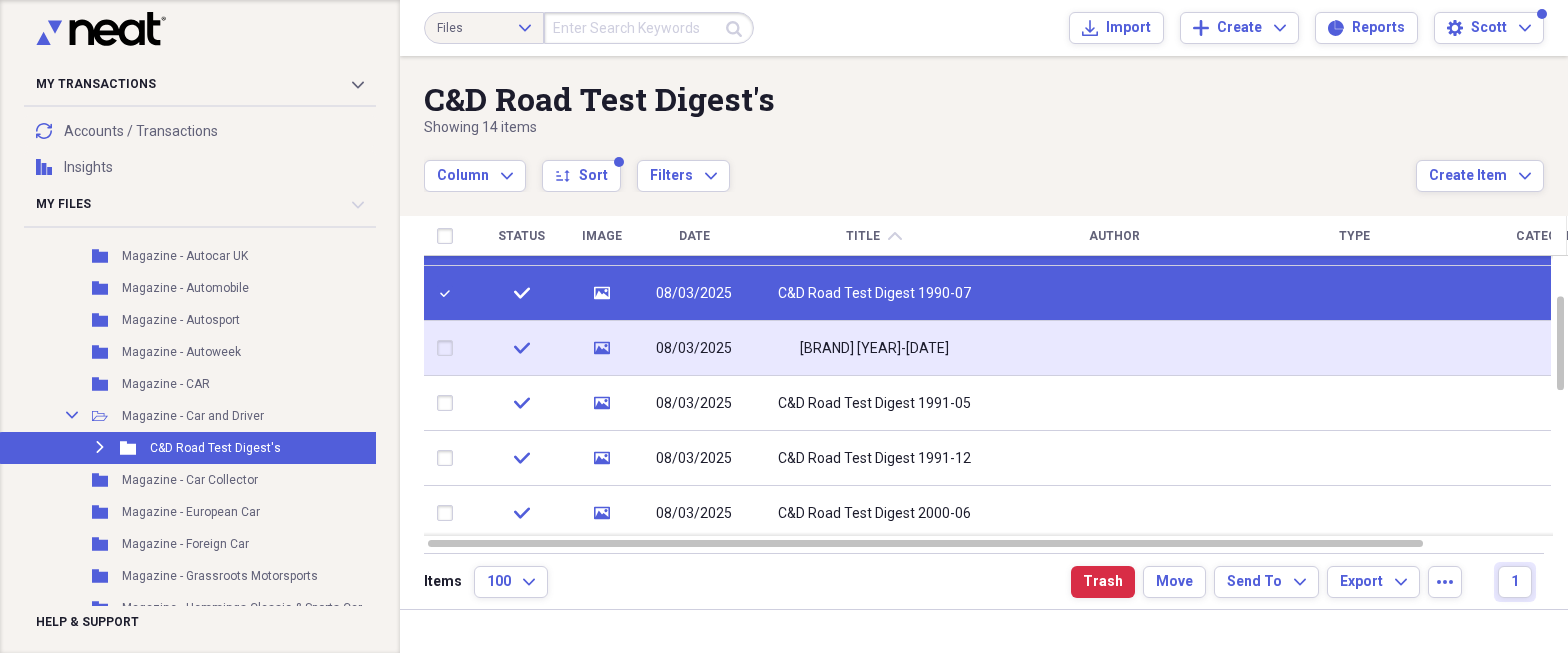 click at bounding box center [449, 348] 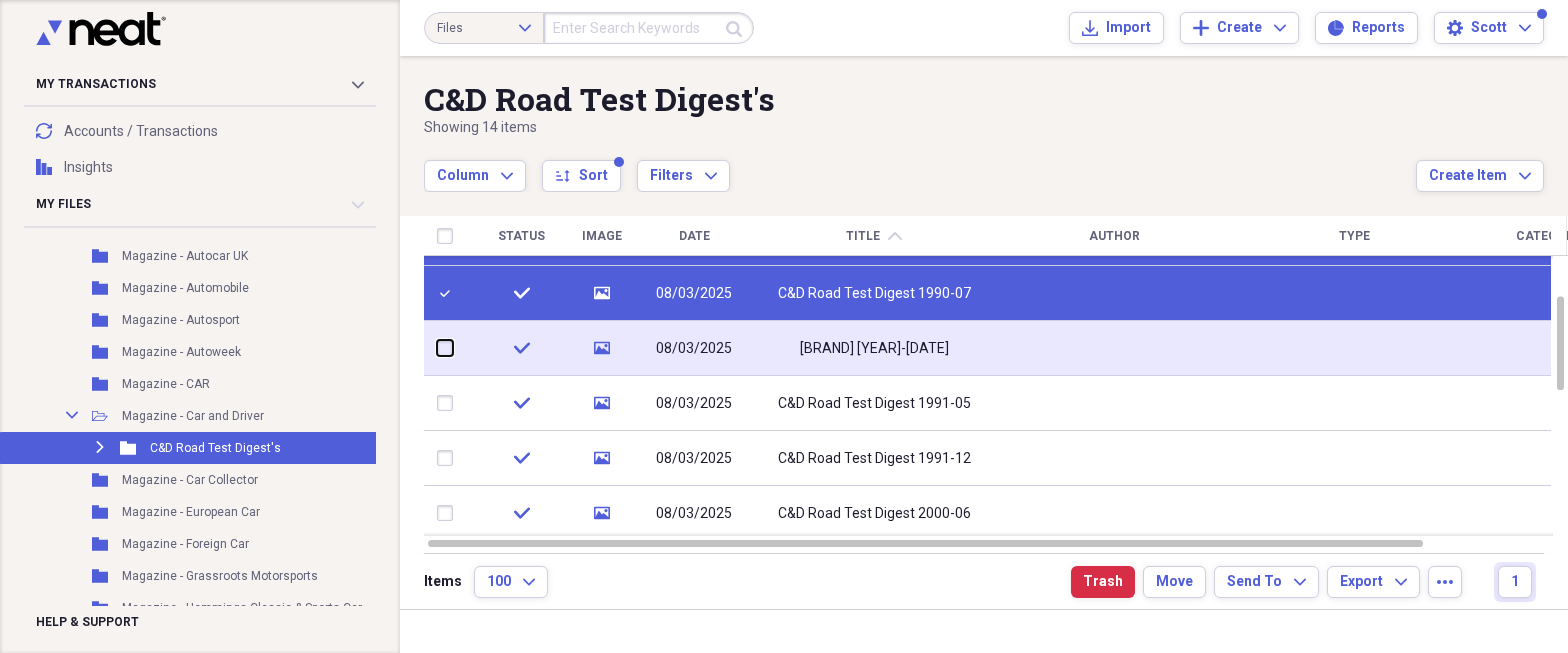 click at bounding box center [437, 348] 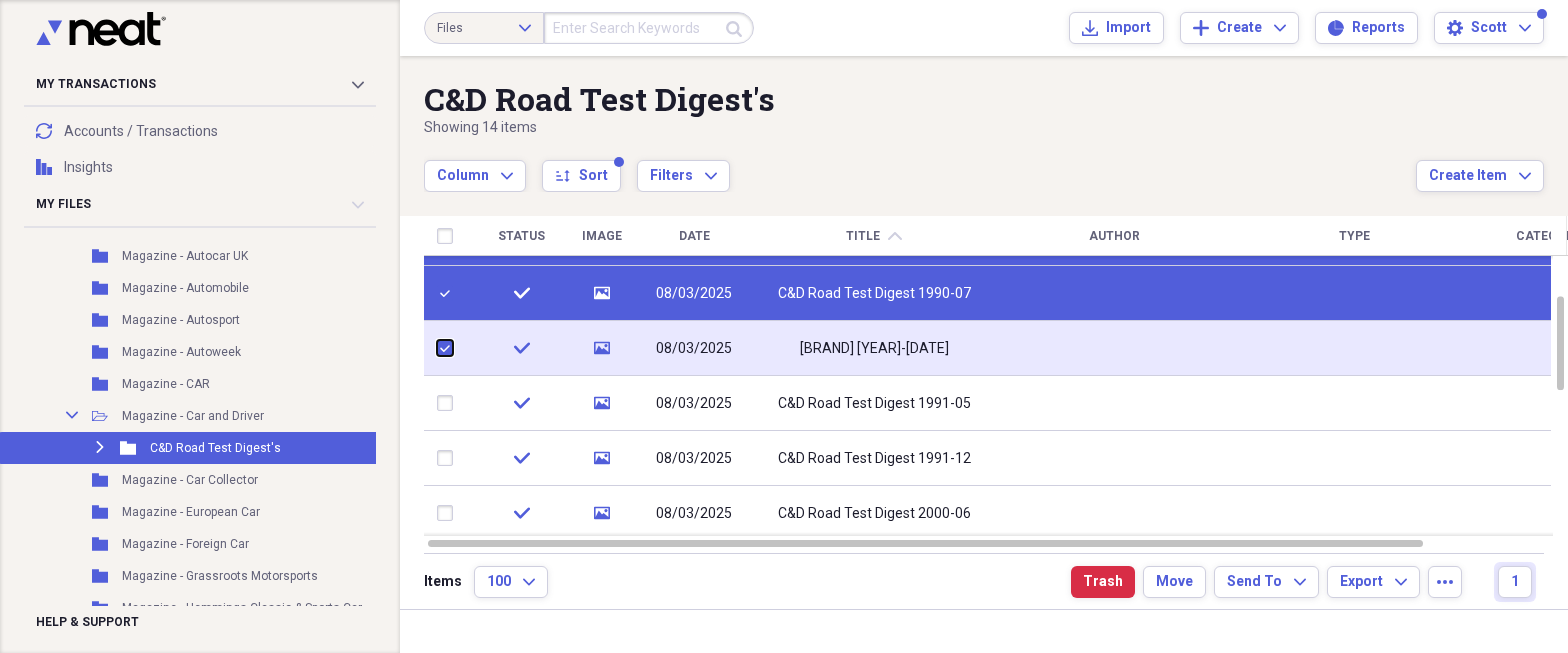 checkbox on "true" 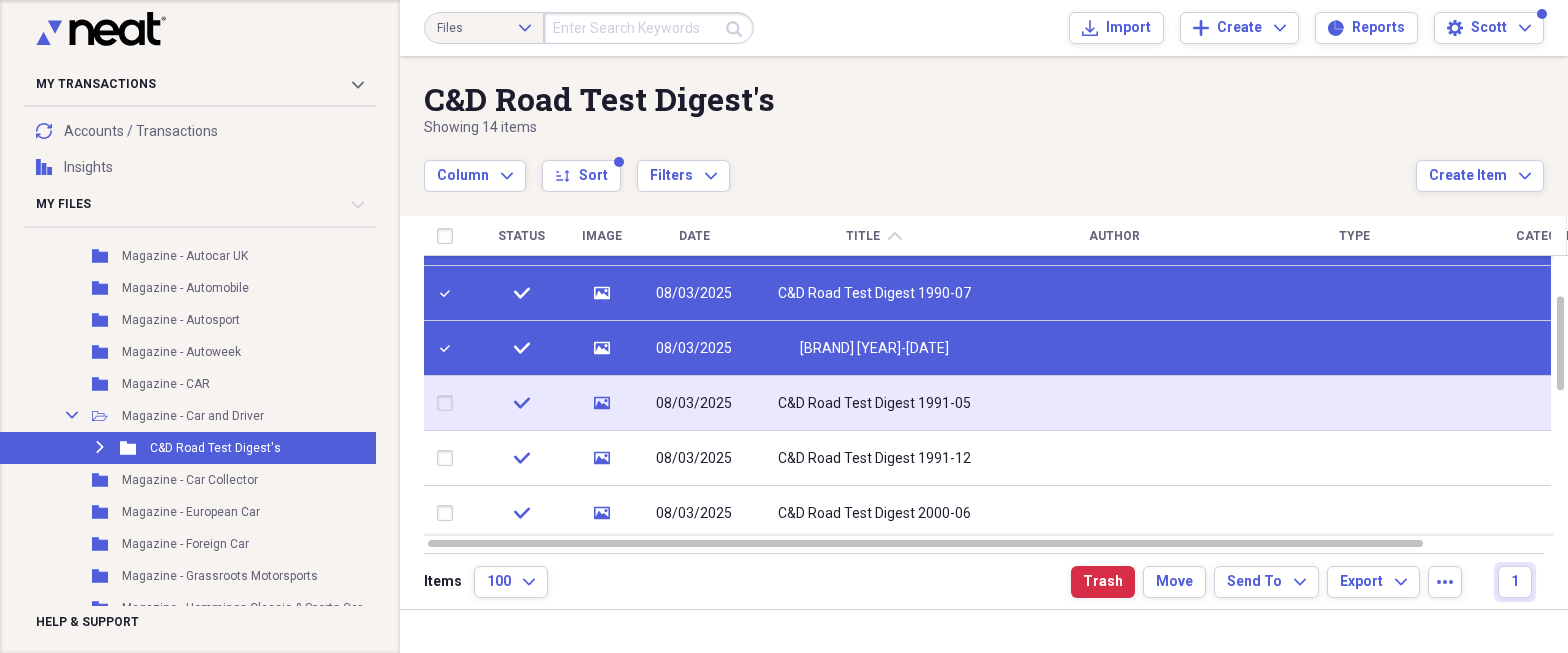 click at bounding box center [449, 403] 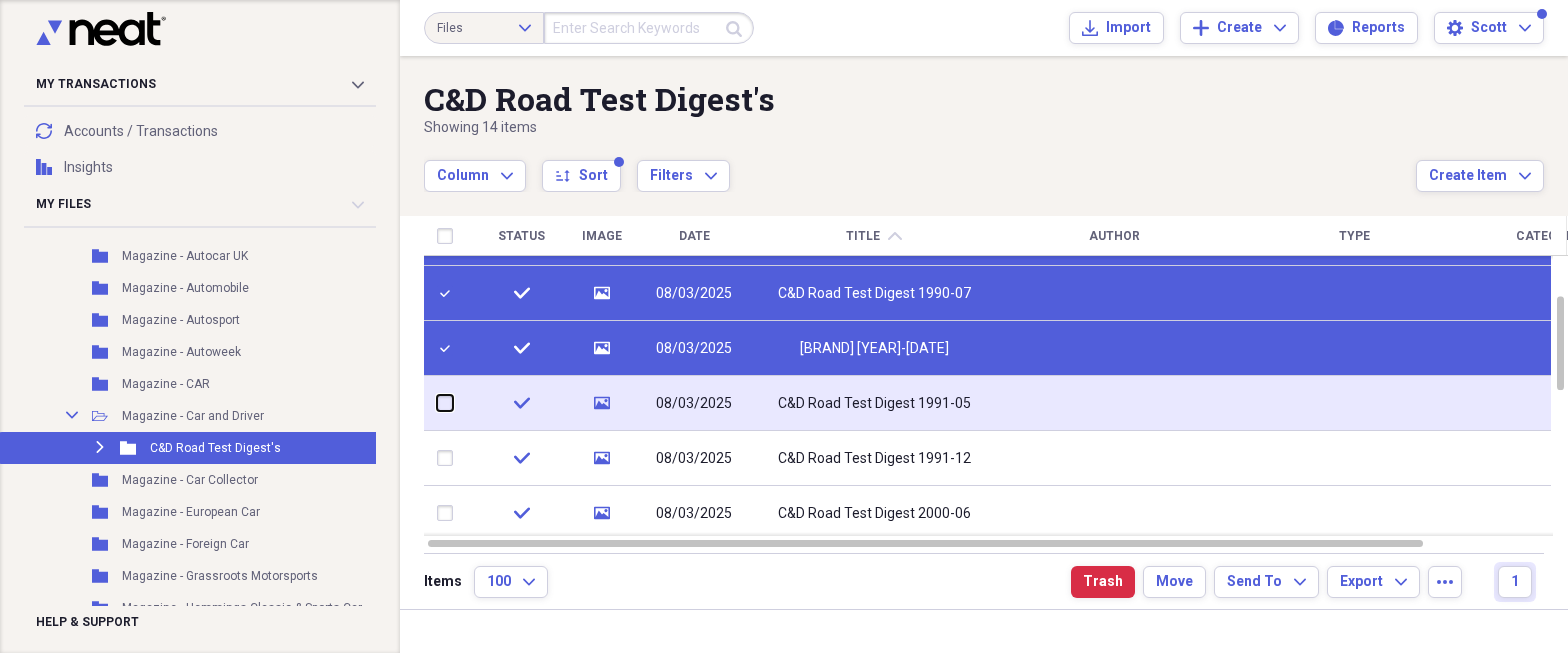 click at bounding box center [437, 403] 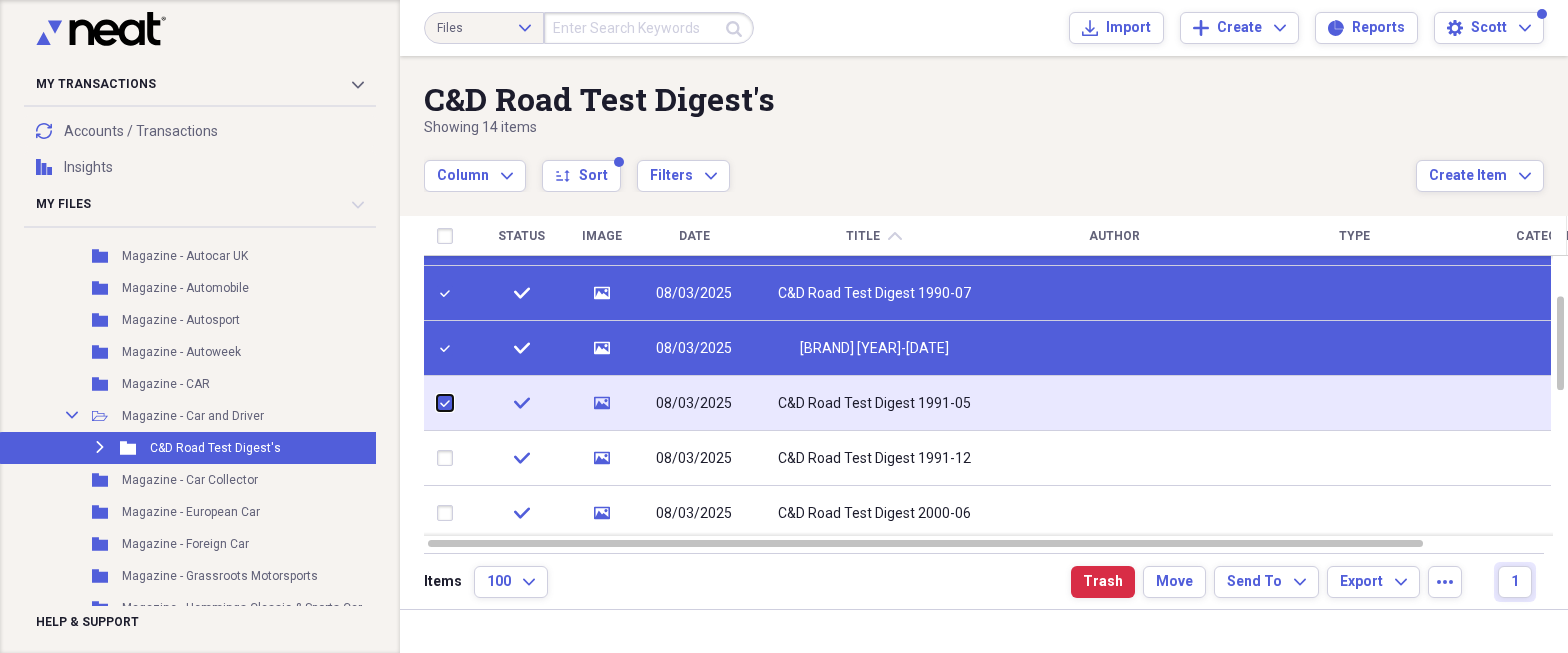 checkbox on "true" 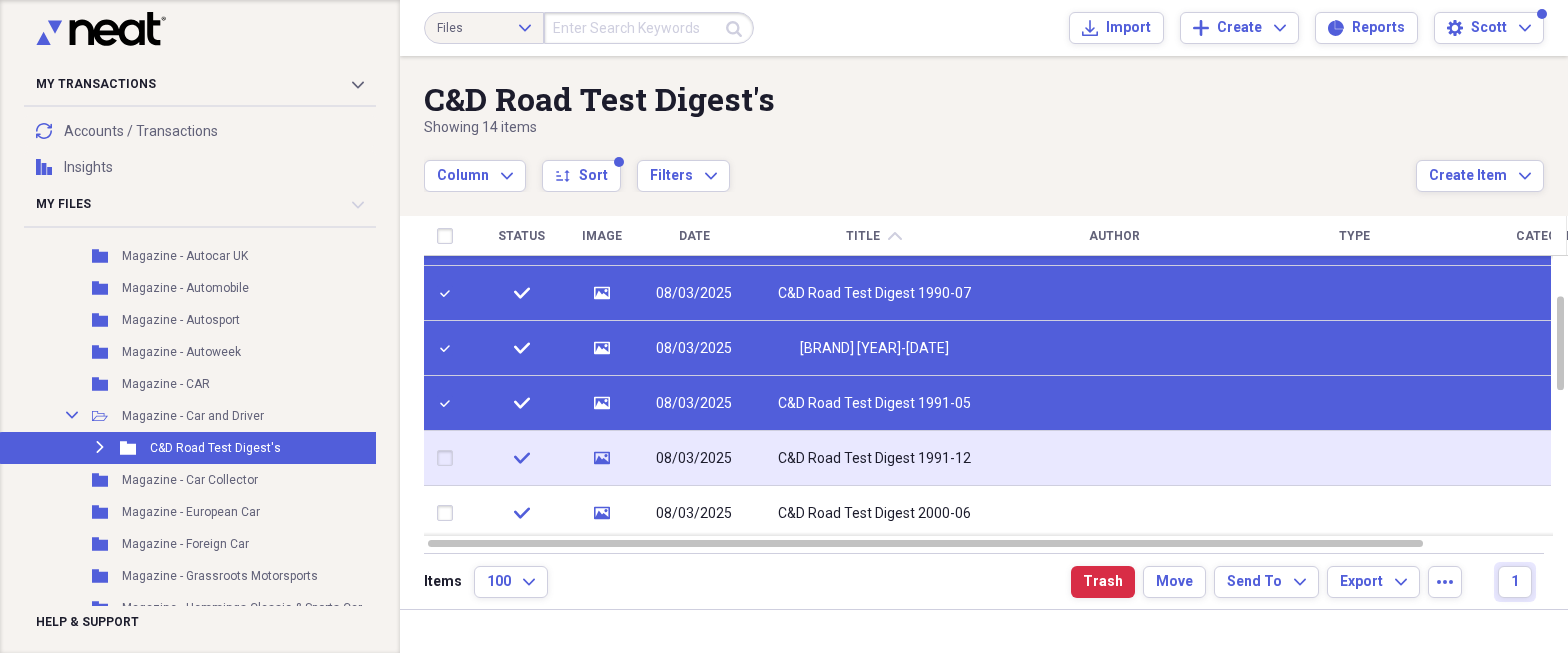 click at bounding box center [449, 458] 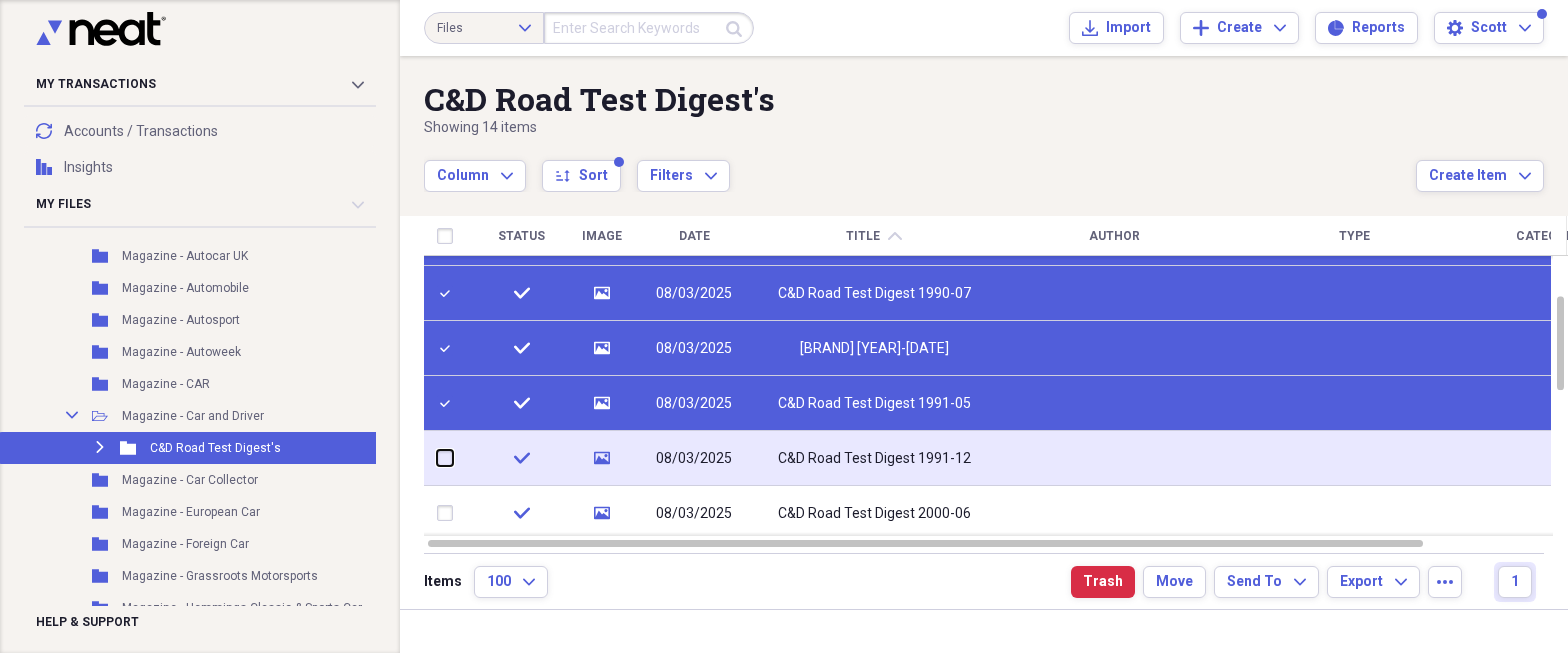 click at bounding box center (437, 458) 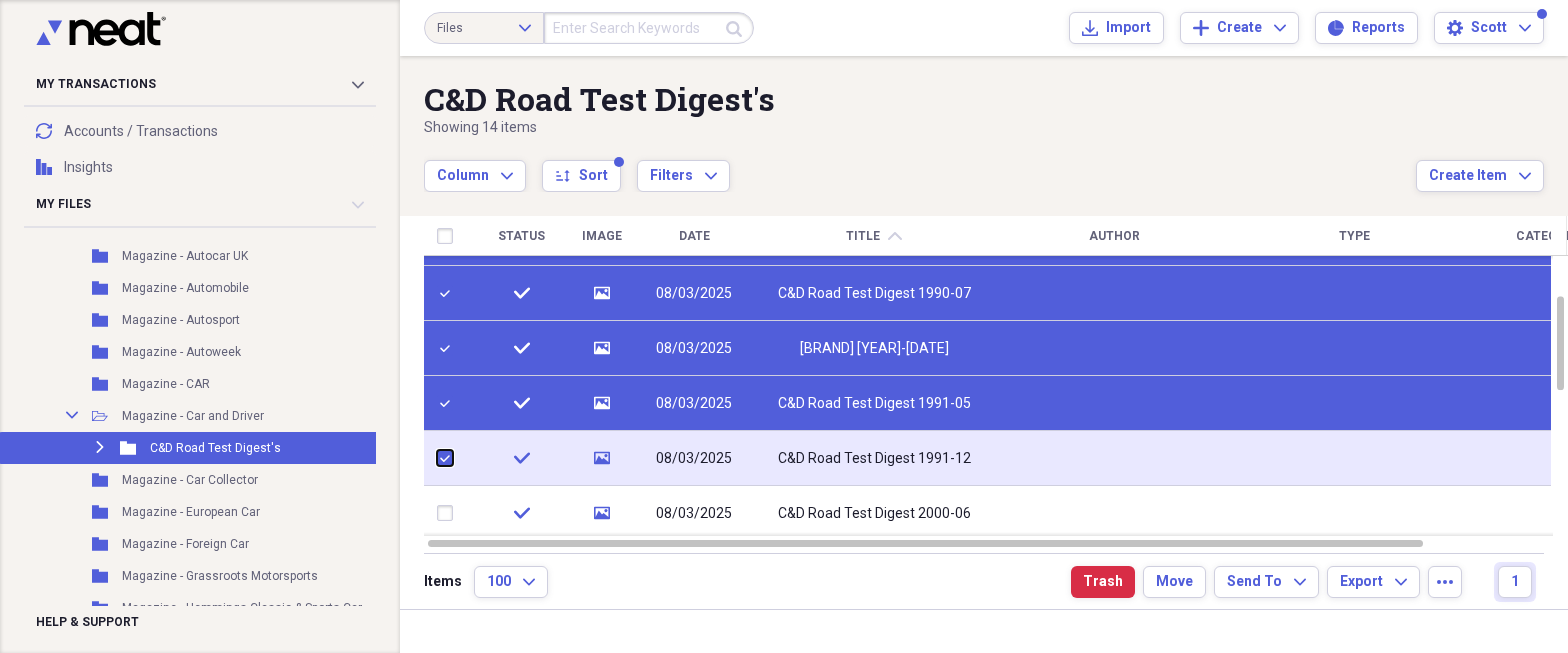 checkbox on "true" 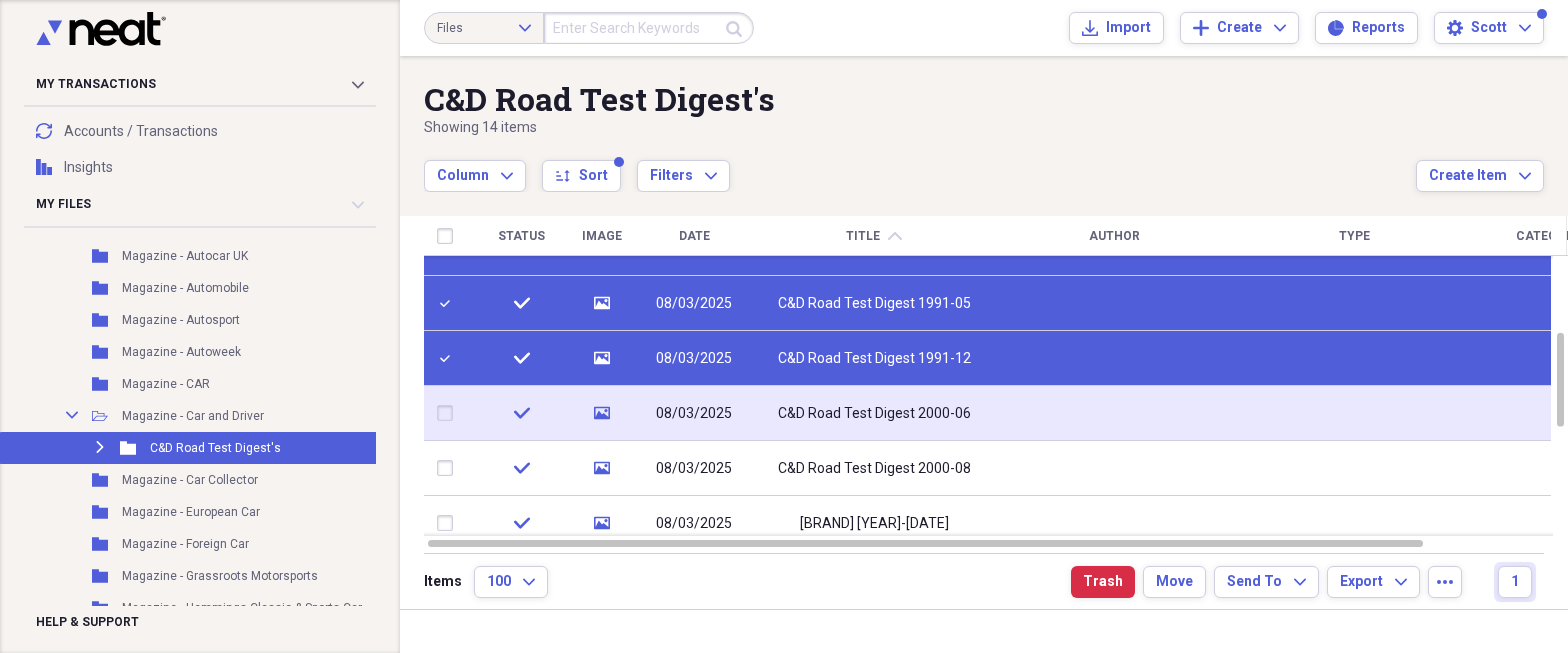 click at bounding box center [449, 413] 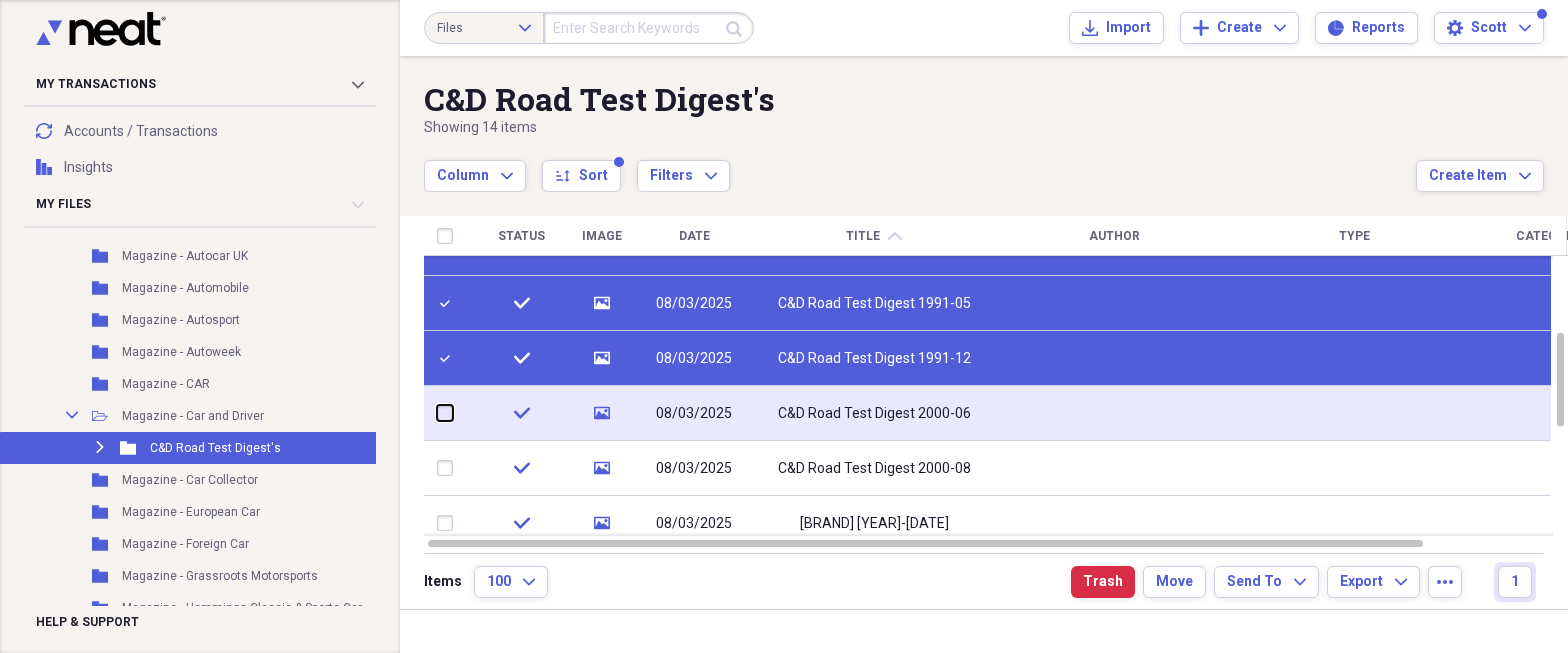 click at bounding box center [437, 413] 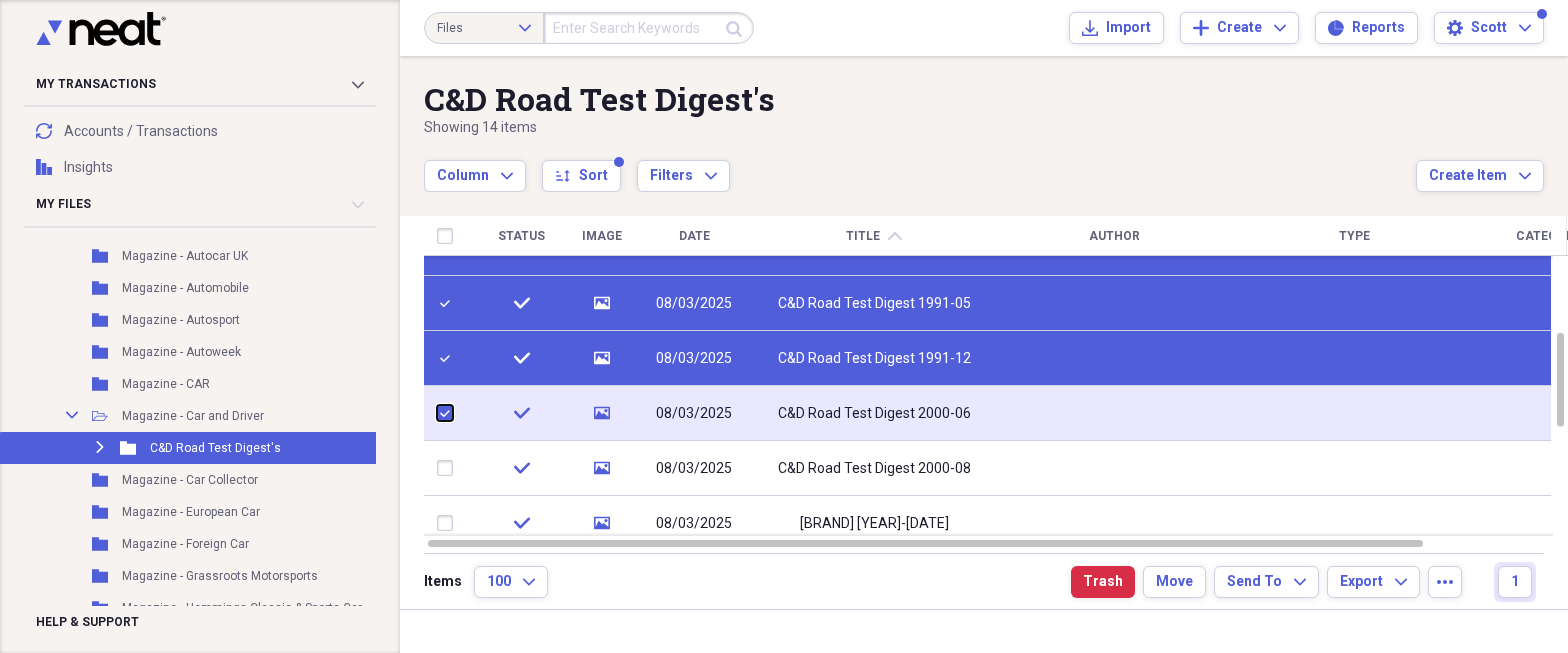 checkbox on "true" 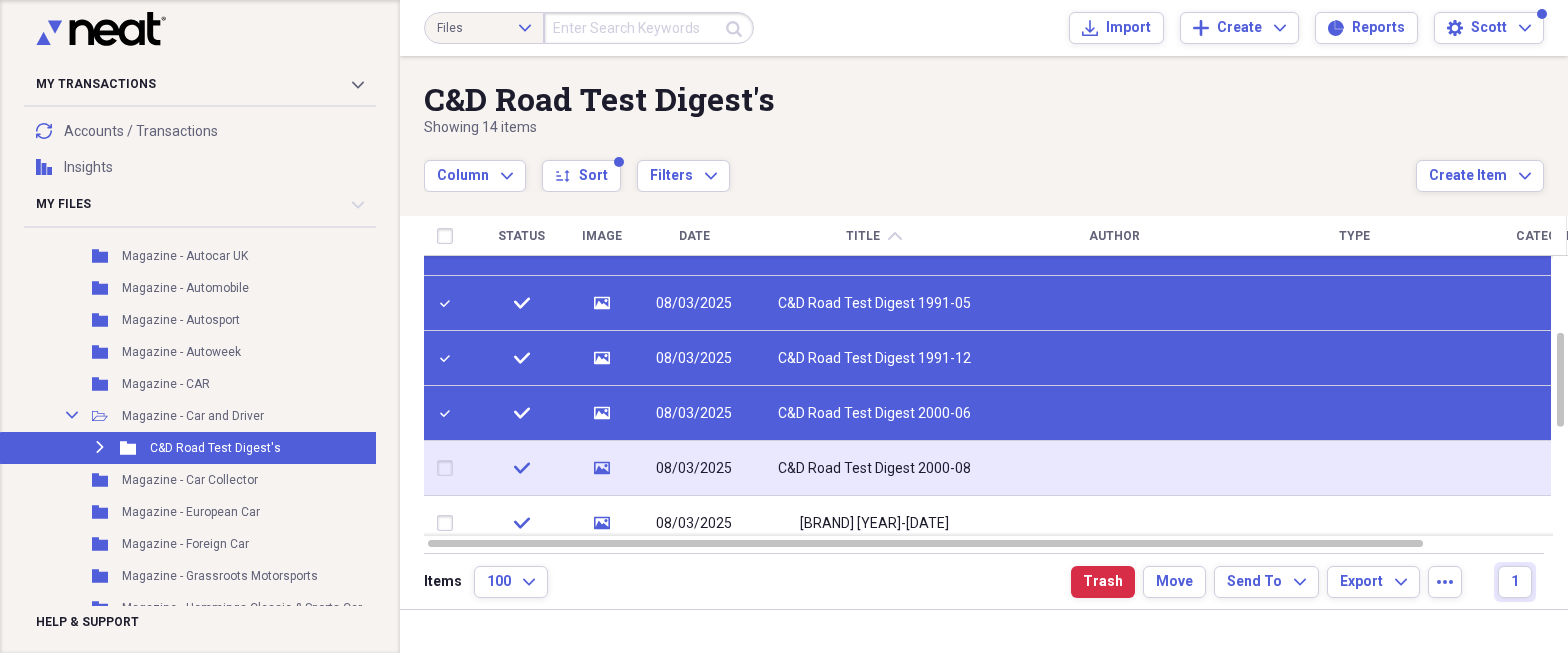click at bounding box center (449, 468) 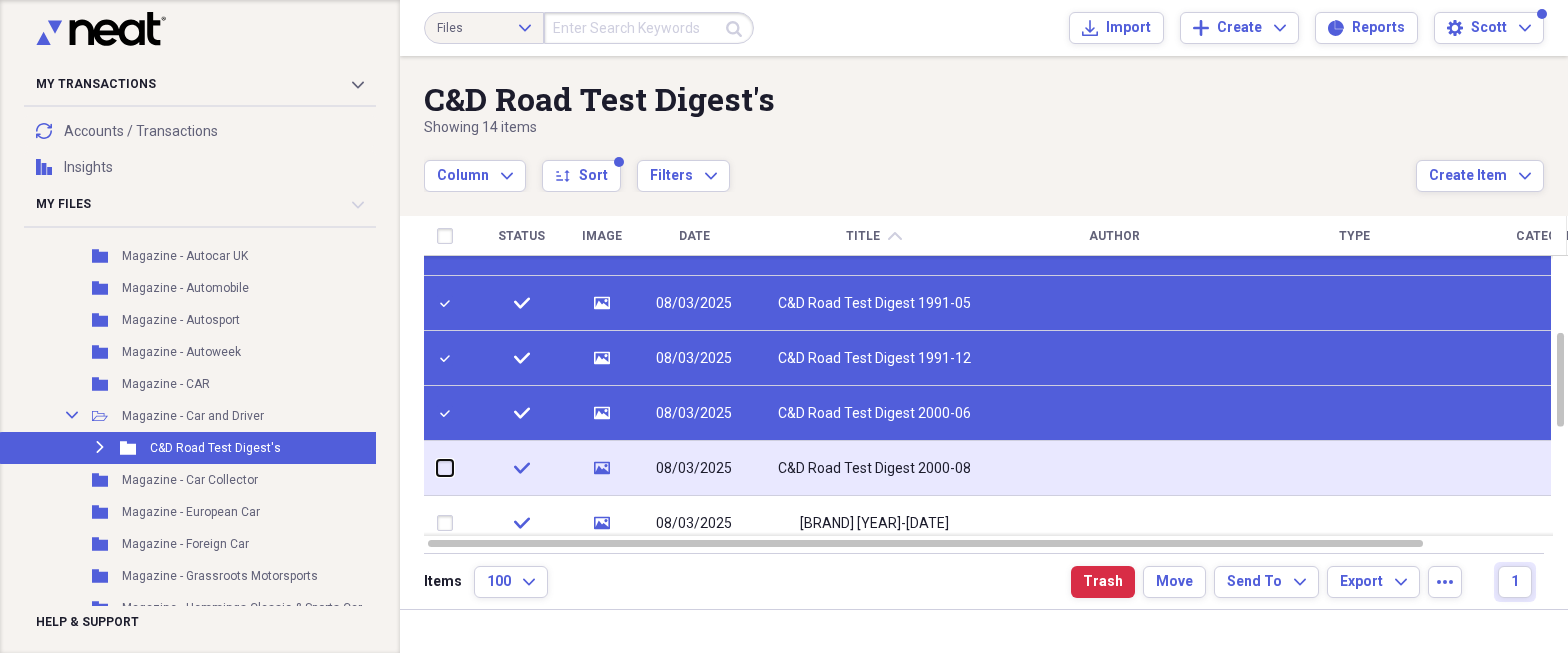click at bounding box center (437, 468) 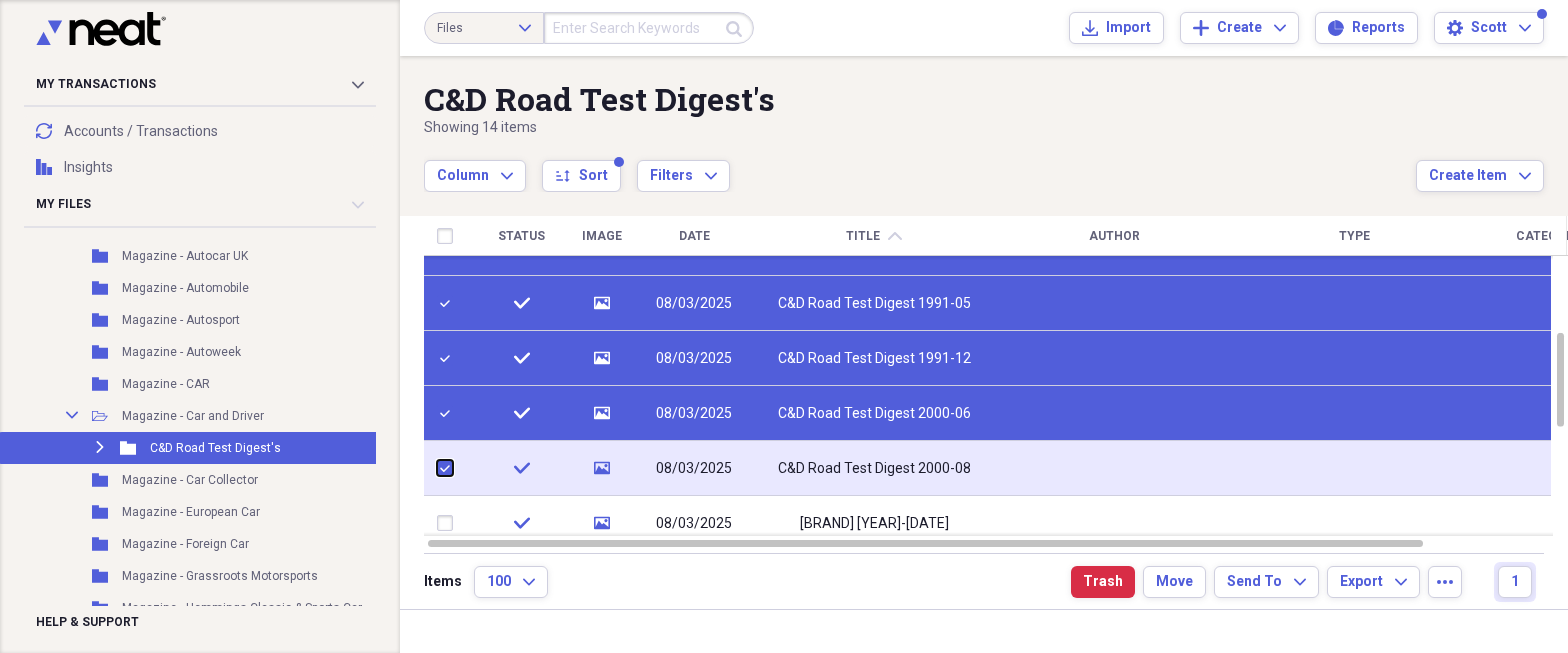 checkbox on "true" 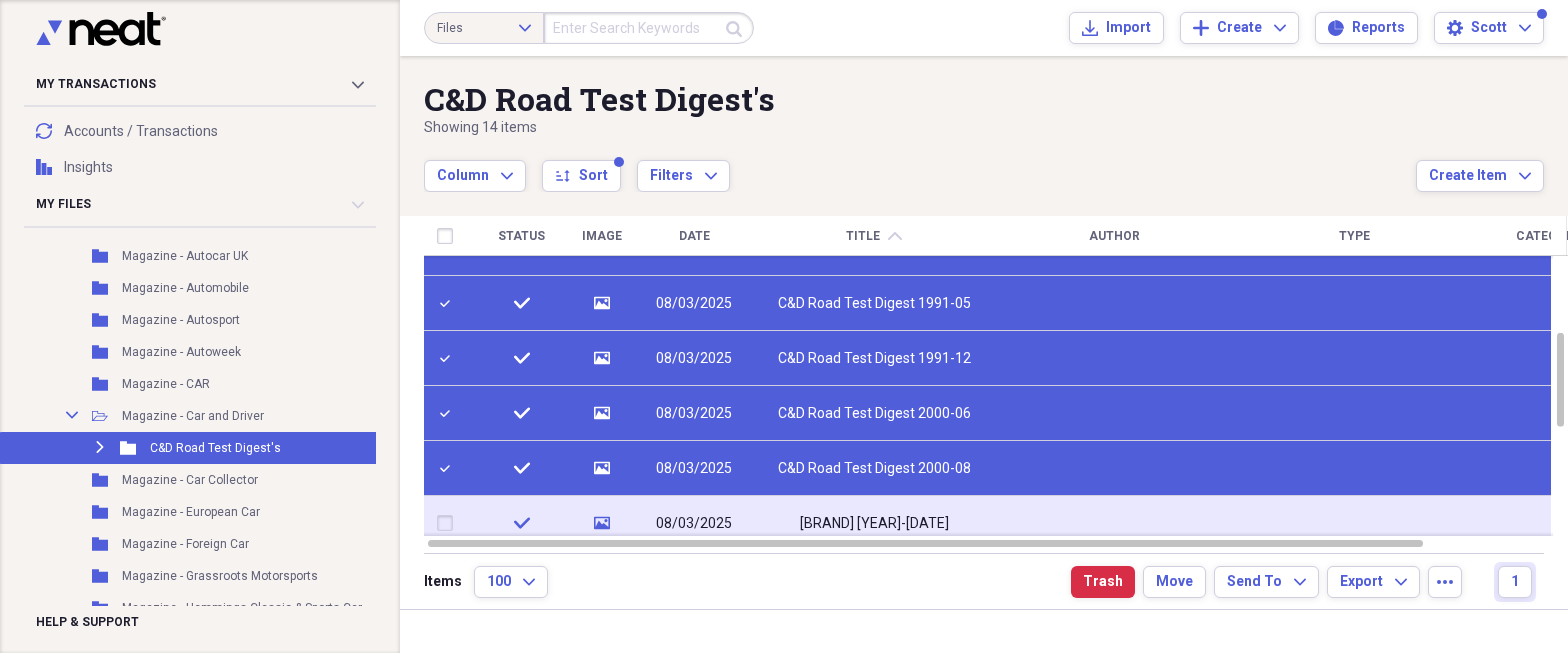 click at bounding box center (449, 523) 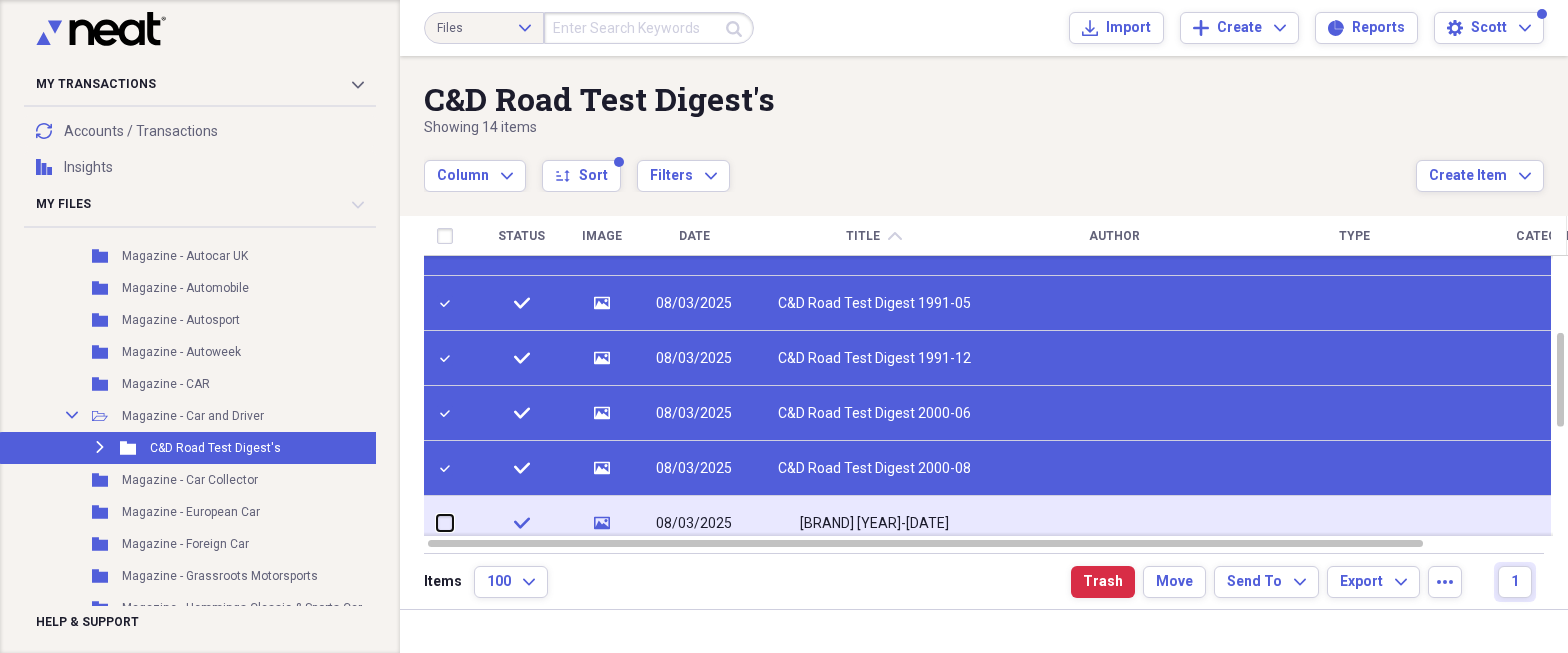 click at bounding box center [437, 523] 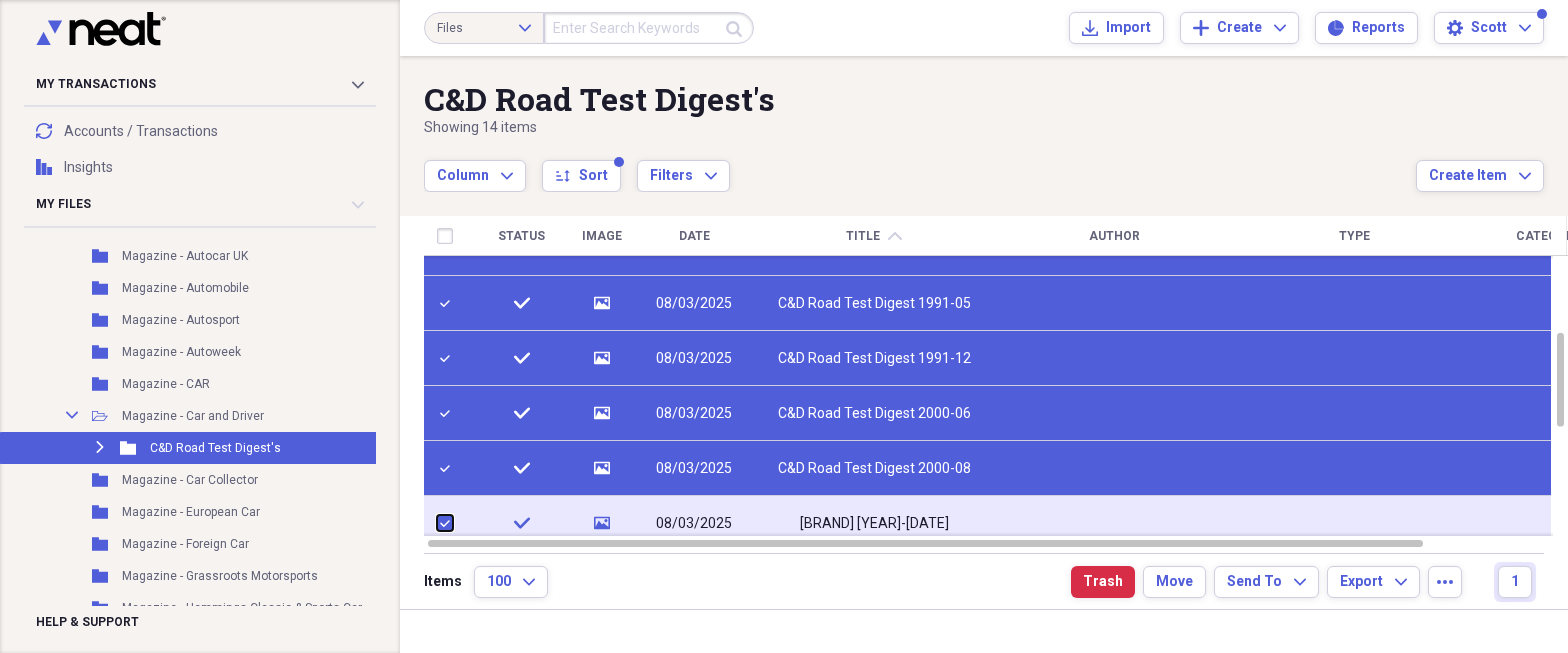 checkbox on "true" 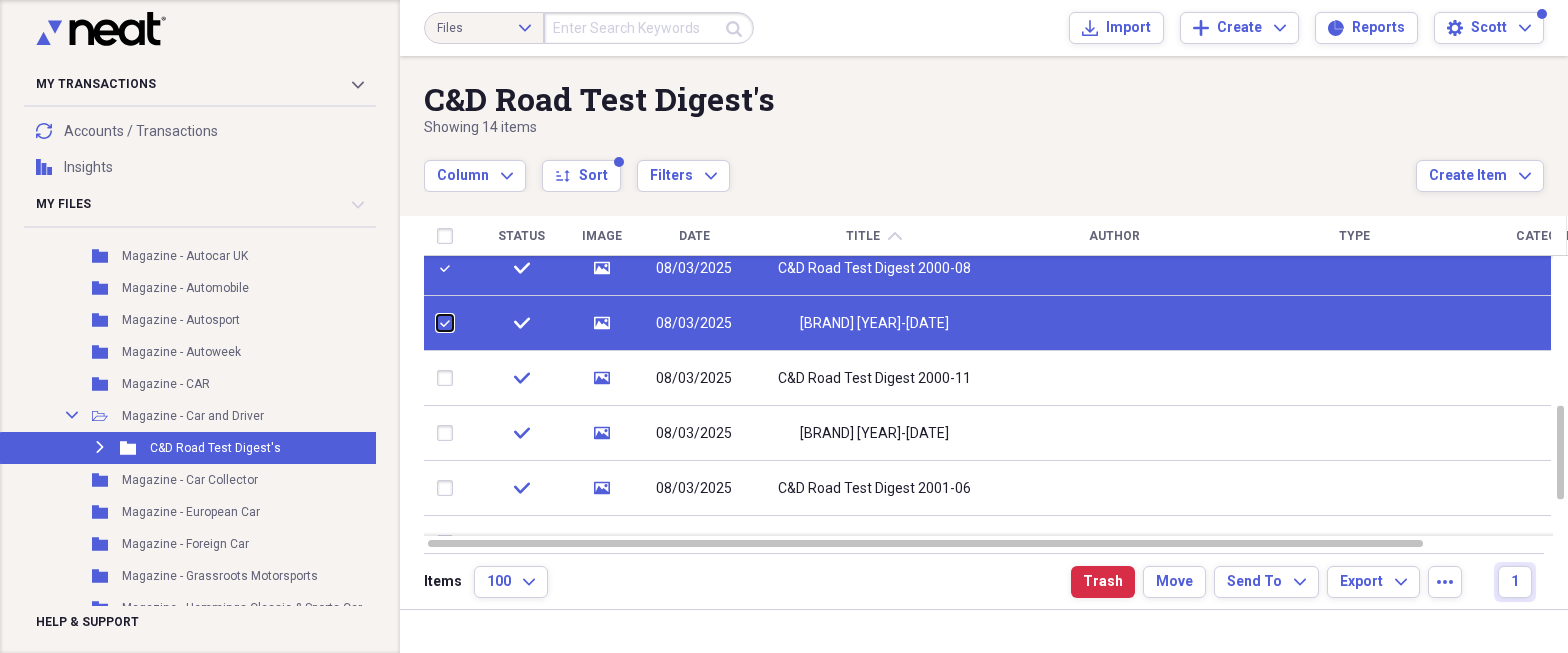checkbox on "false" 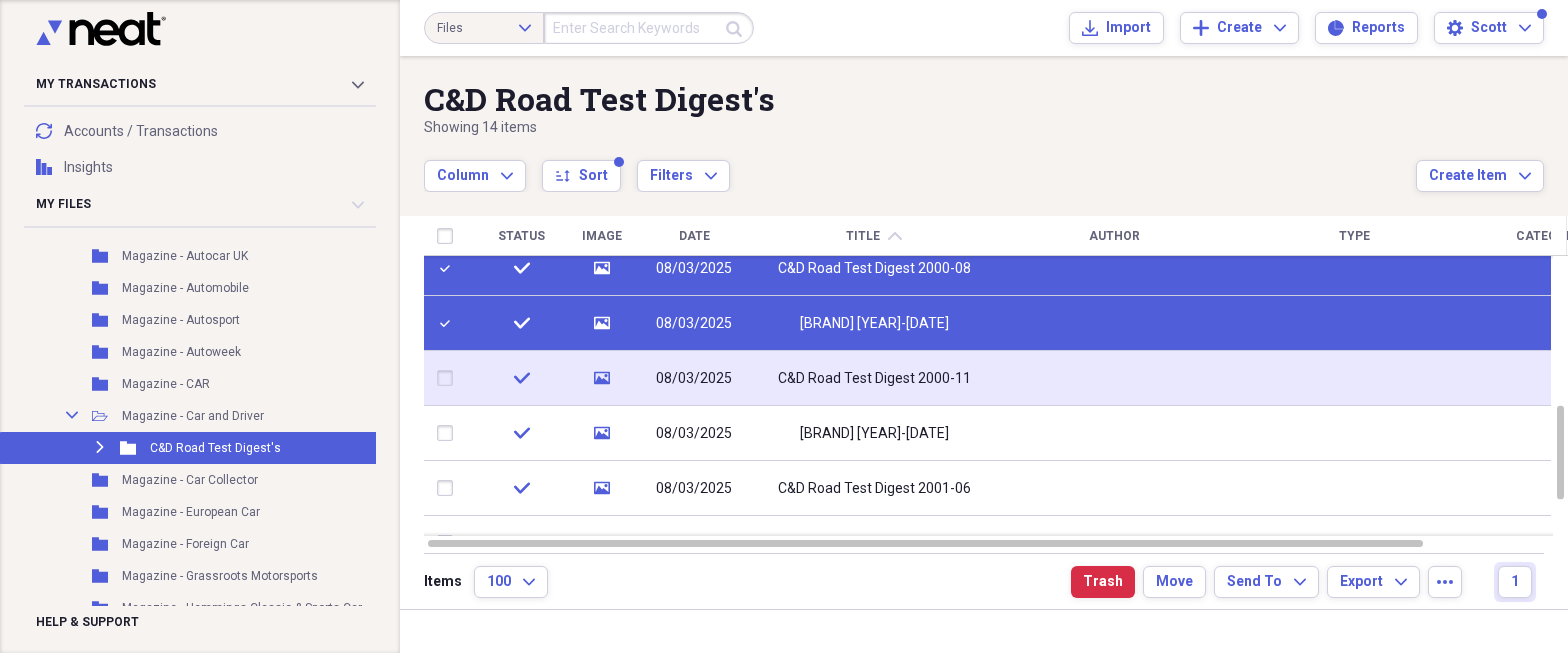 click at bounding box center (449, 378) 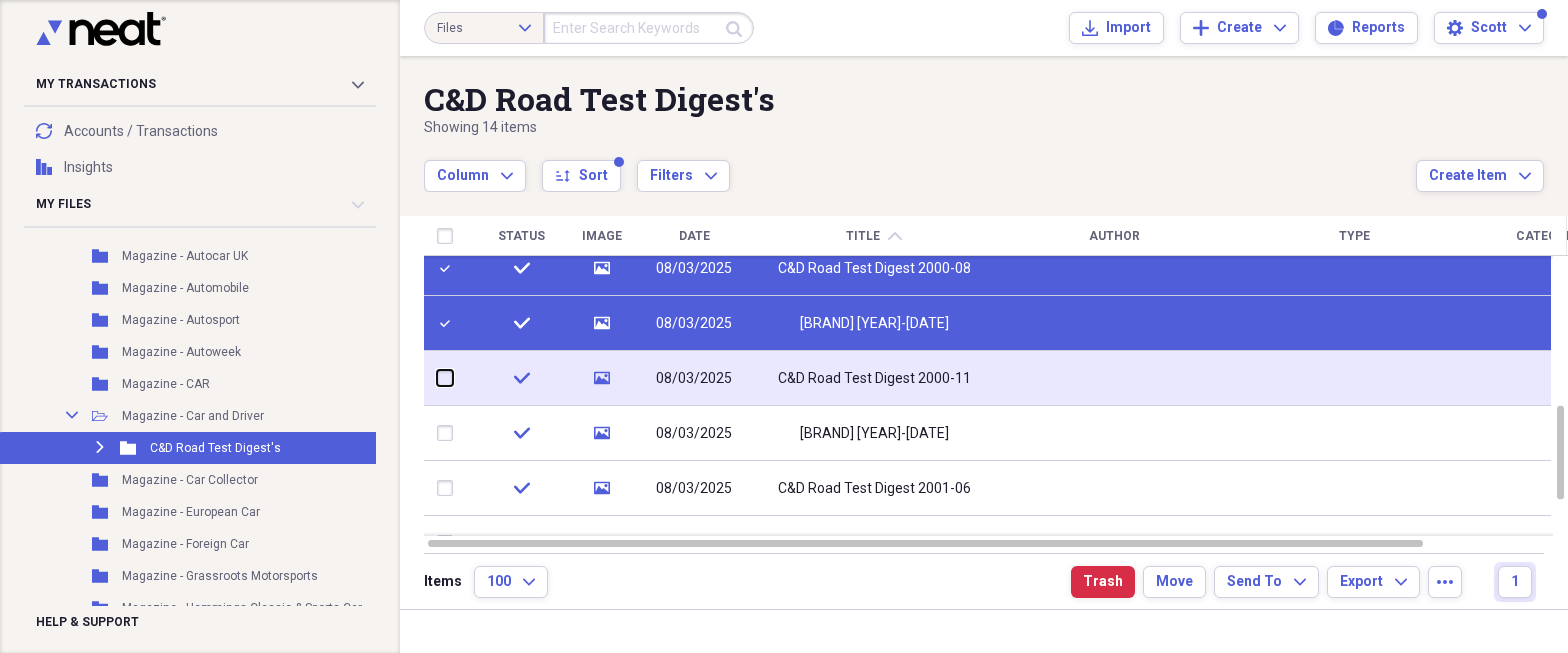 click at bounding box center (437, 378) 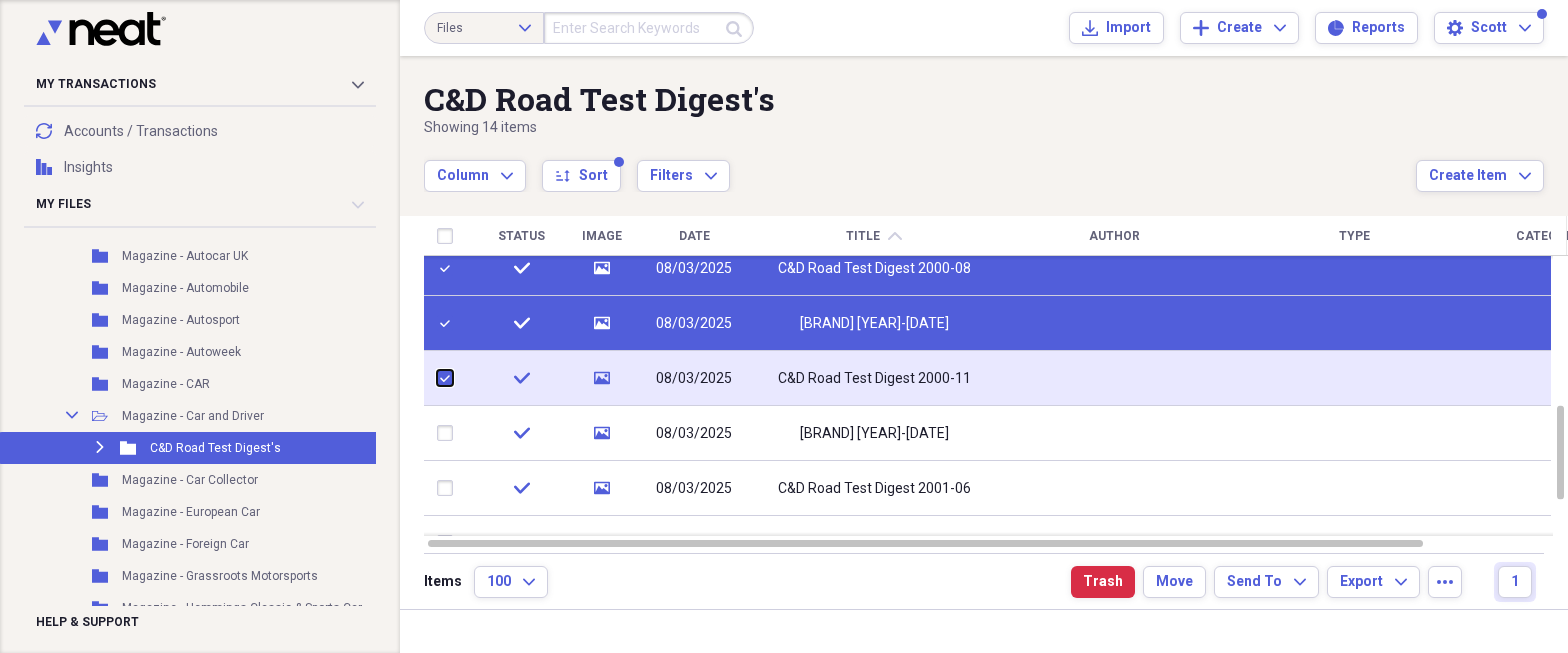 checkbox on "true" 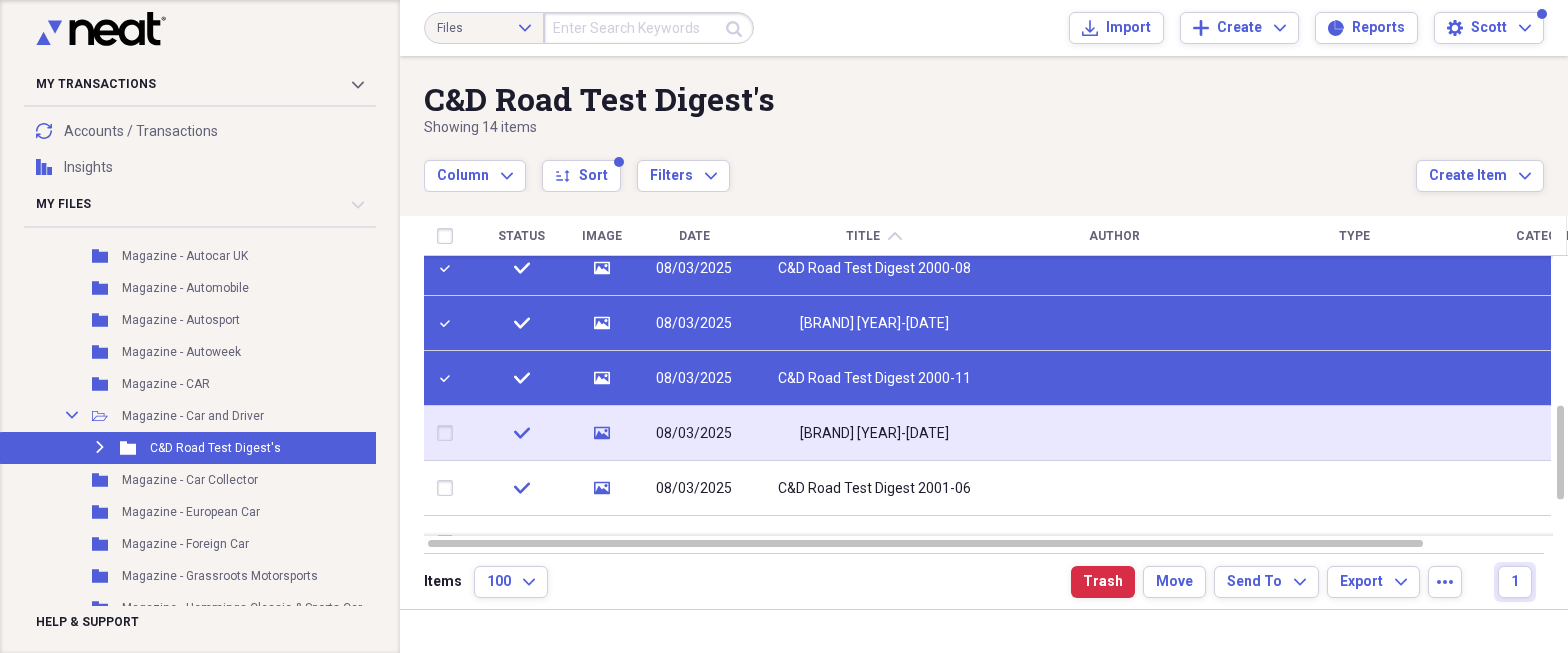 click at bounding box center [449, 433] 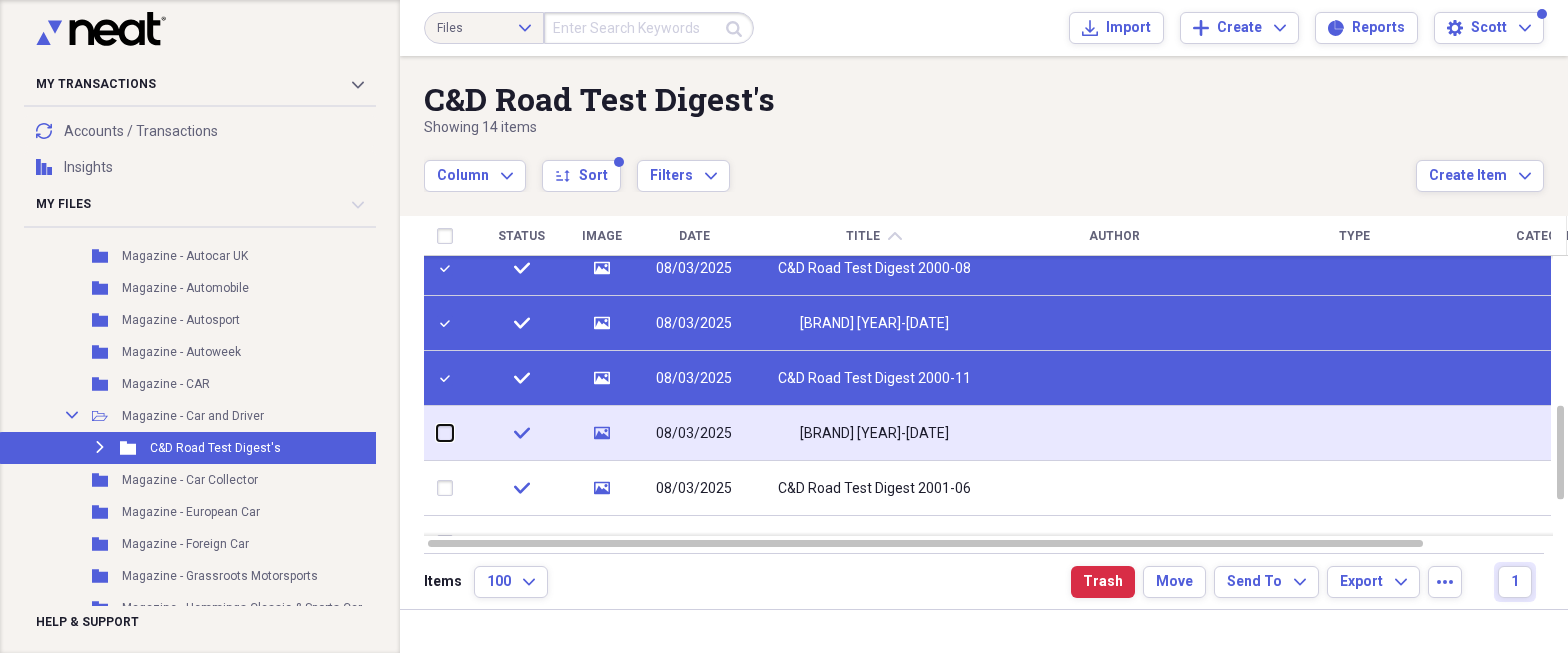 click at bounding box center [437, 433] 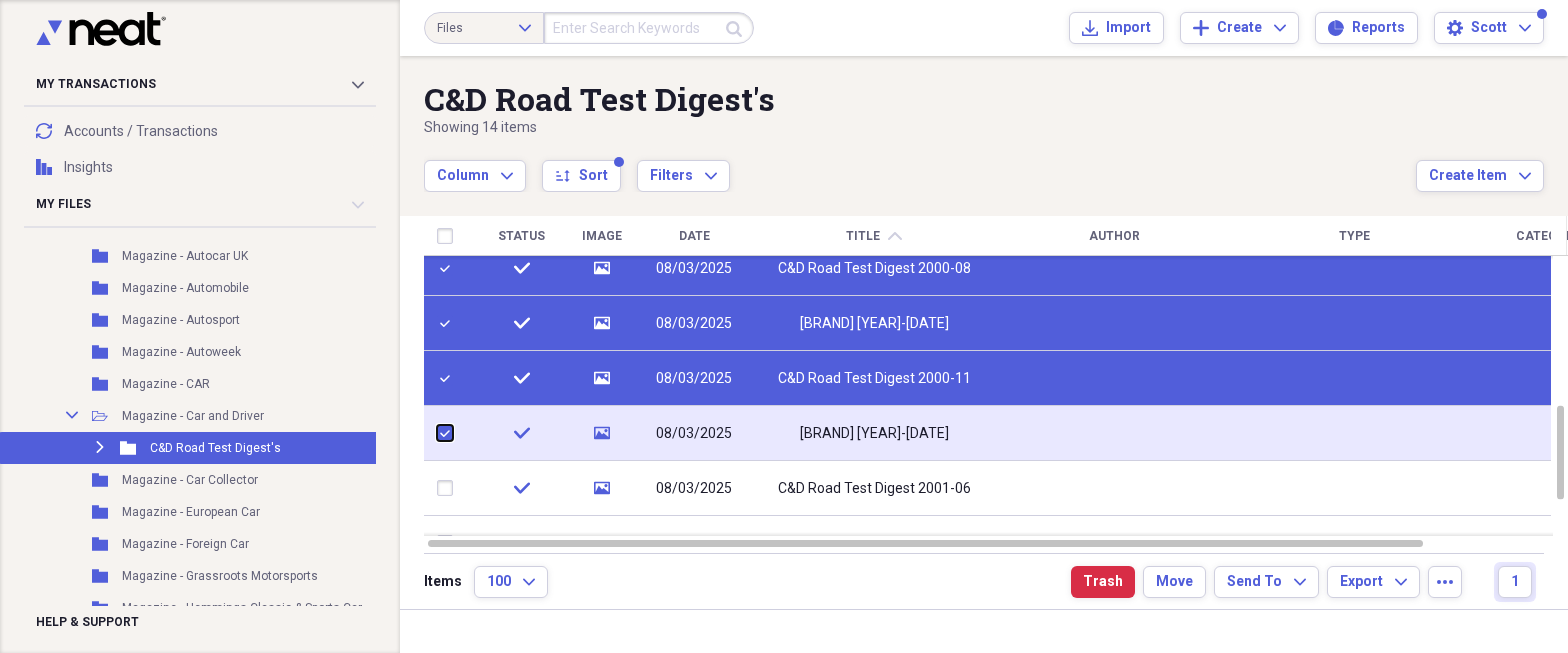 checkbox on "true" 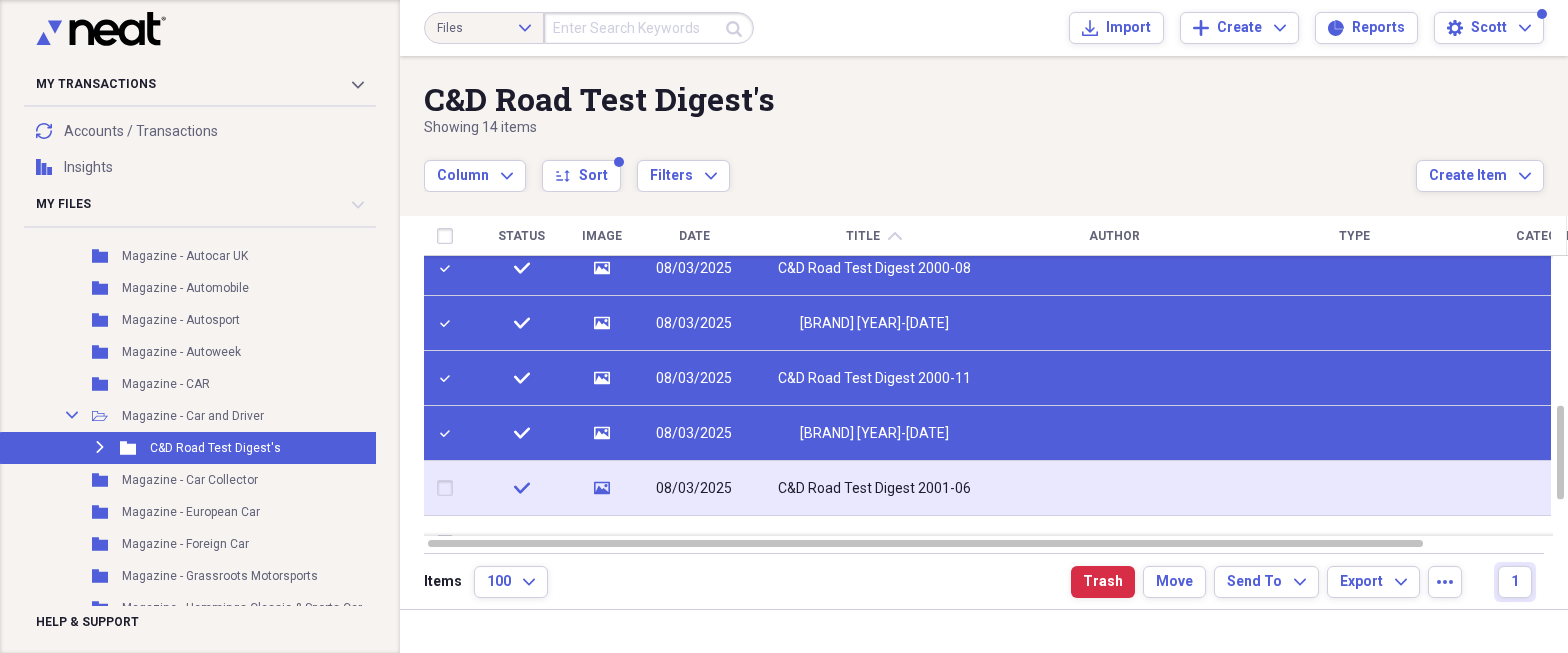 click at bounding box center [449, 488] 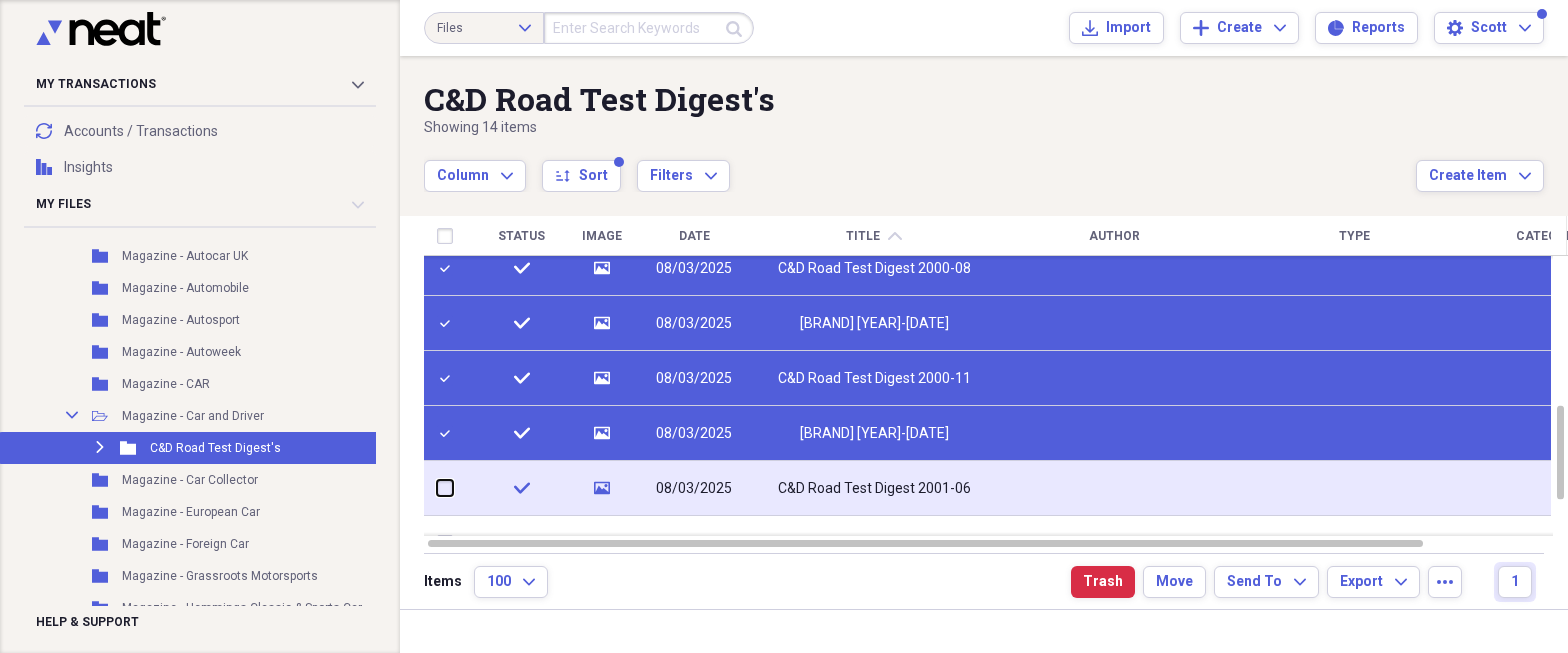 click at bounding box center [437, 488] 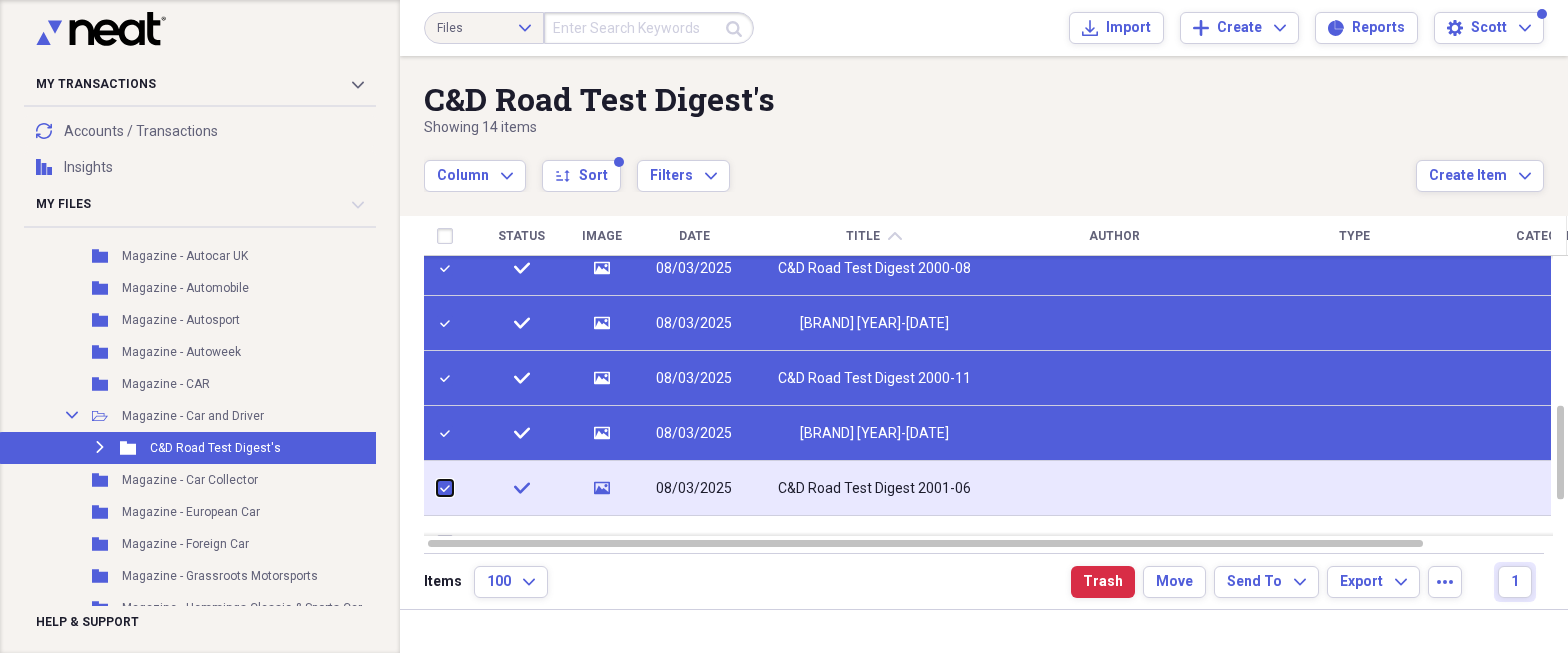 checkbox on "true" 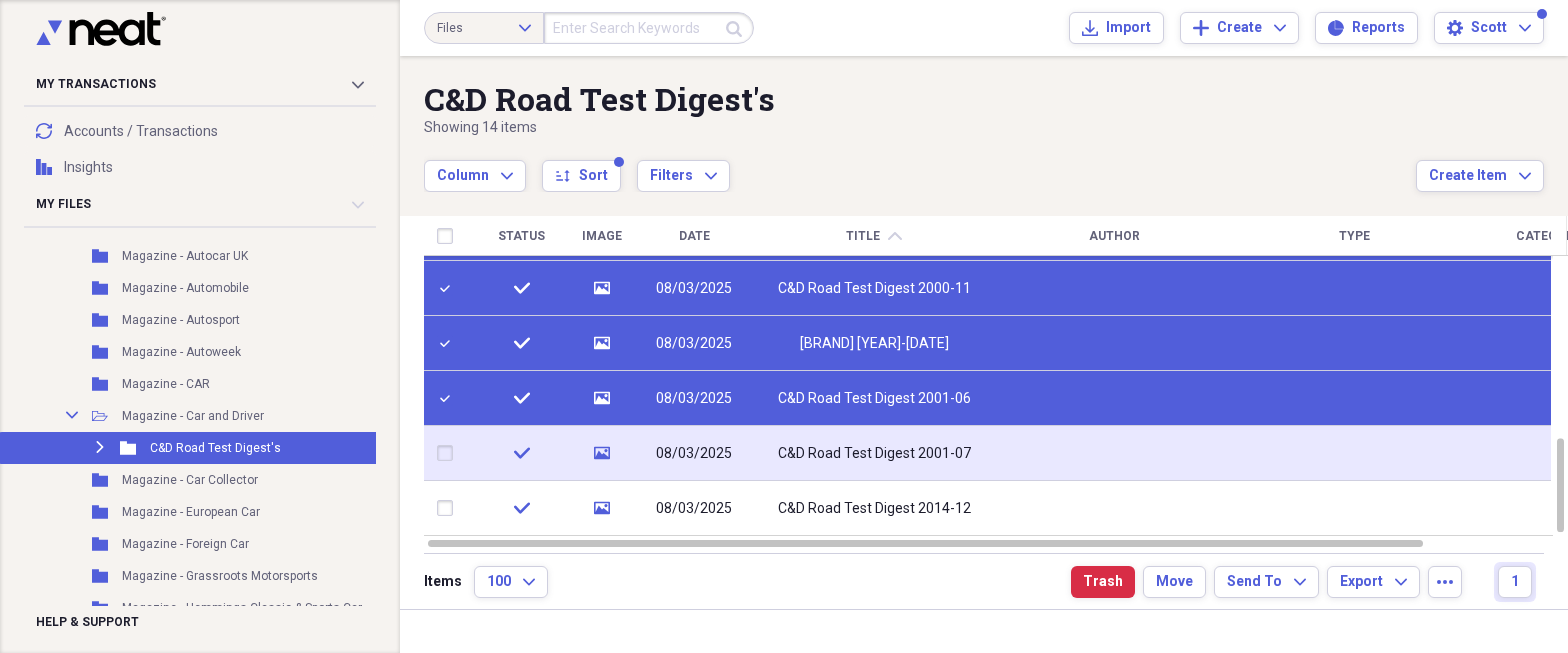 click at bounding box center [449, 453] 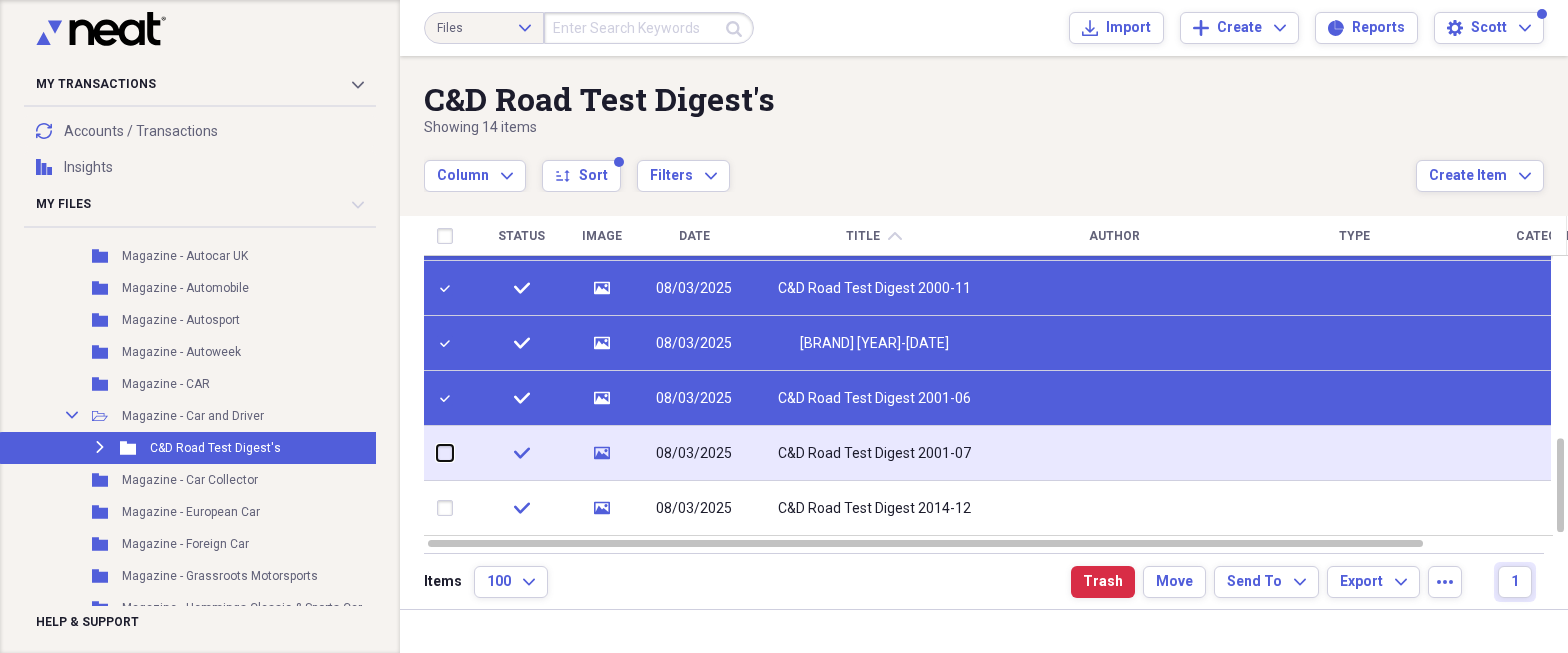click at bounding box center [437, 453] 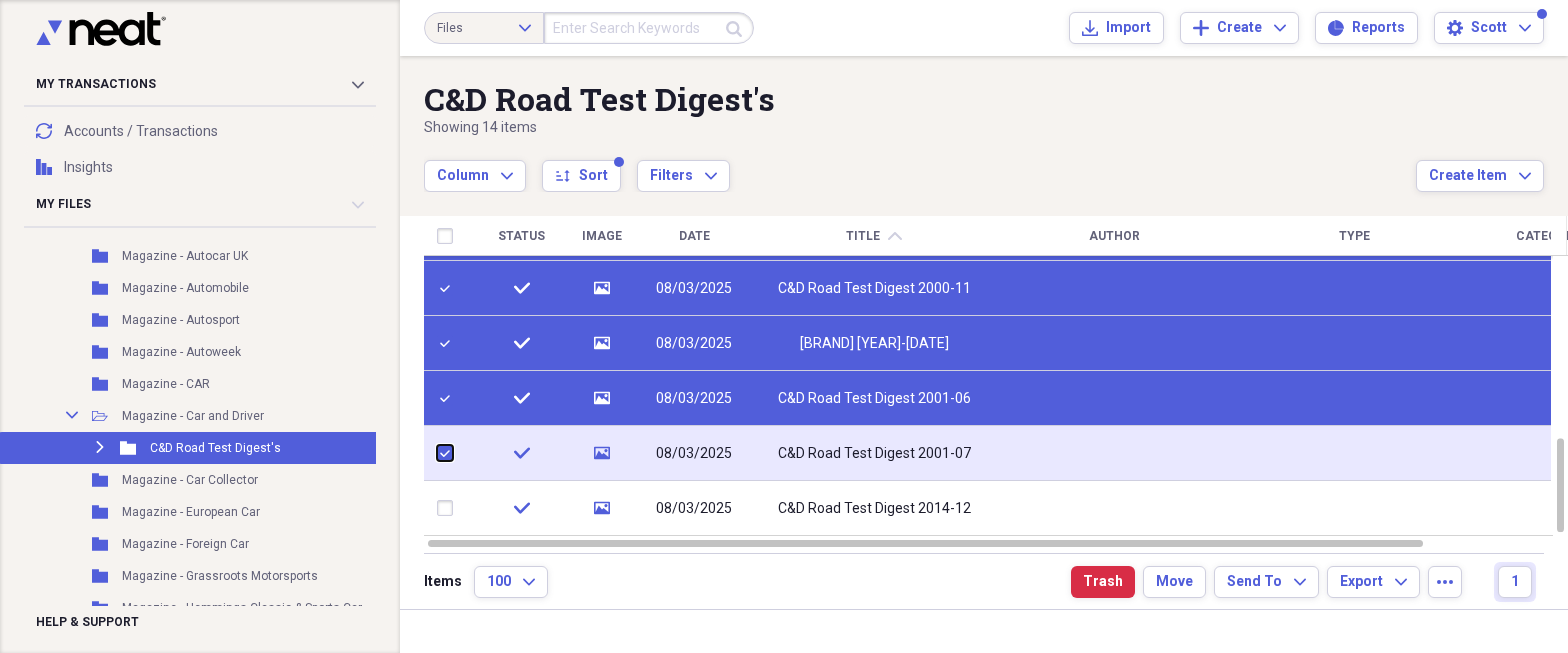 checkbox on "true" 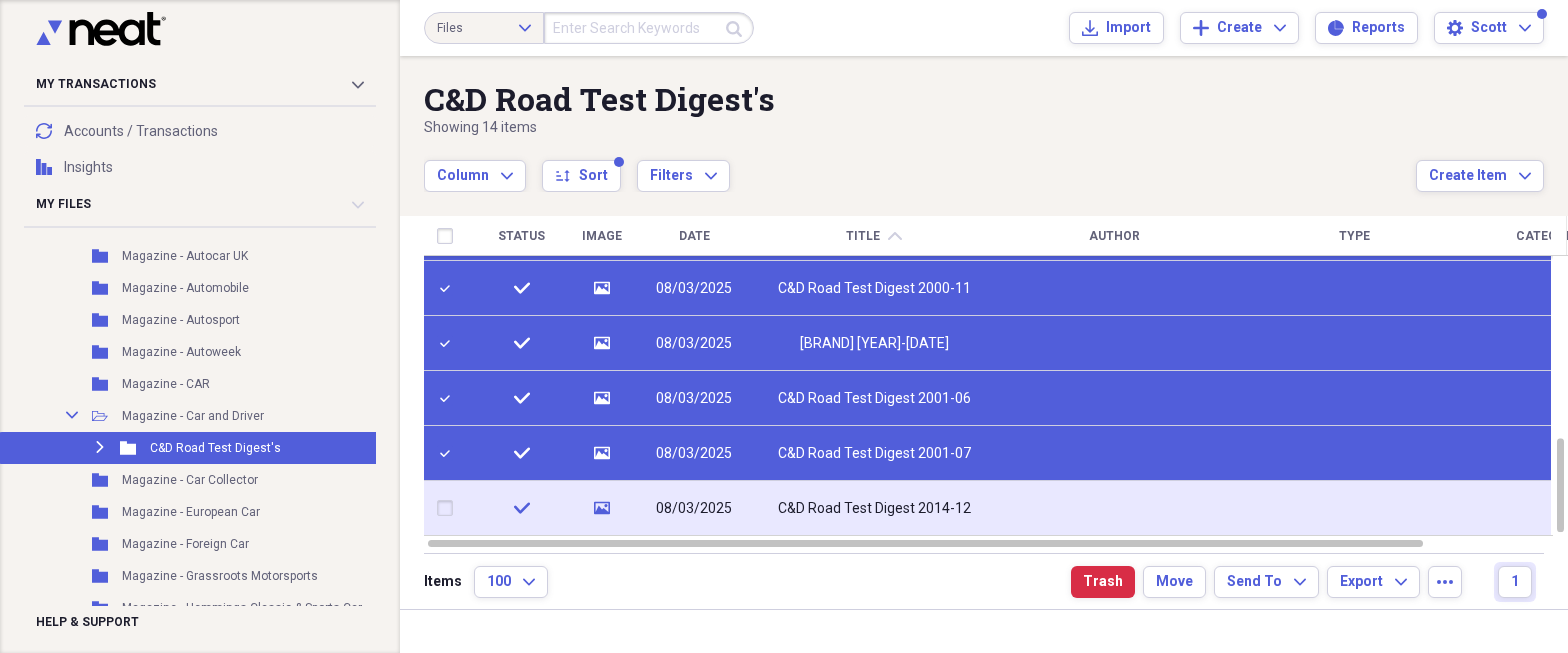click at bounding box center [449, 508] 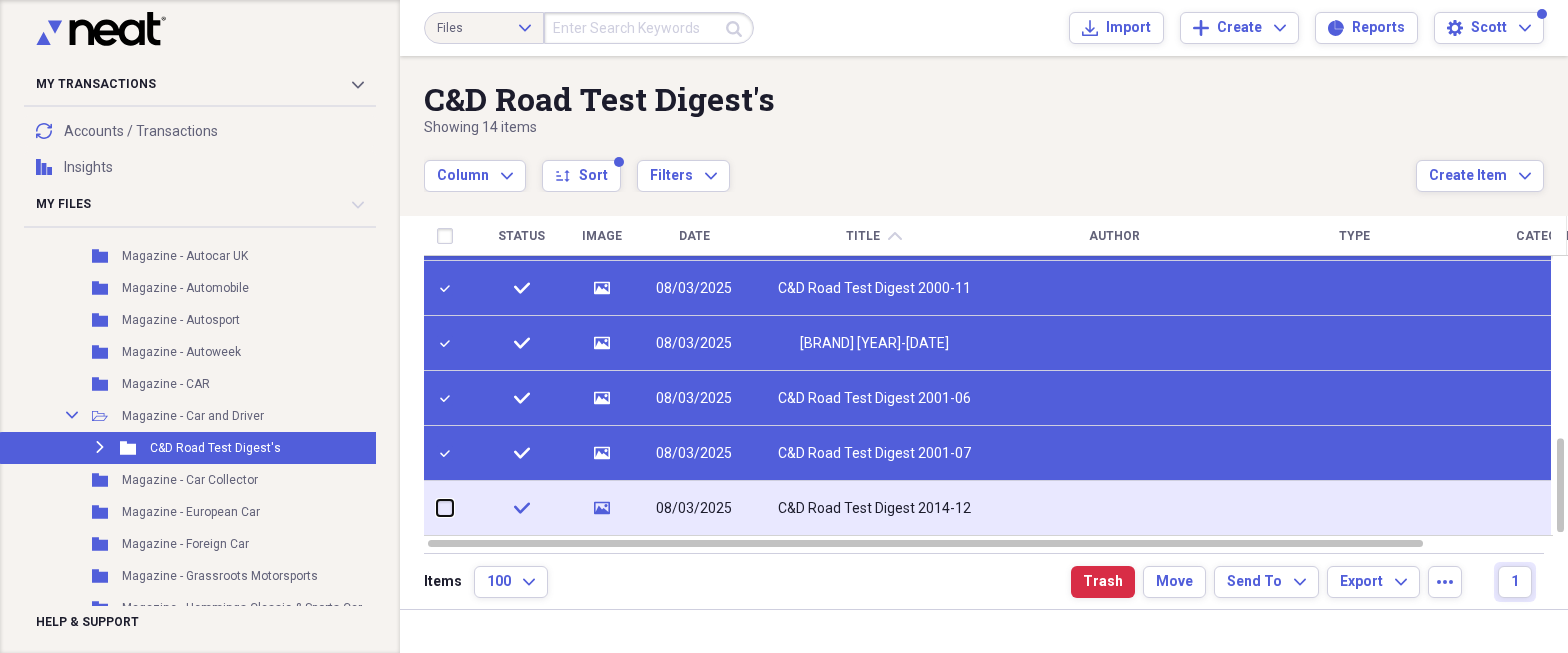 click at bounding box center (437, 508) 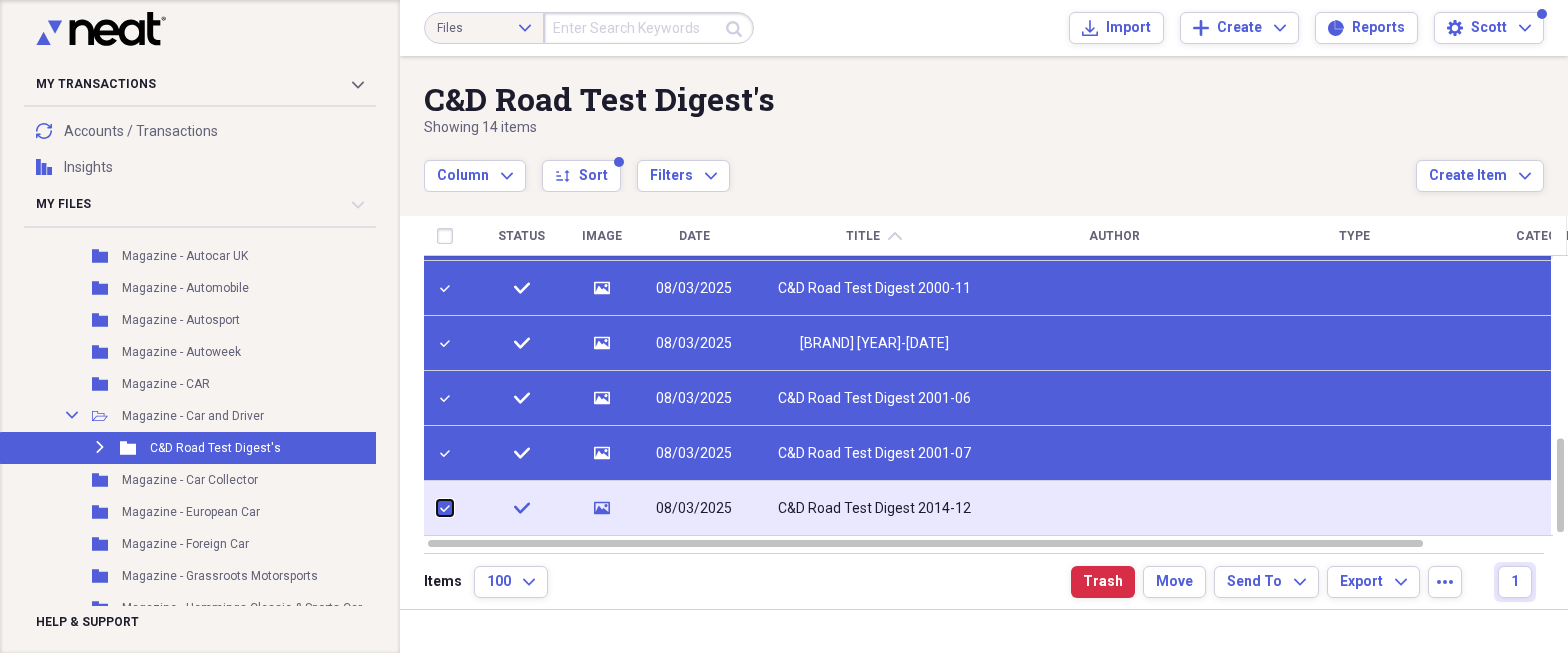 checkbox on "true" 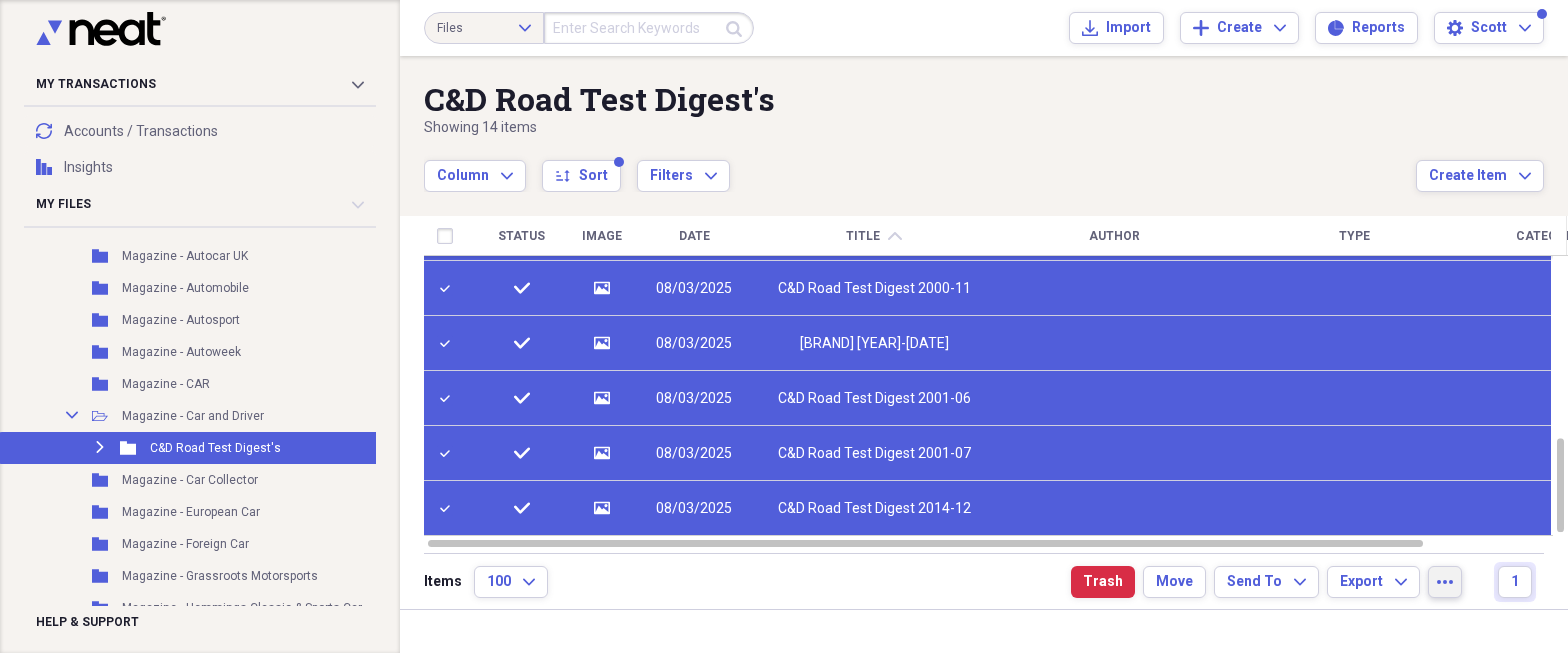 click on "more" 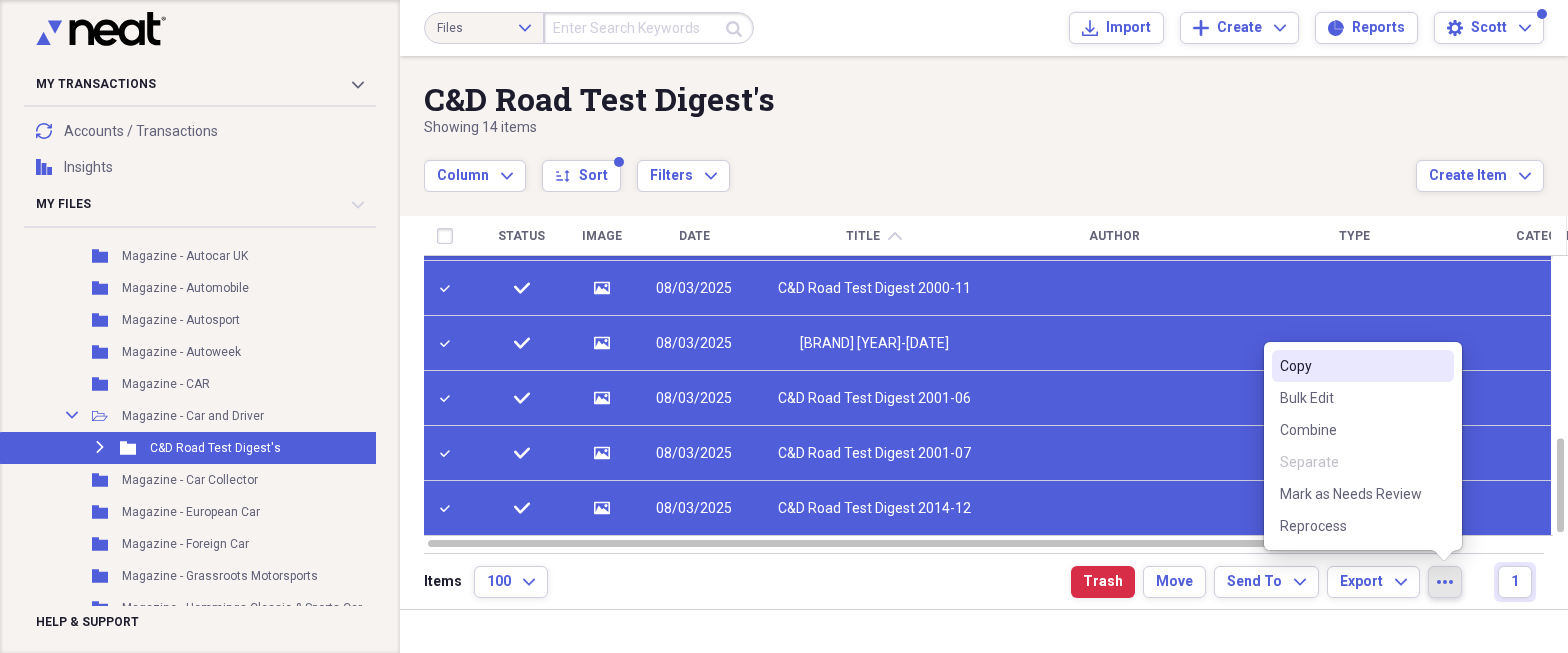 click on "Copy" at bounding box center [1351, 366] 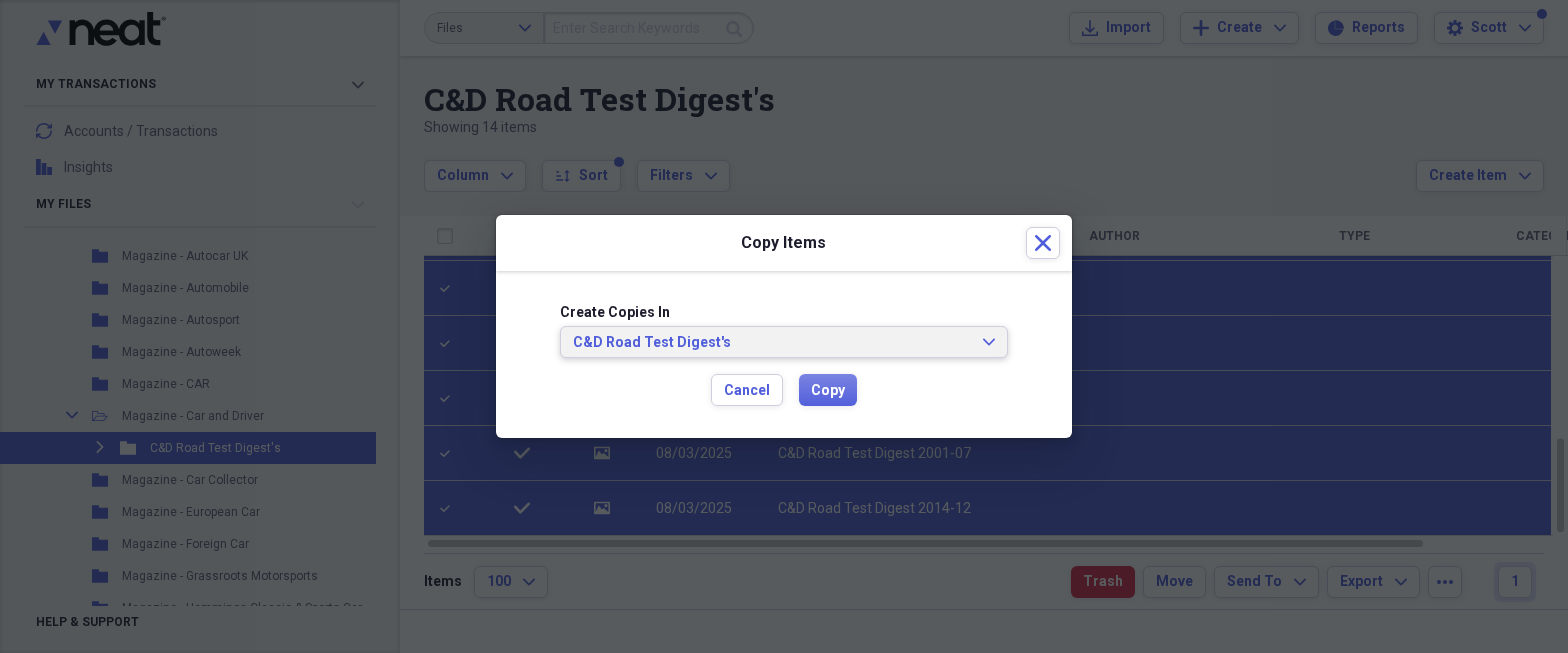 click on "Expand" 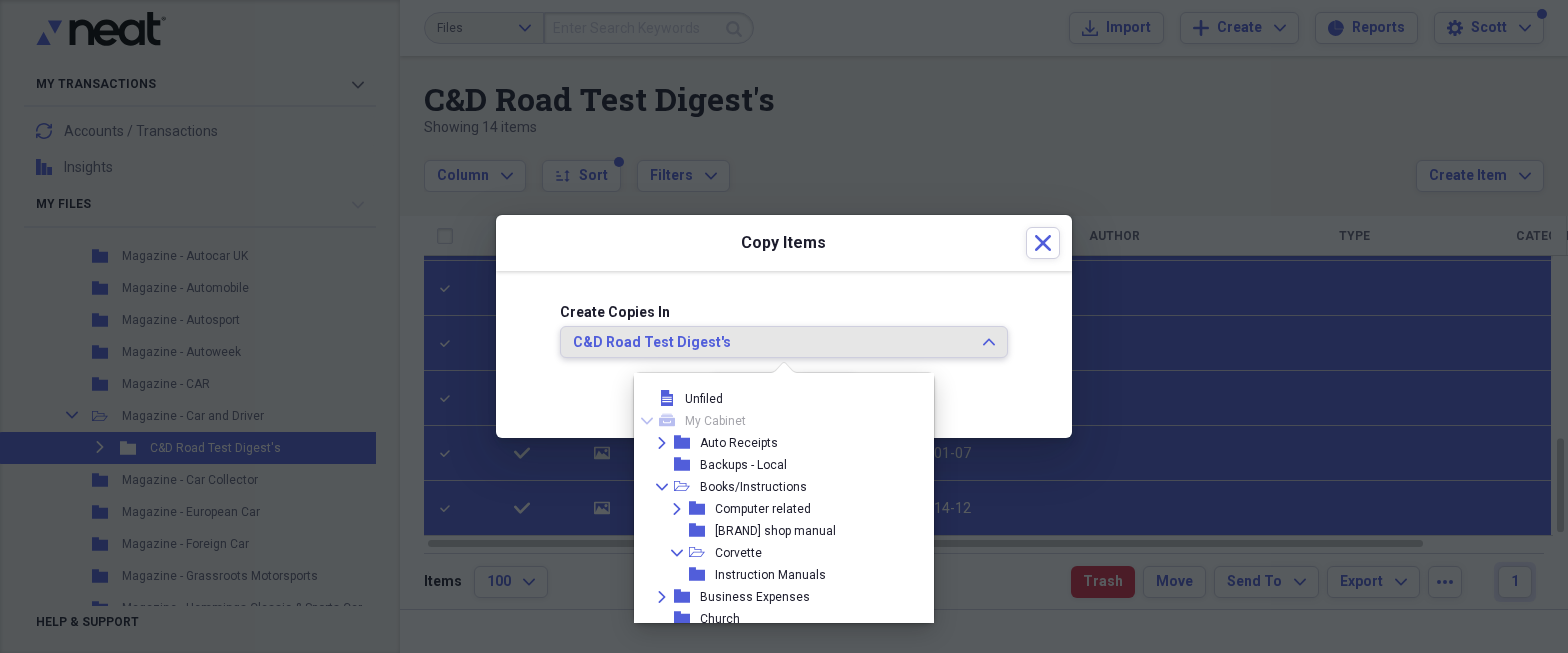 scroll, scrollTop: 1837, scrollLeft: 0, axis: vertical 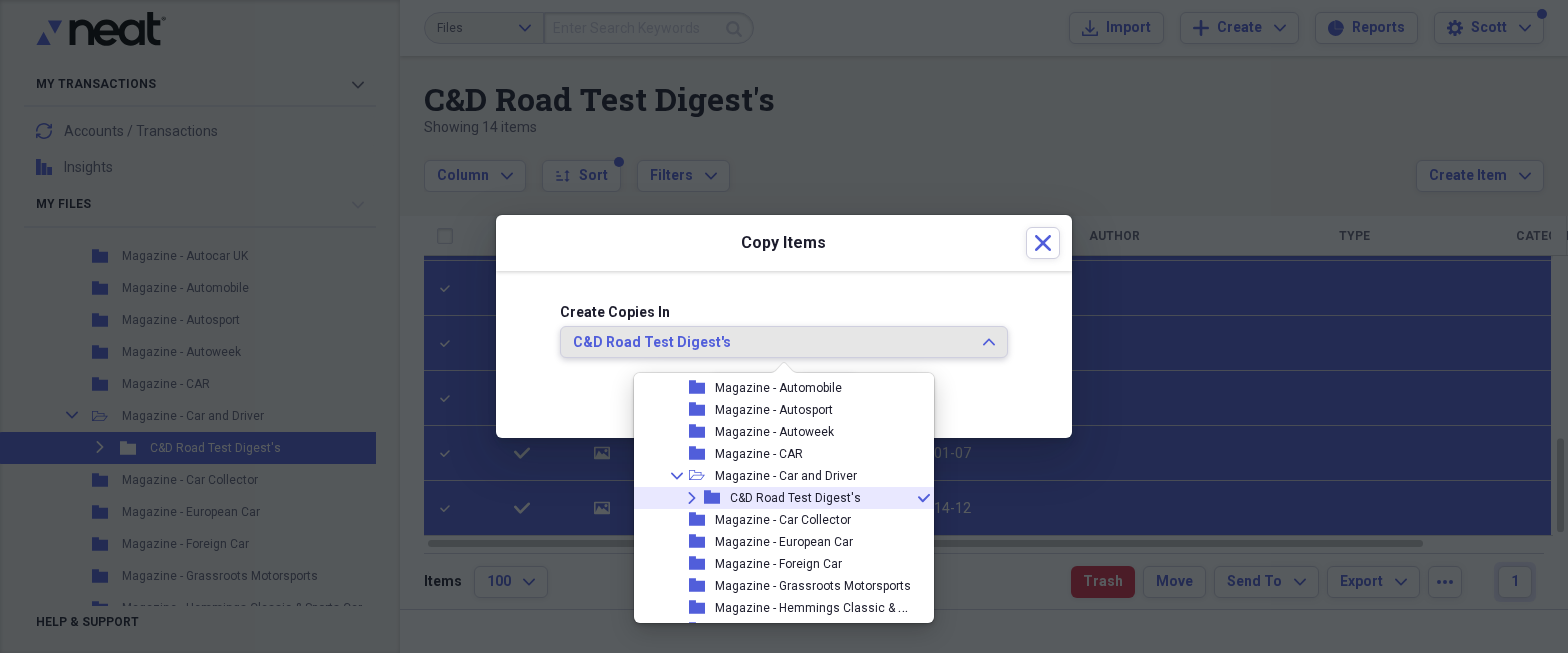 click on "Expand" 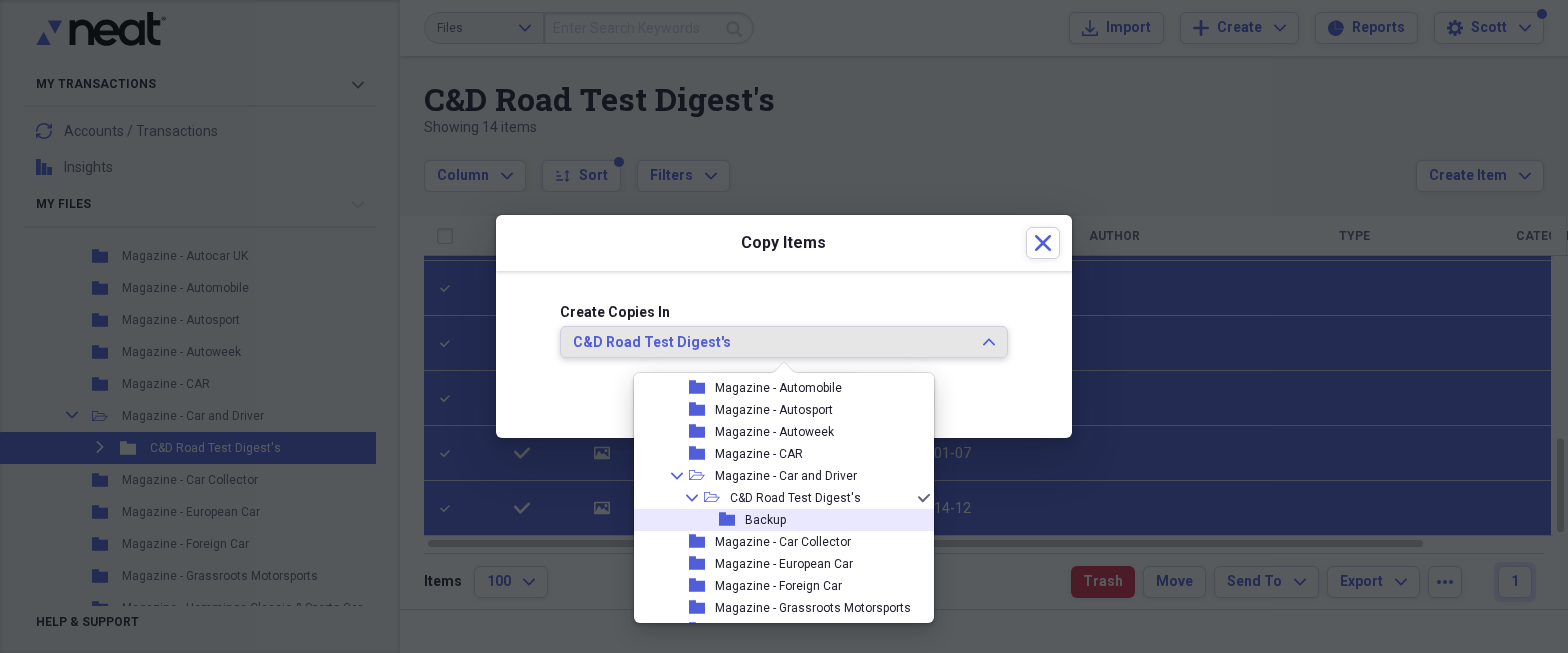 click on "Backup" at bounding box center [765, 520] 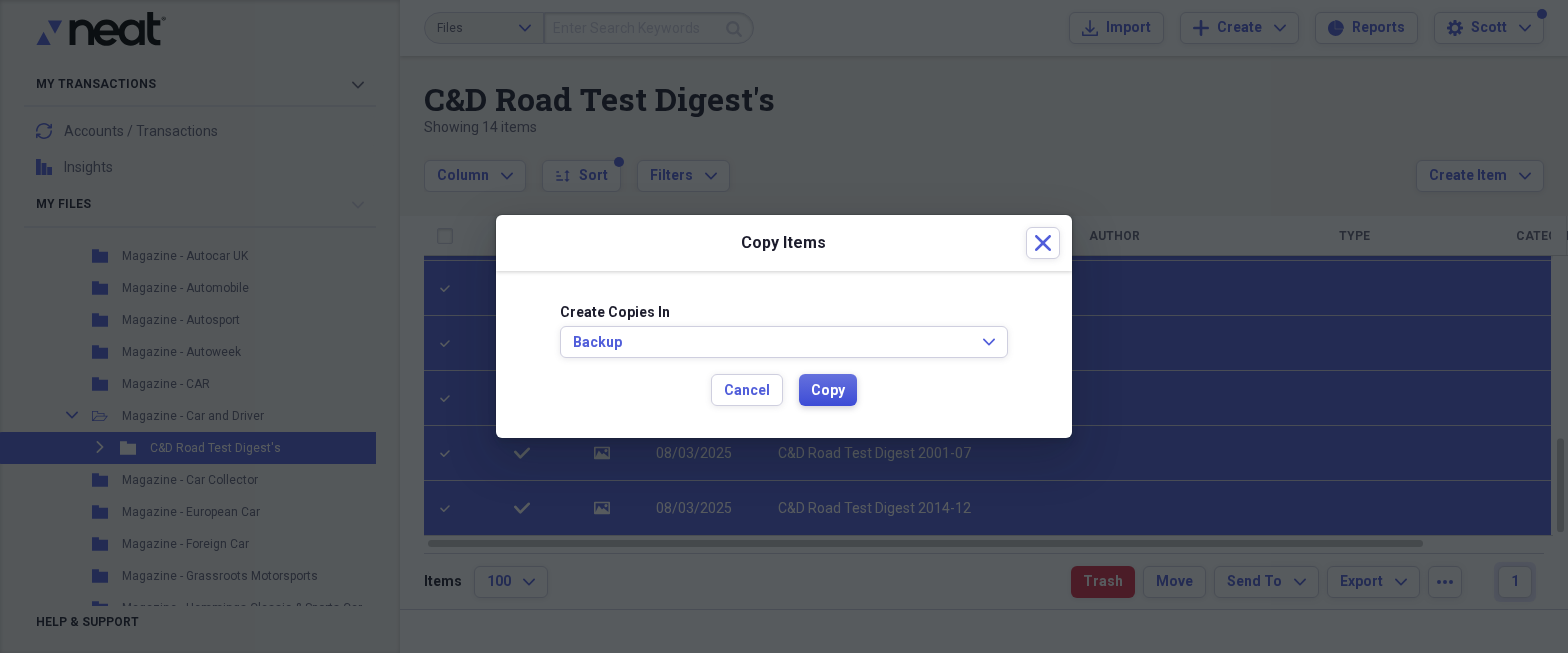 click on "Copy" at bounding box center (828, 391) 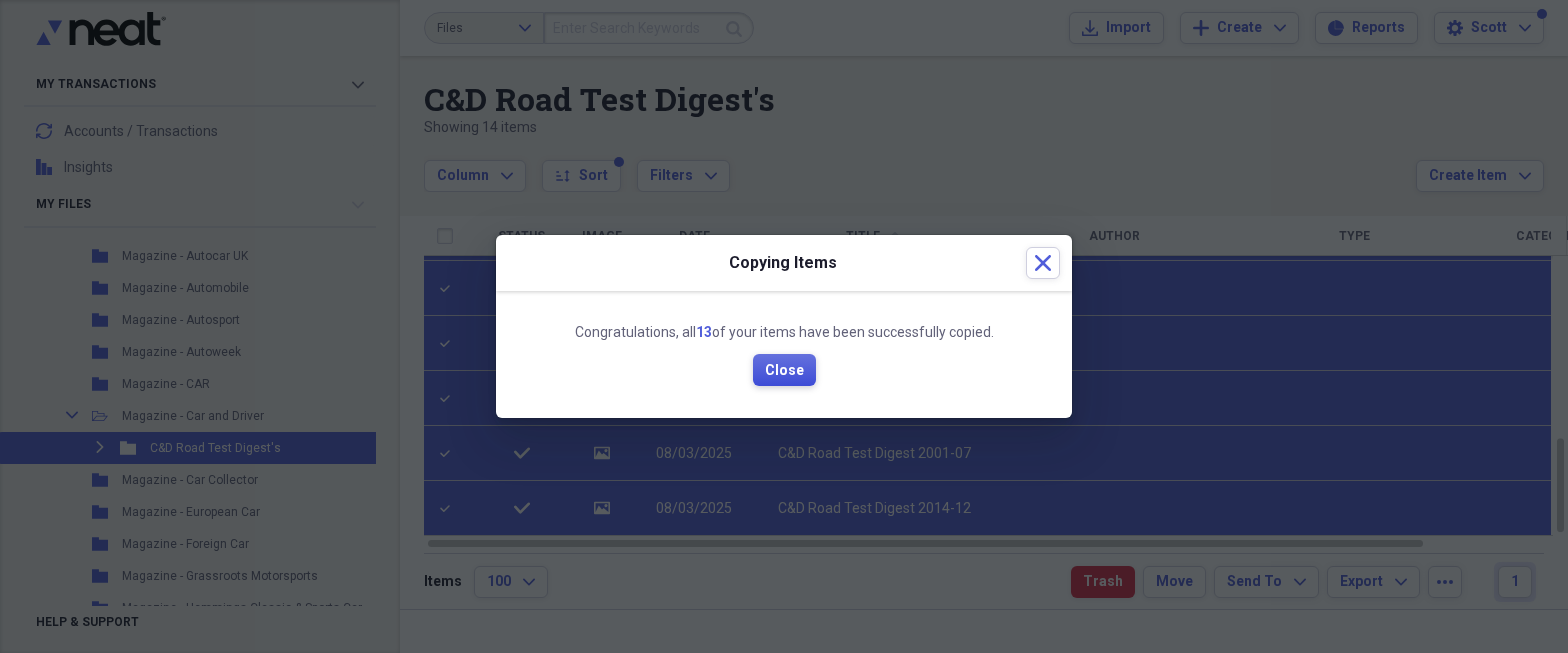 click on "Close" at bounding box center [784, 371] 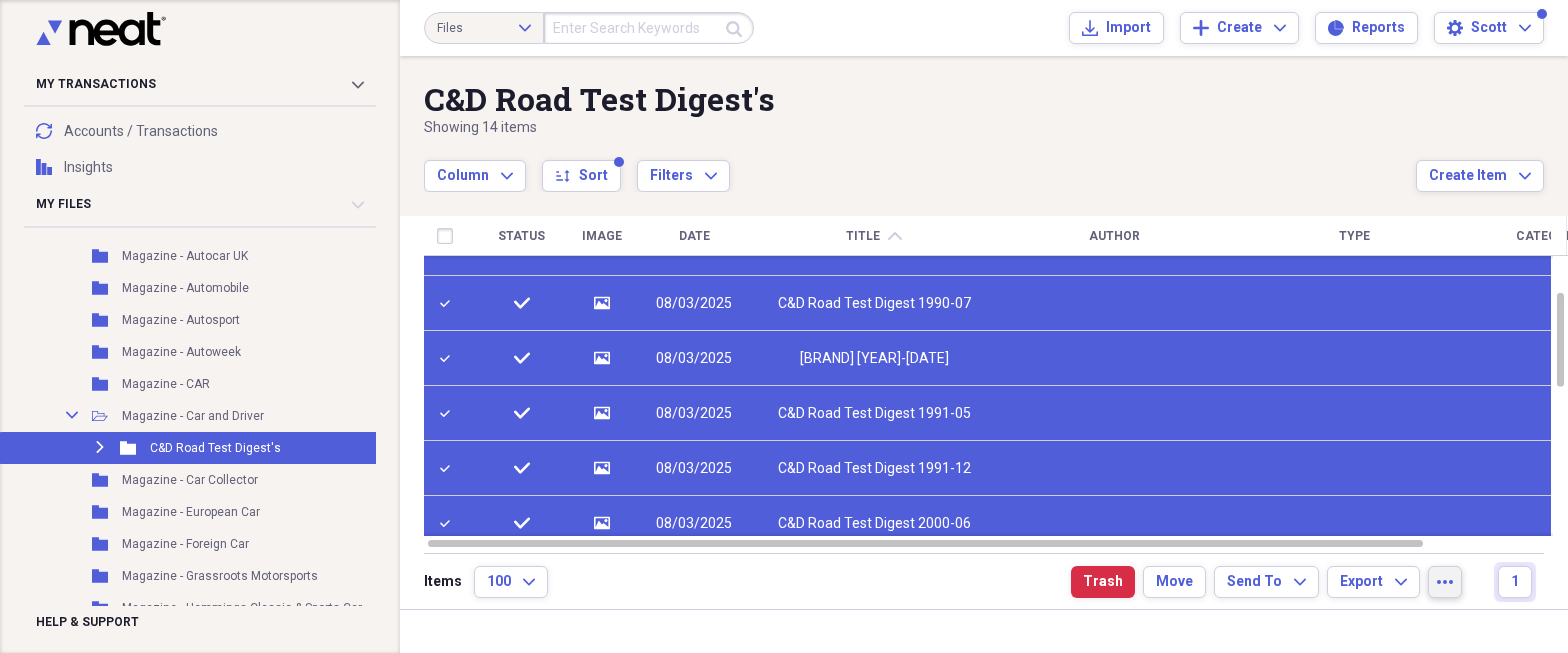 checkbox on "false" 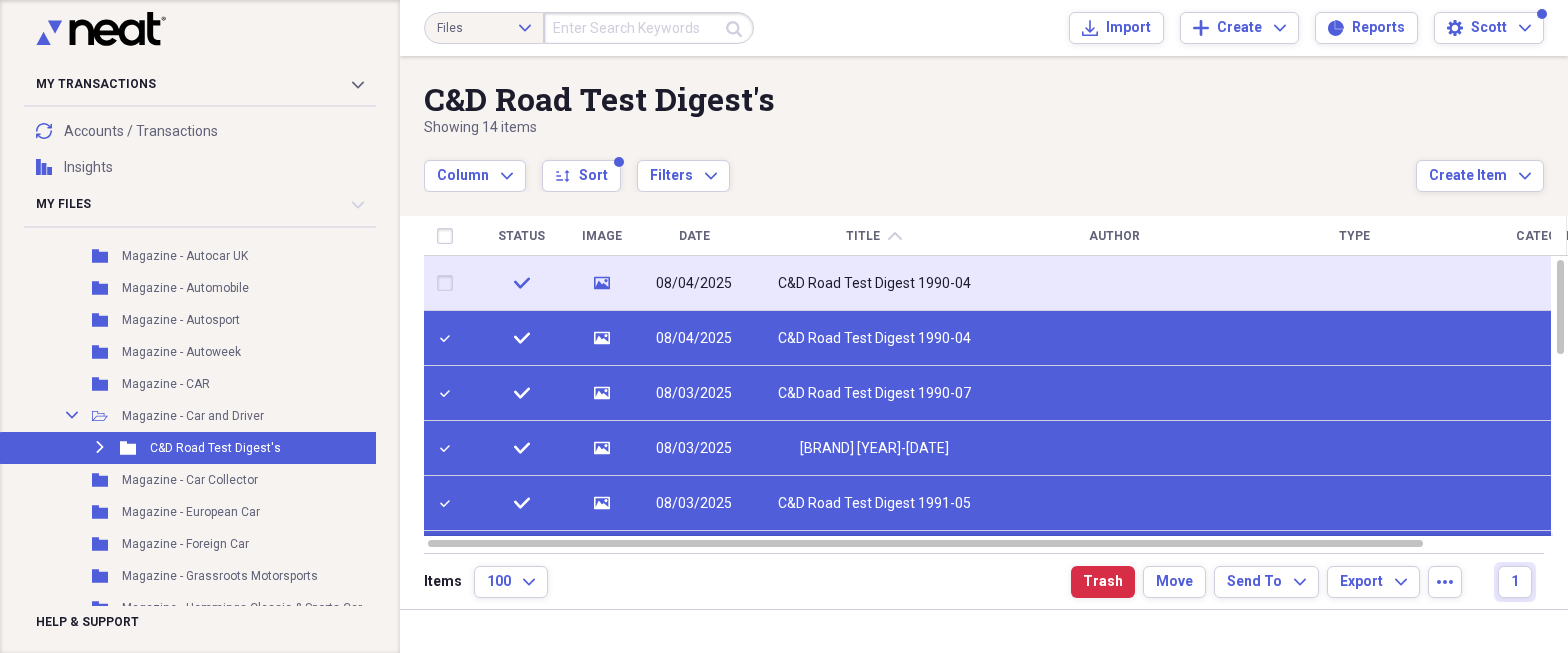 click at bounding box center (1114, 283) 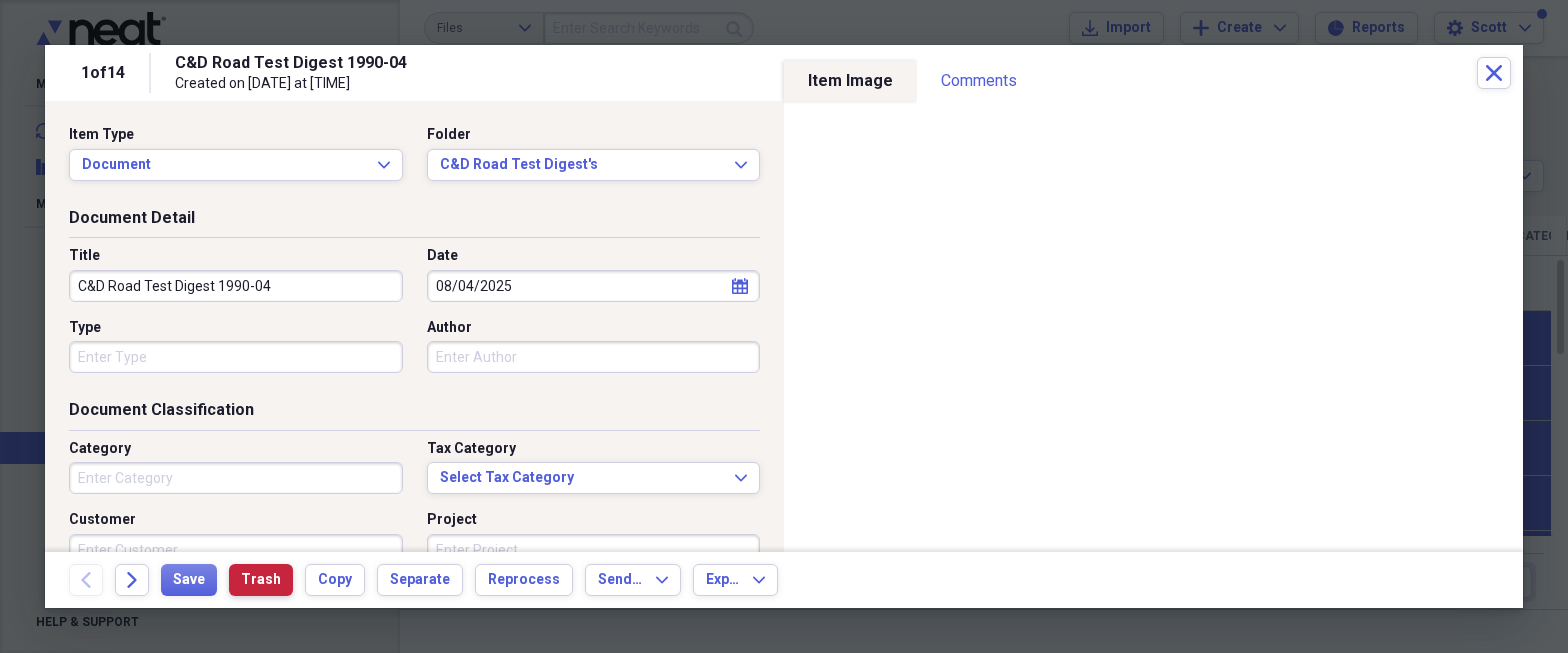 click on "Trash" at bounding box center [261, 580] 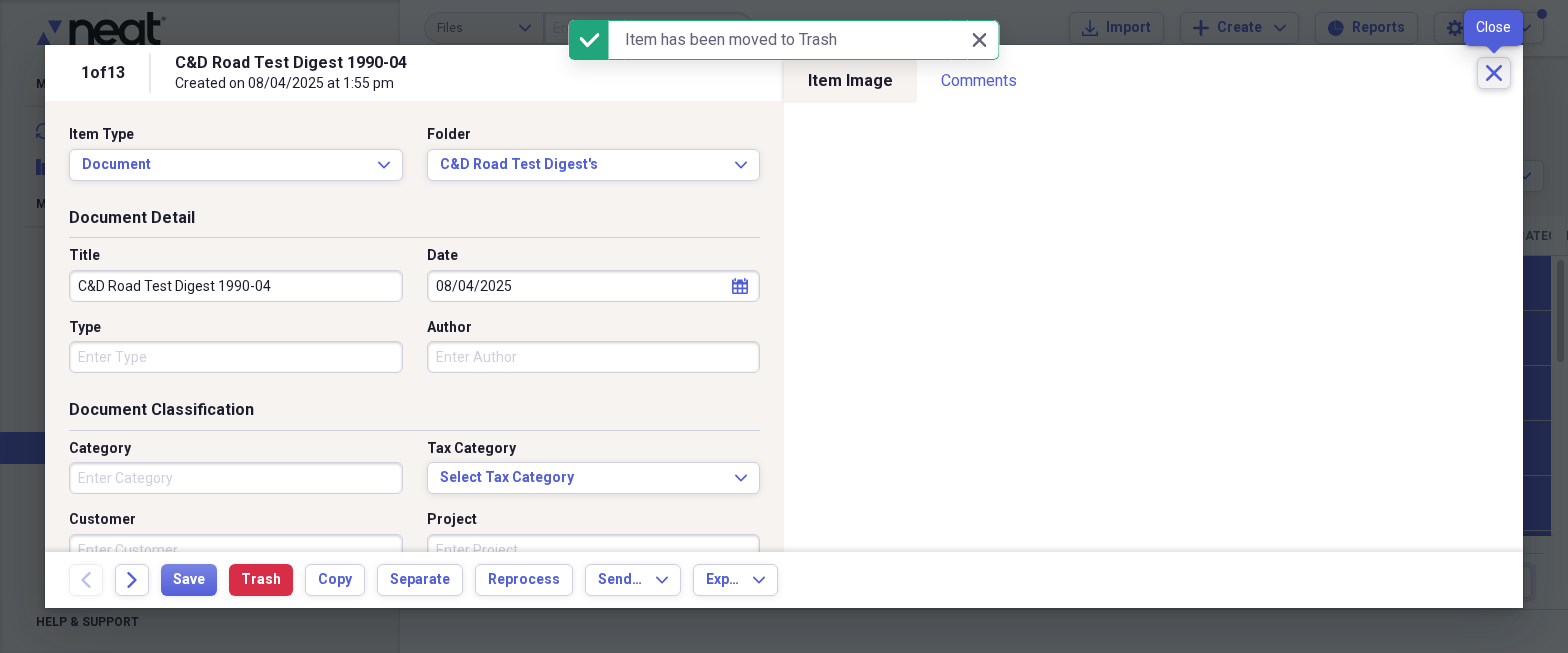 click on "Close" 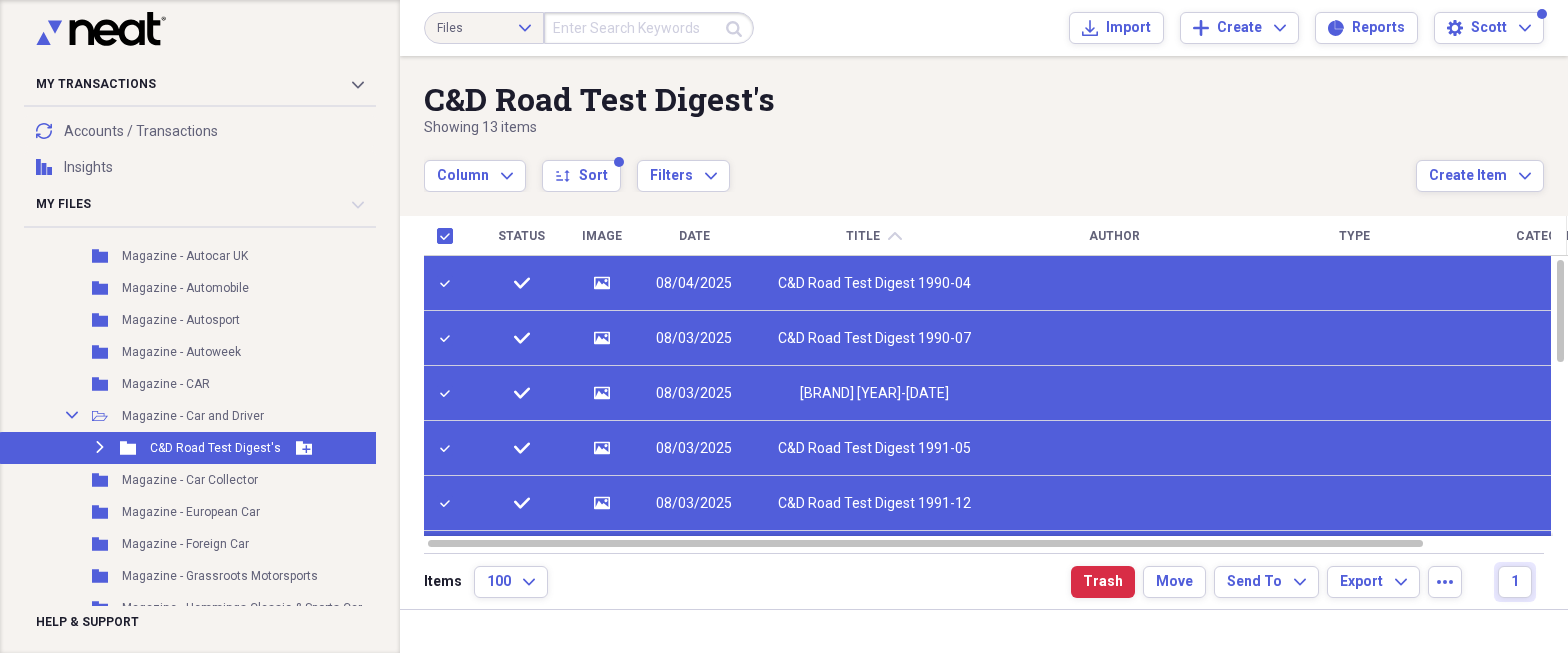 click 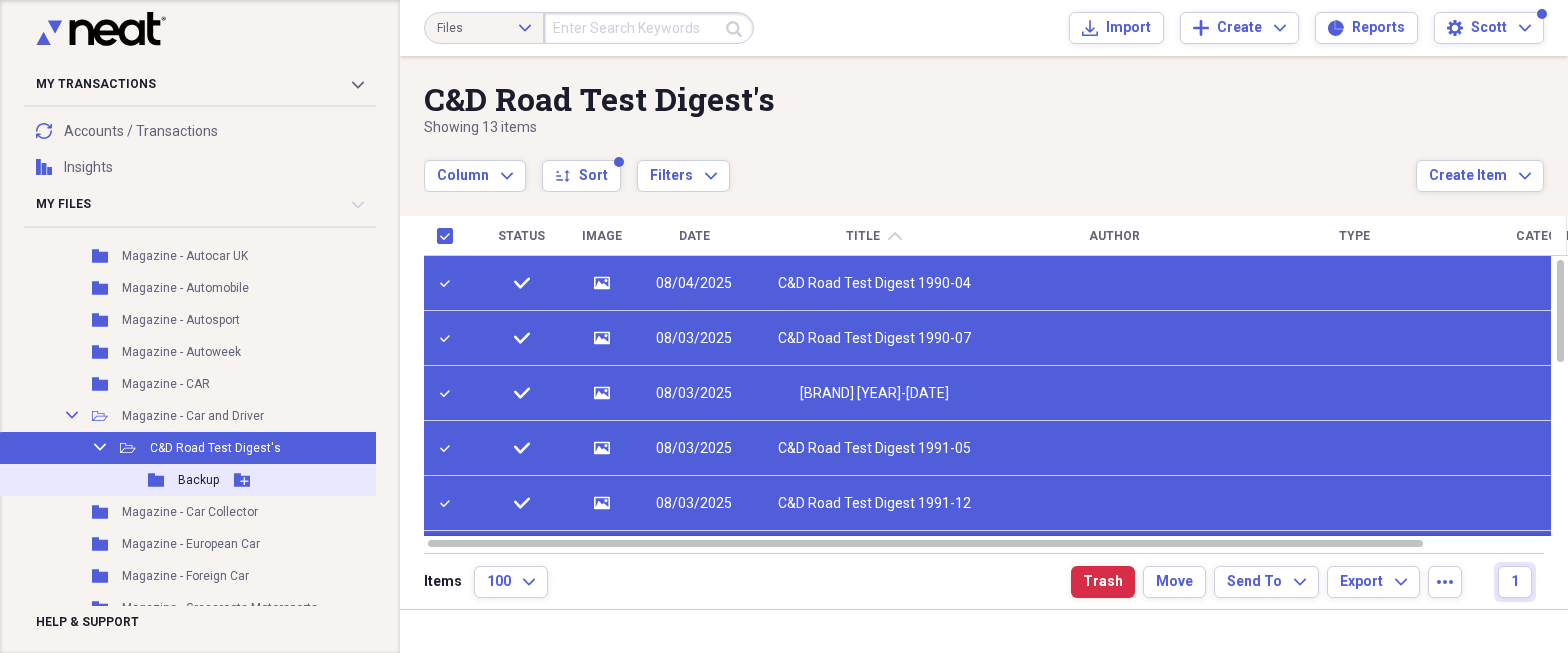 click on "Backup" at bounding box center [198, 480] 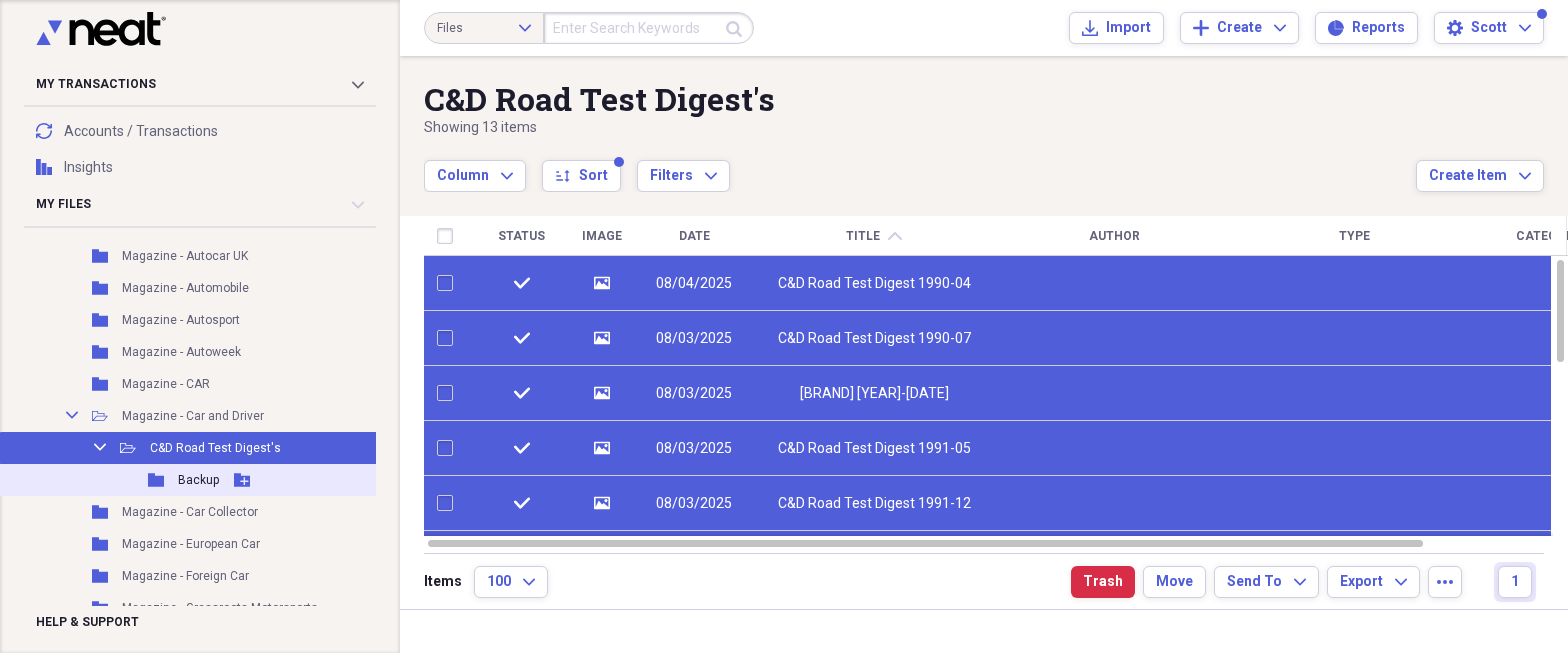 checkbox on "false" 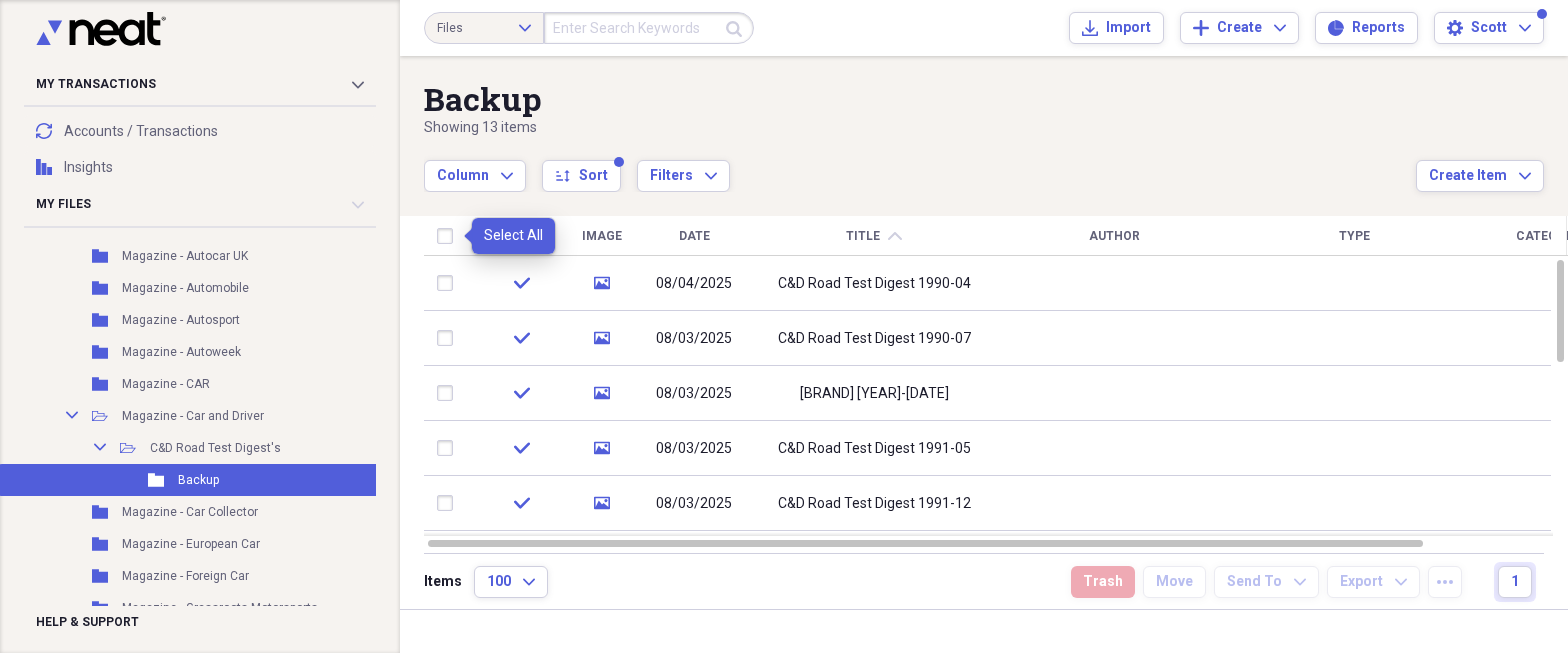 click at bounding box center (449, 236) 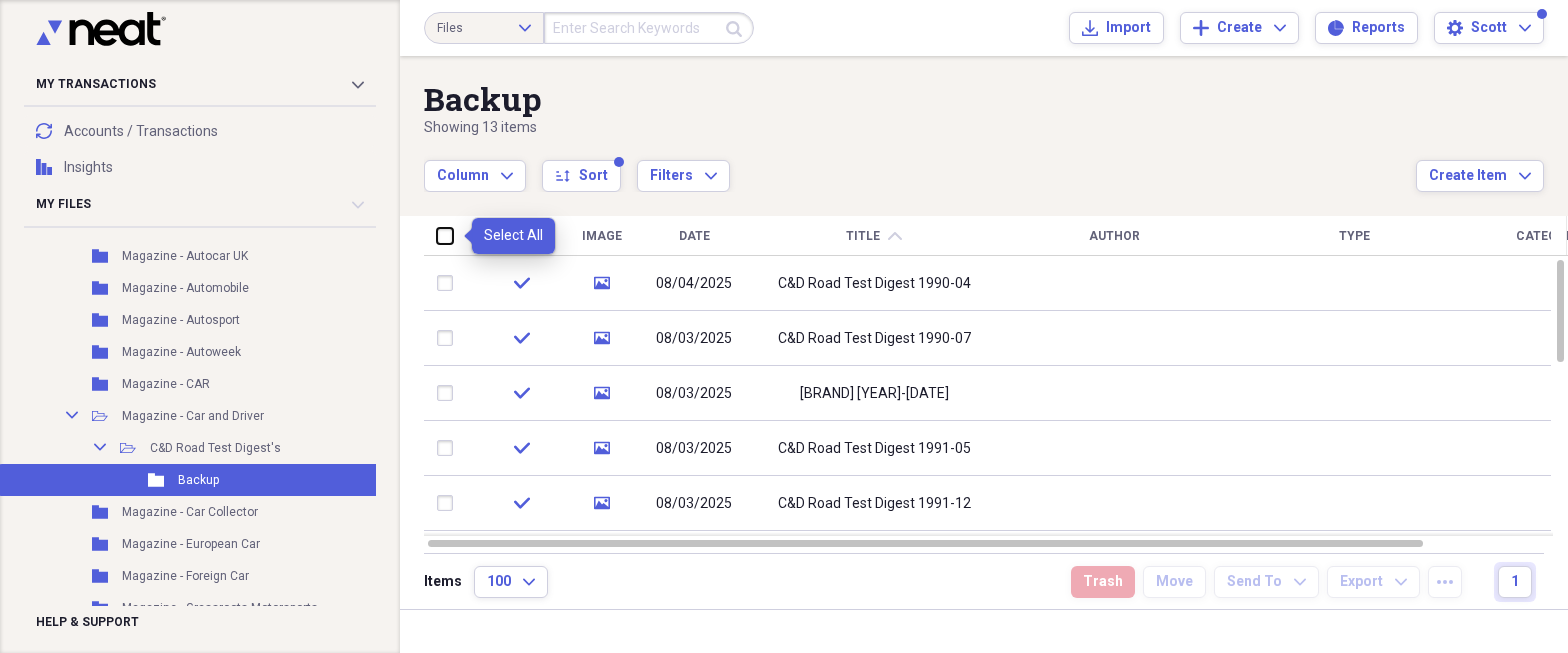click at bounding box center (437, 235) 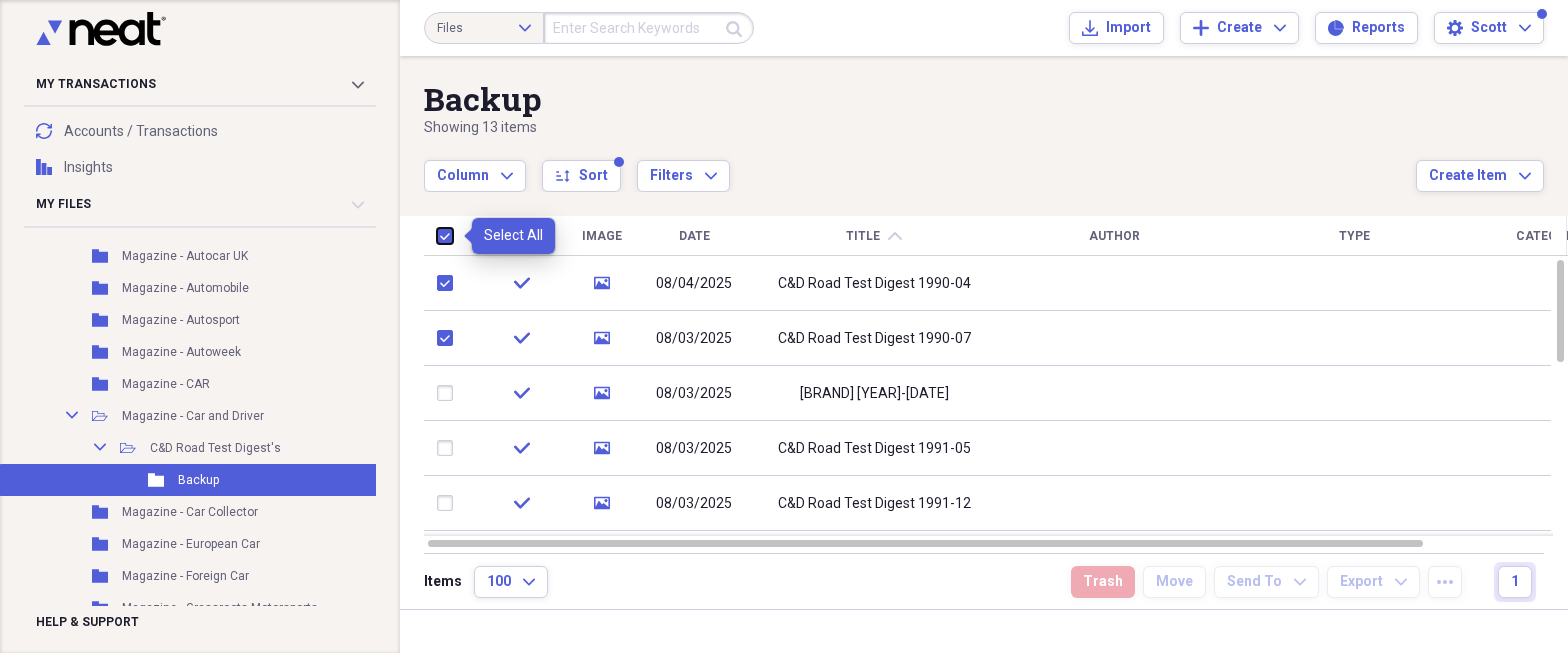 checkbox on "true" 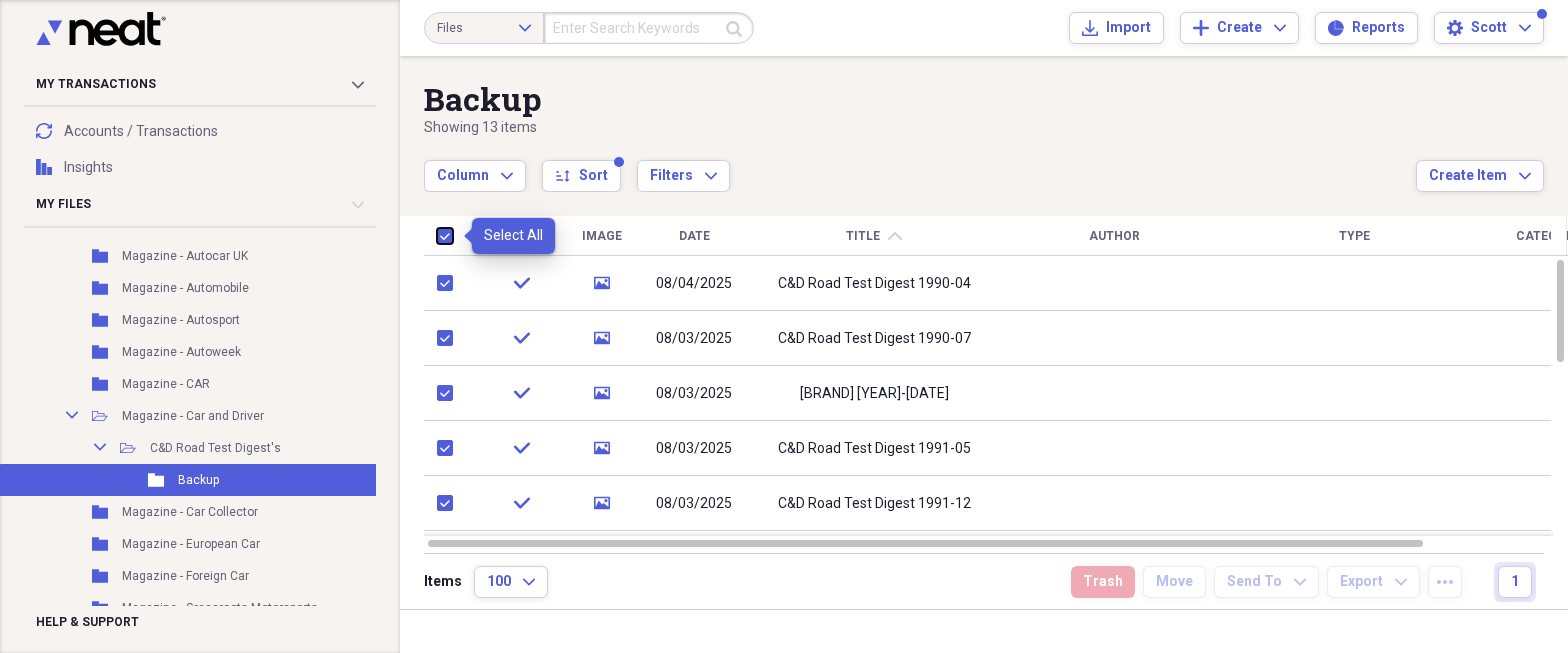 checkbox on "true" 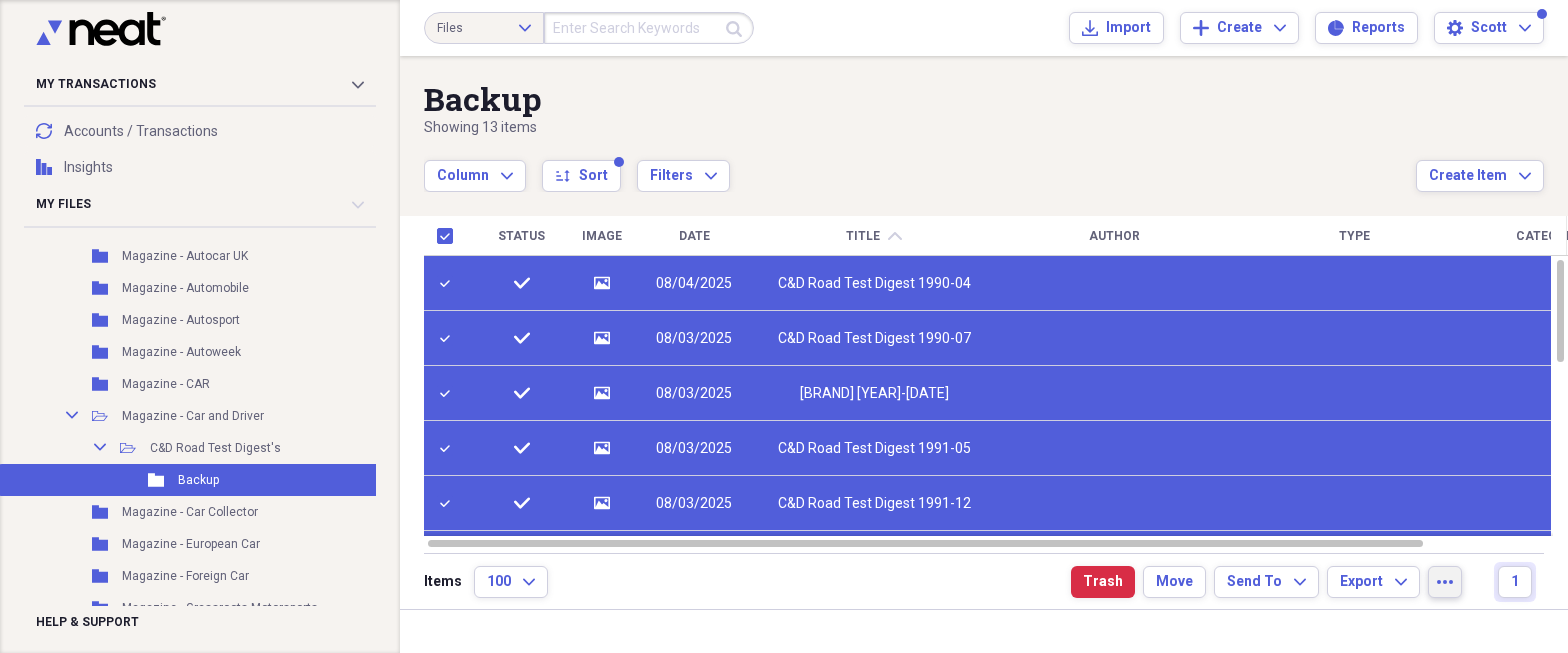 click on "more" 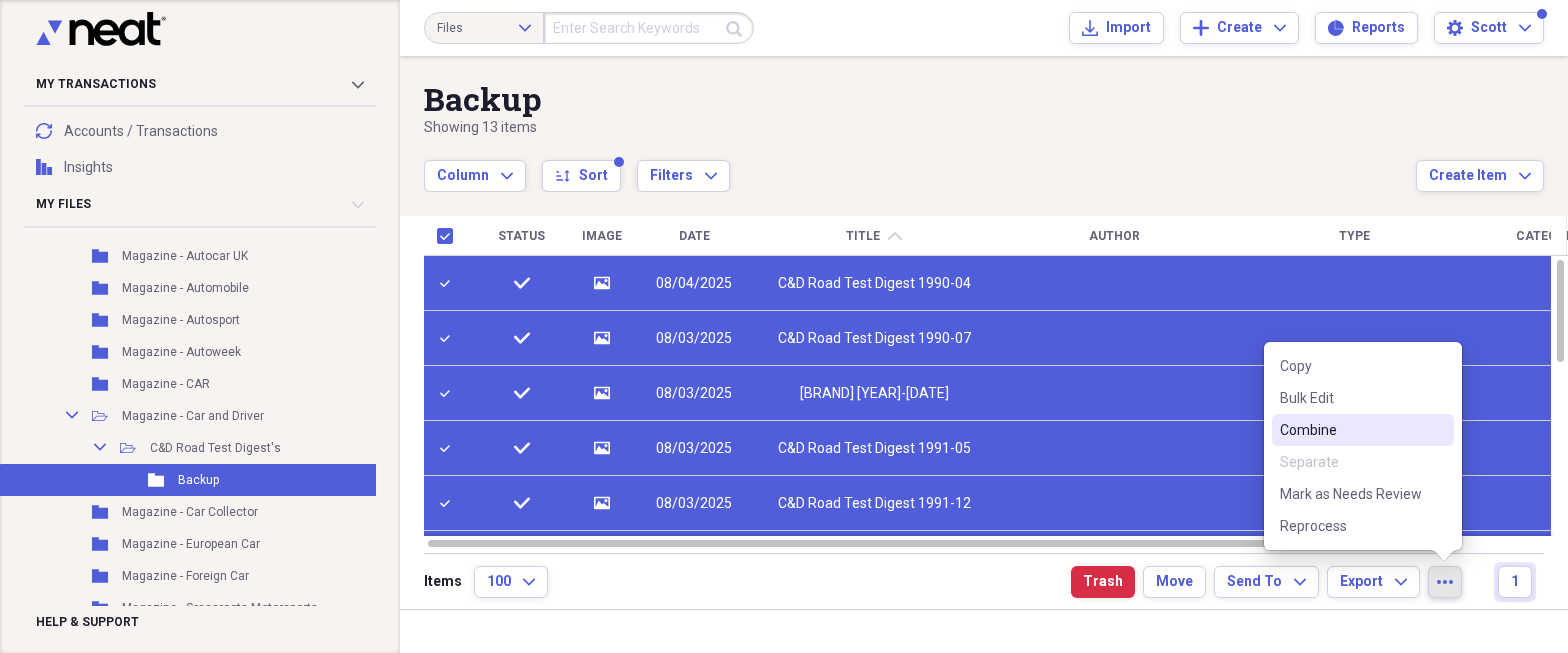 click on "Combine" at bounding box center [1351, 430] 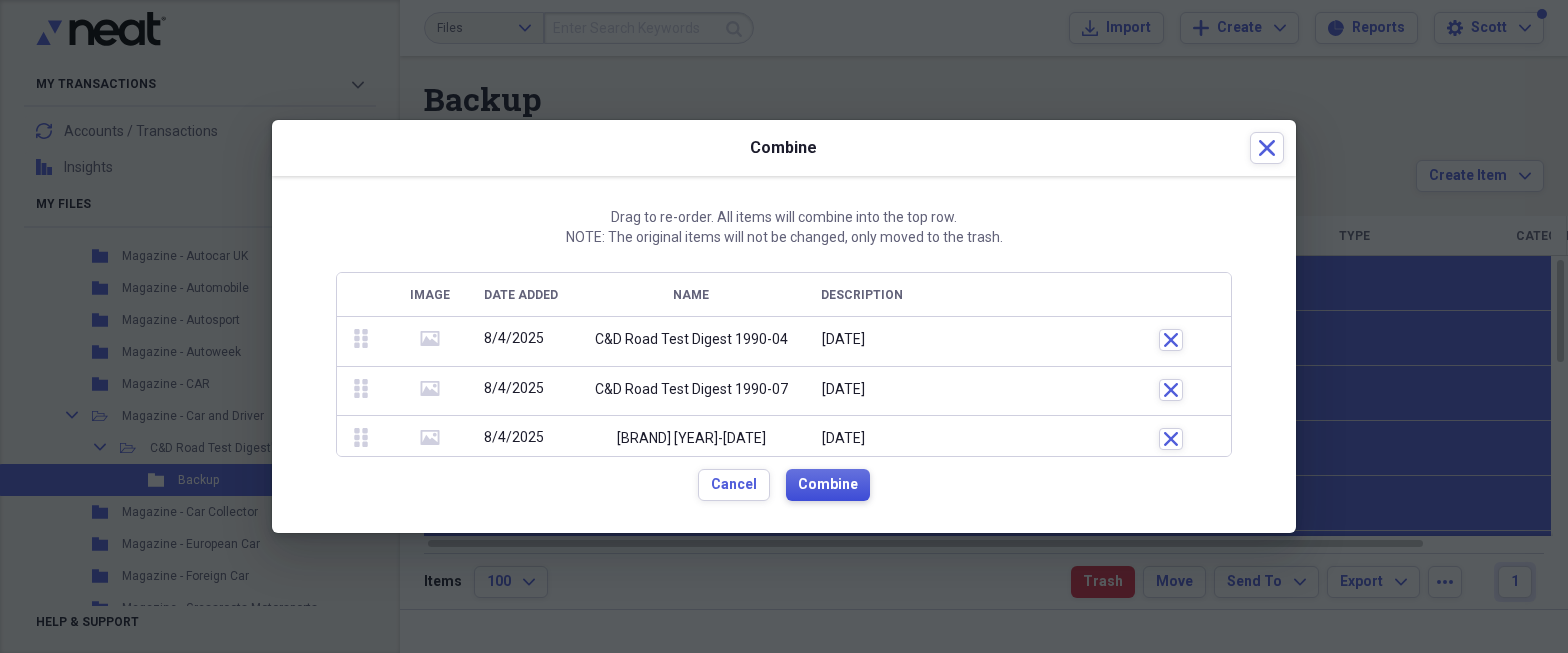 click on "Combine" at bounding box center [828, 485] 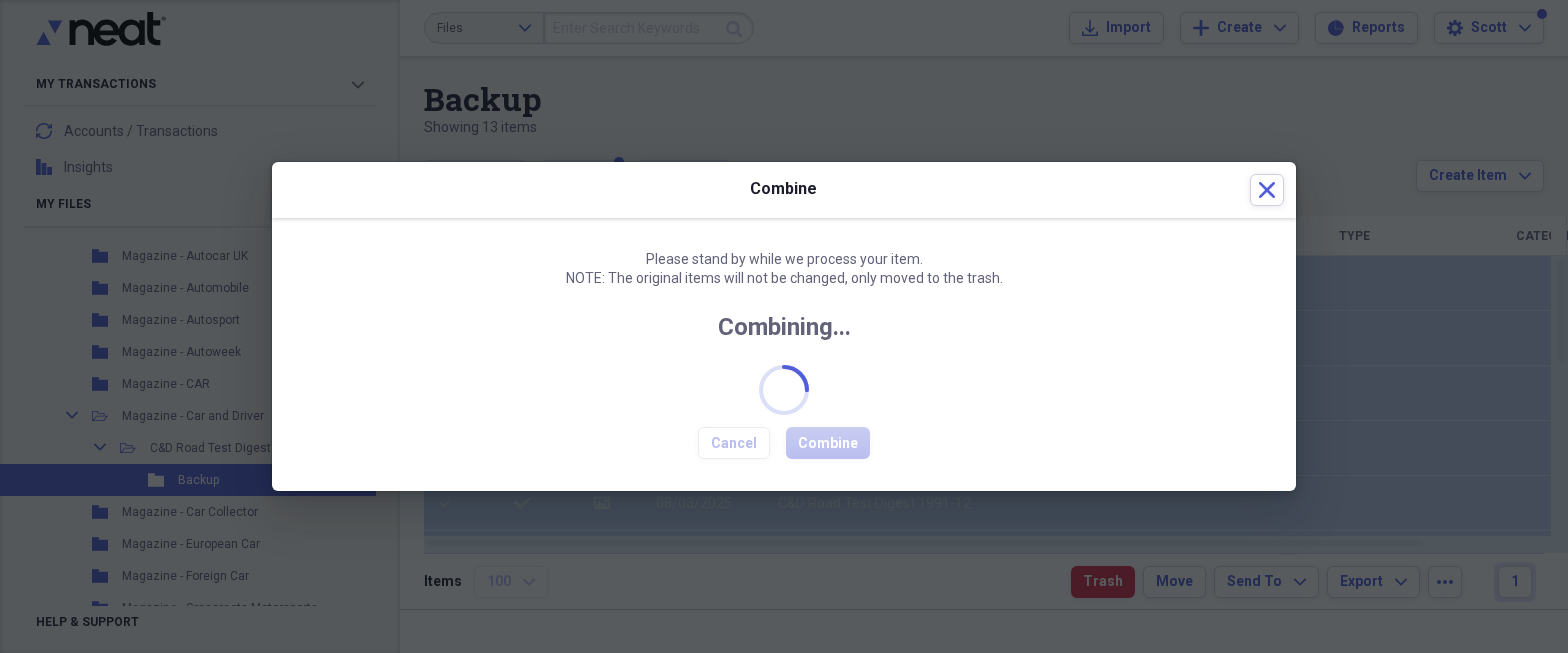 checkbox on "false" 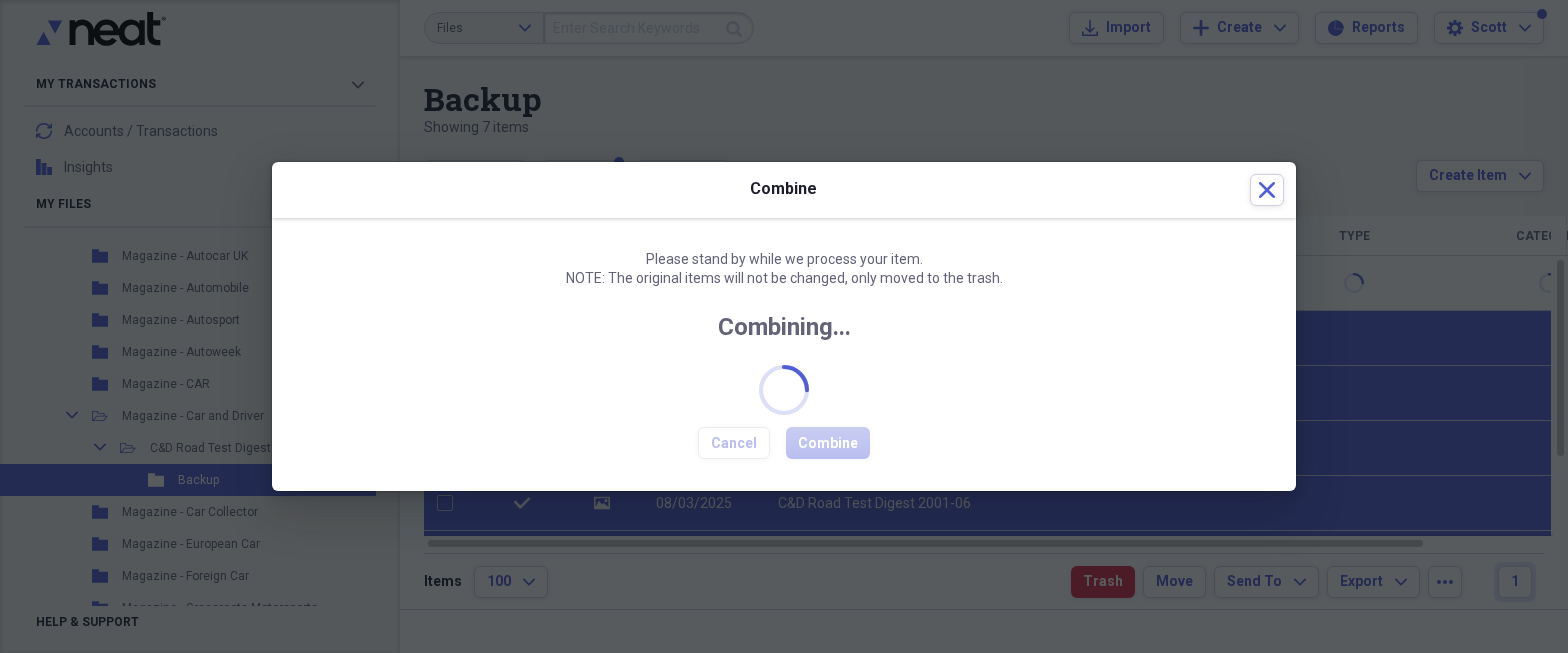 checkbox on "false" 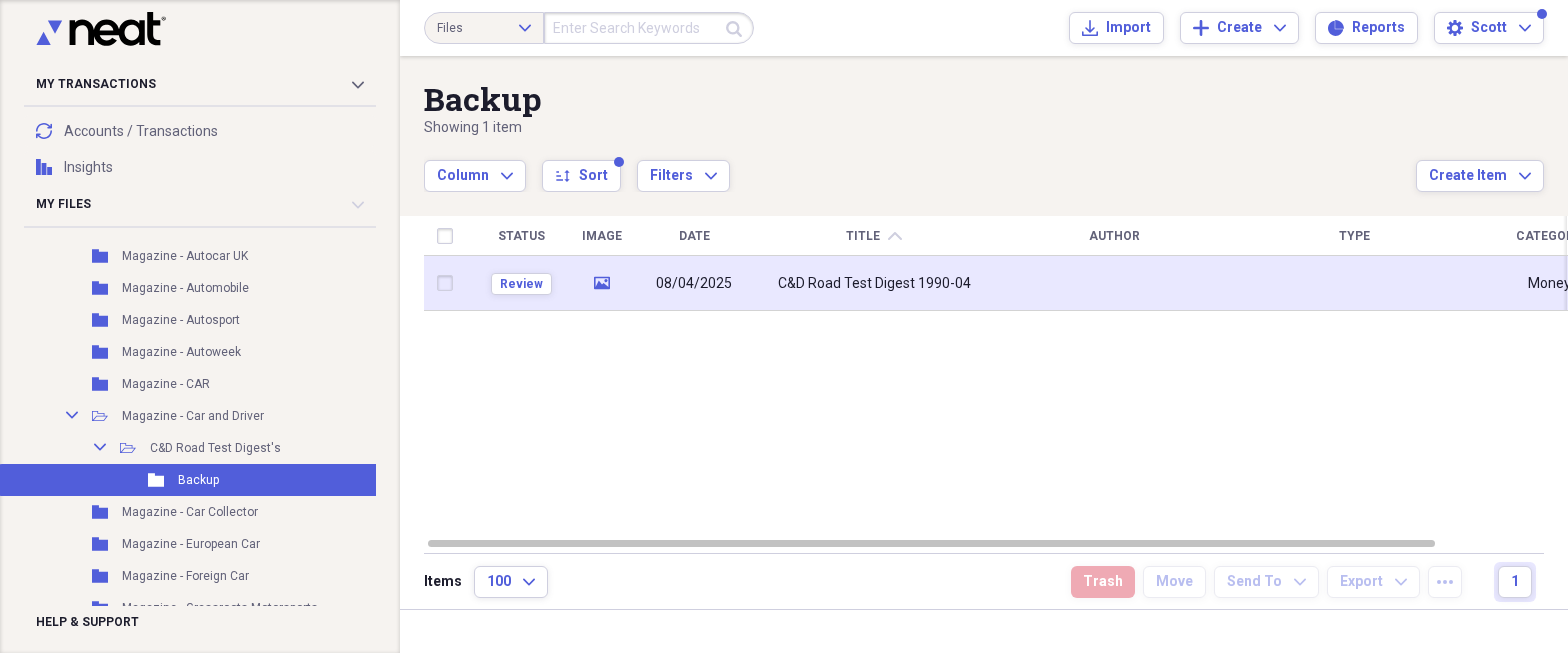 click on "C&D Road Test Digest 1990-04" at bounding box center (874, 284) 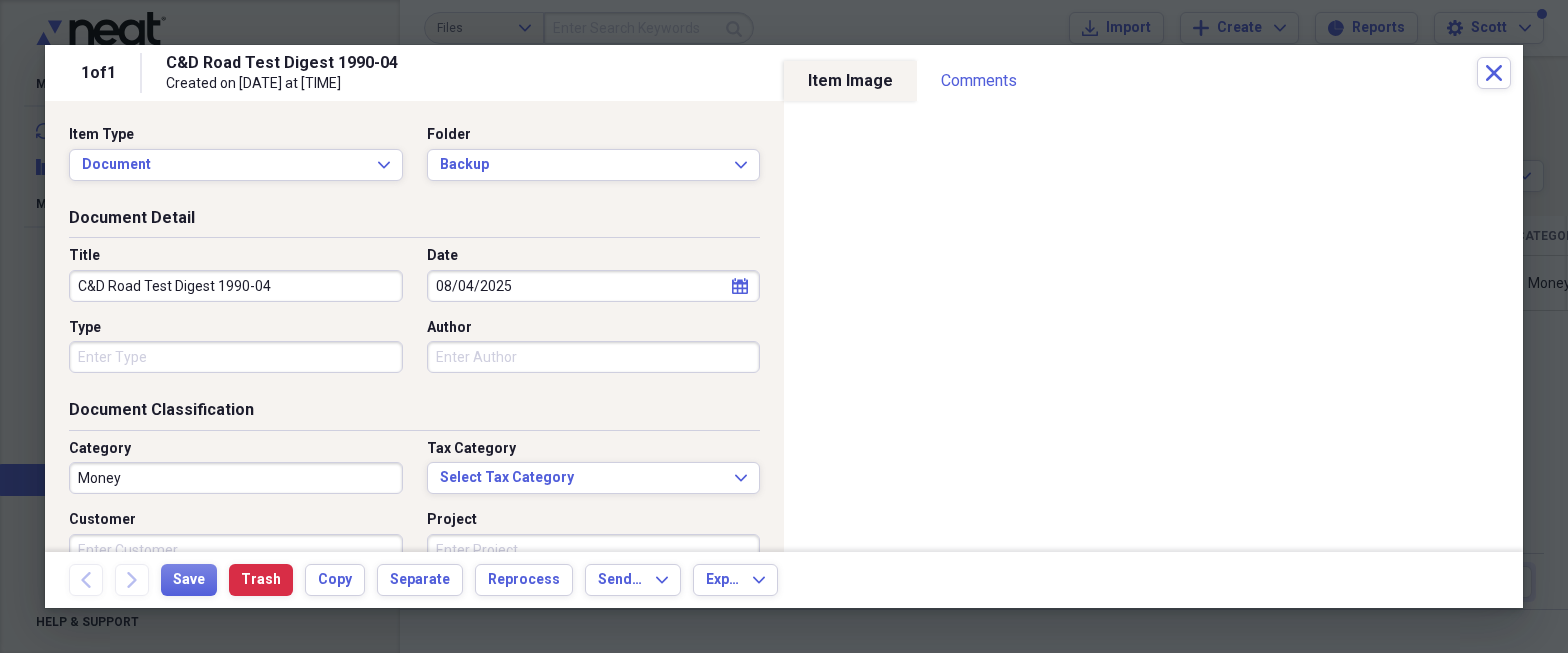 click on "C&D Road Test Digest 1990-04" at bounding box center (236, 286) 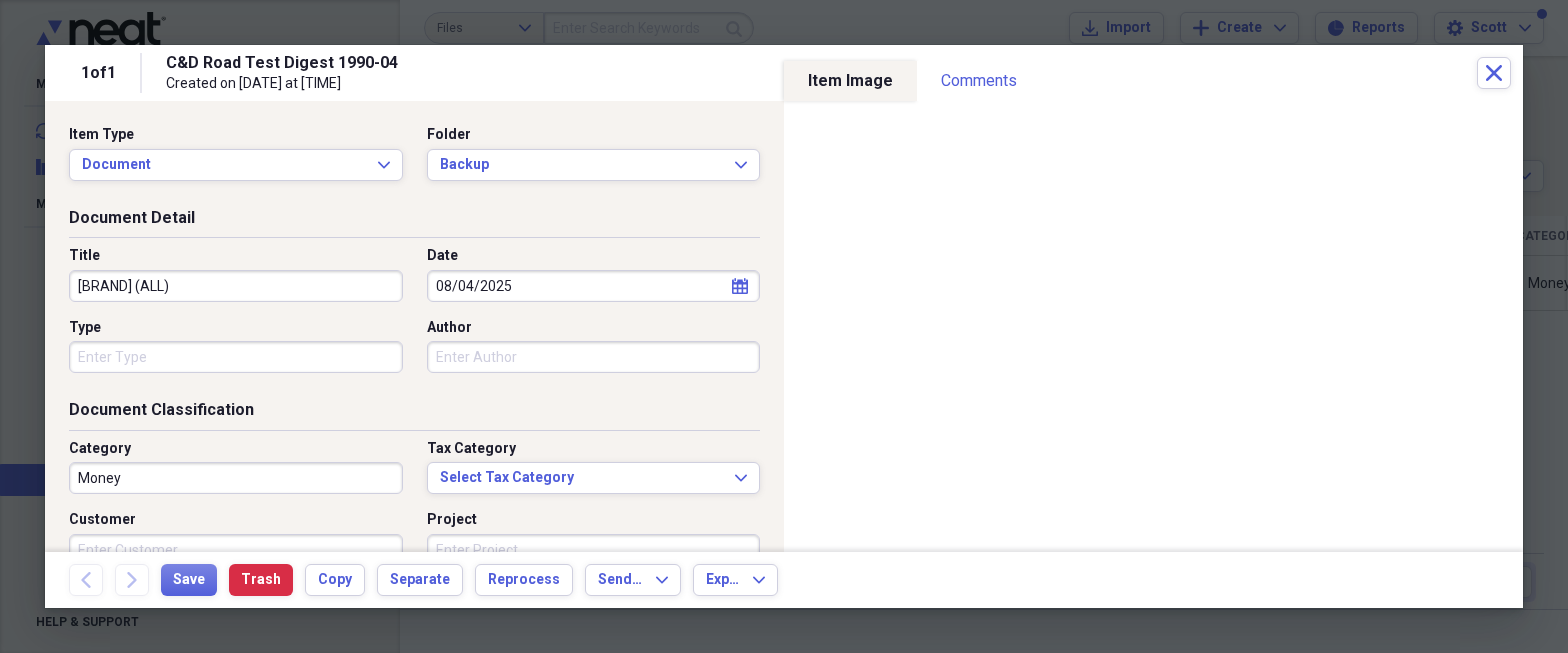 type on "[BRAND] (ALL)" 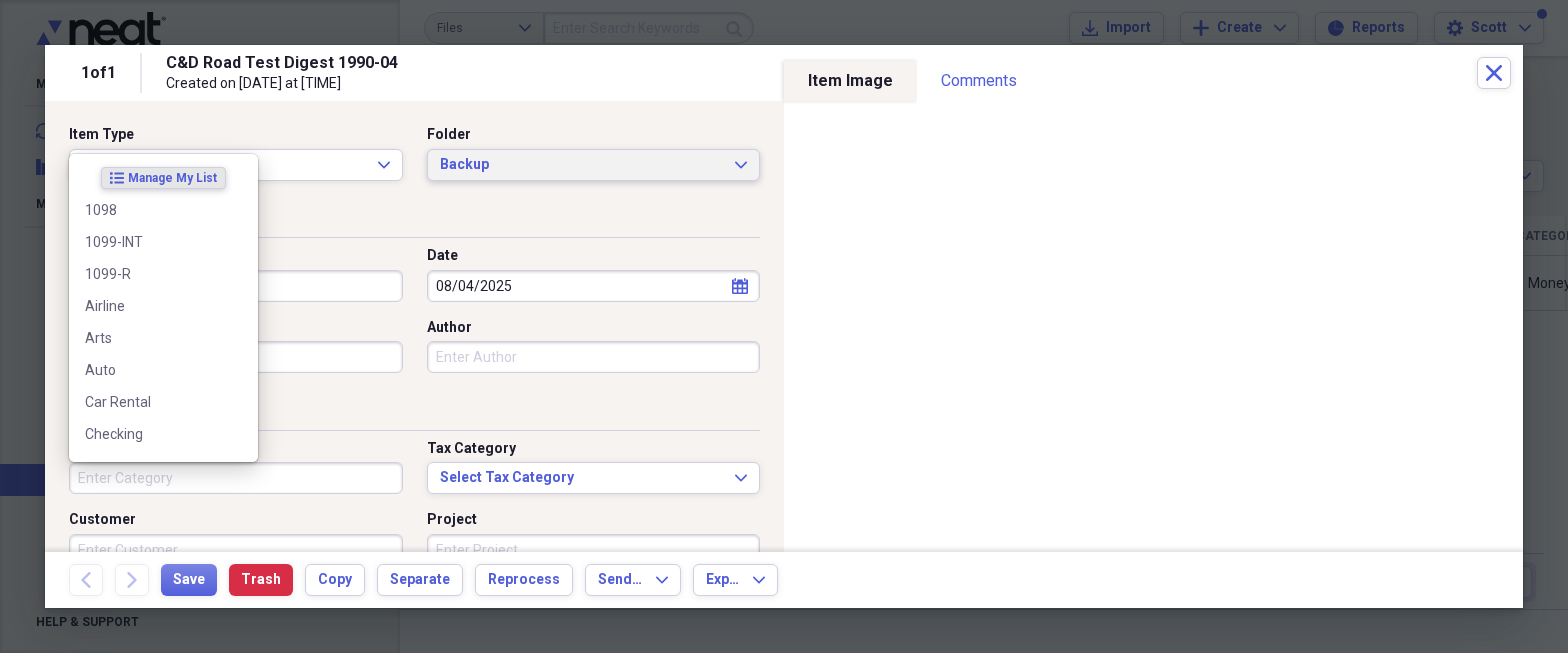 type 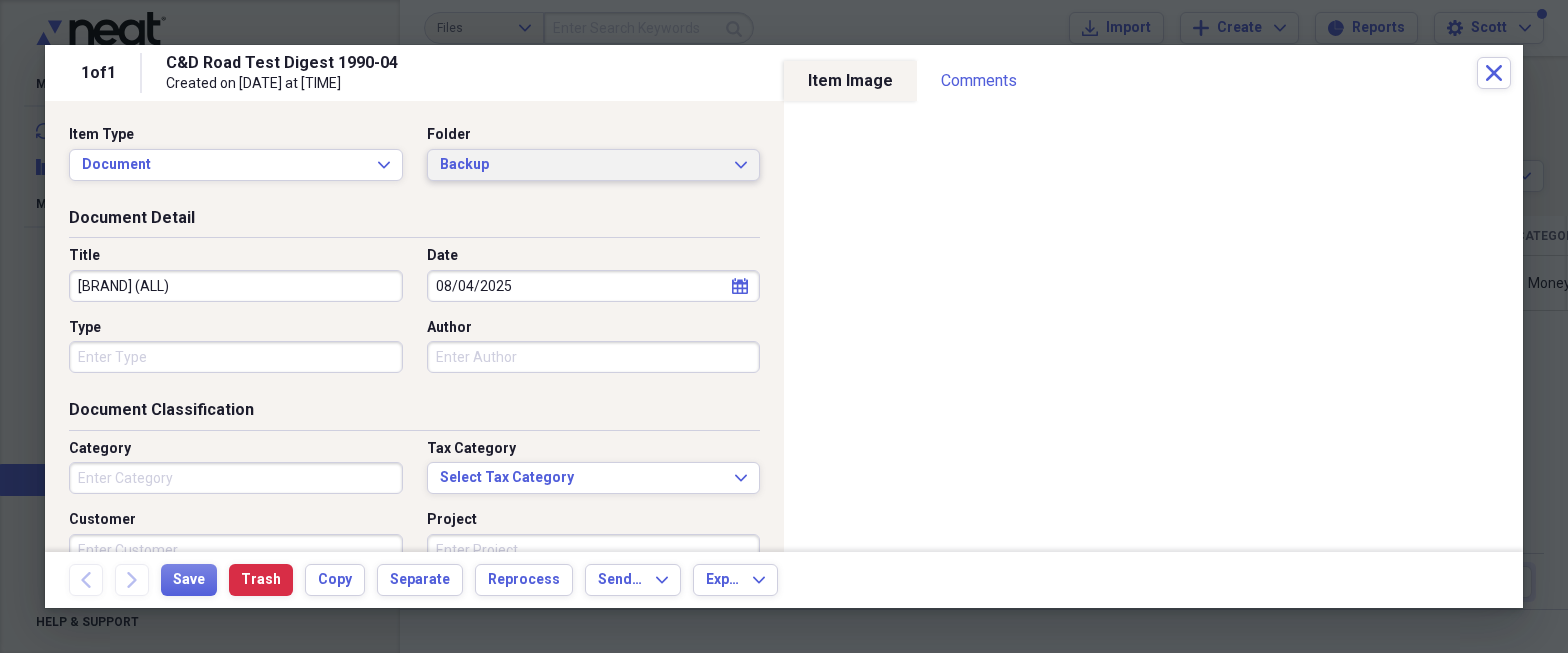 click on "Backup" at bounding box center [582, 165] 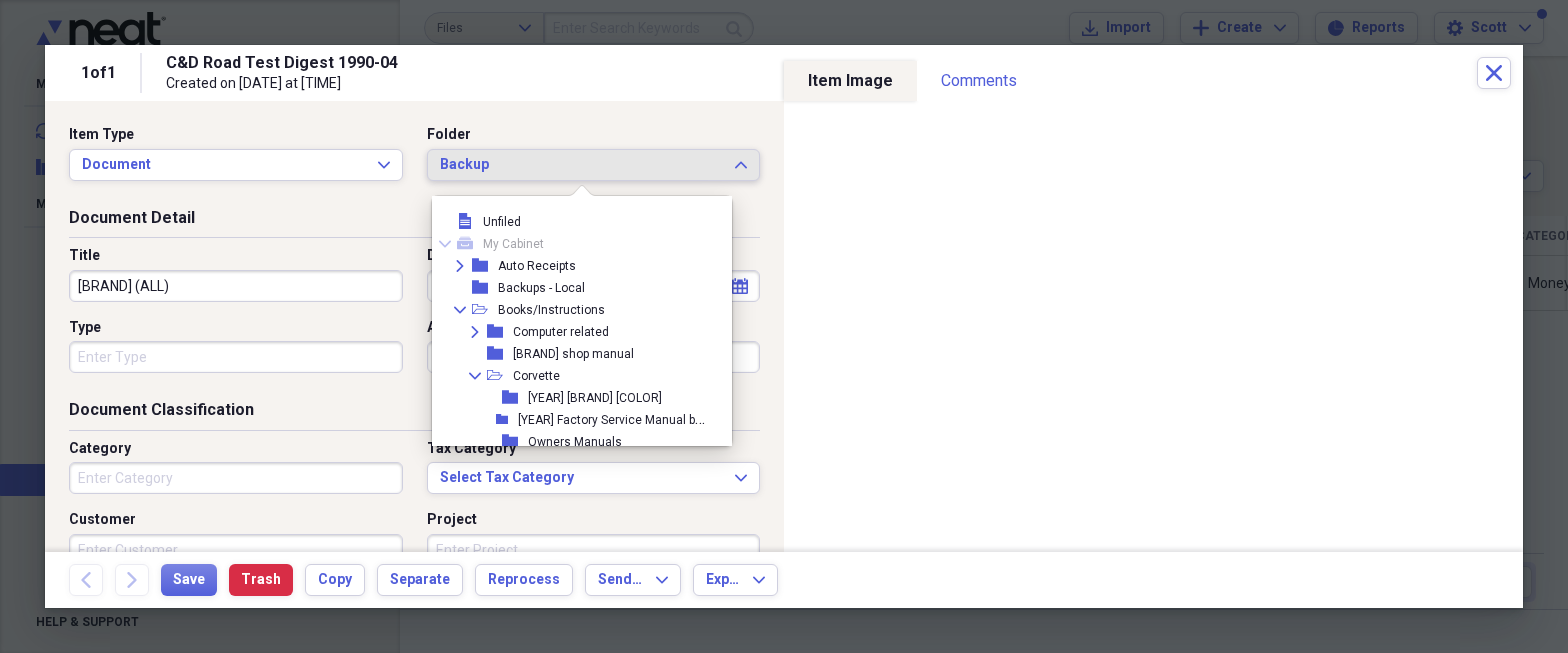 scroll, scrollTop: 1867, scrollLeft: 0, axis: vertical 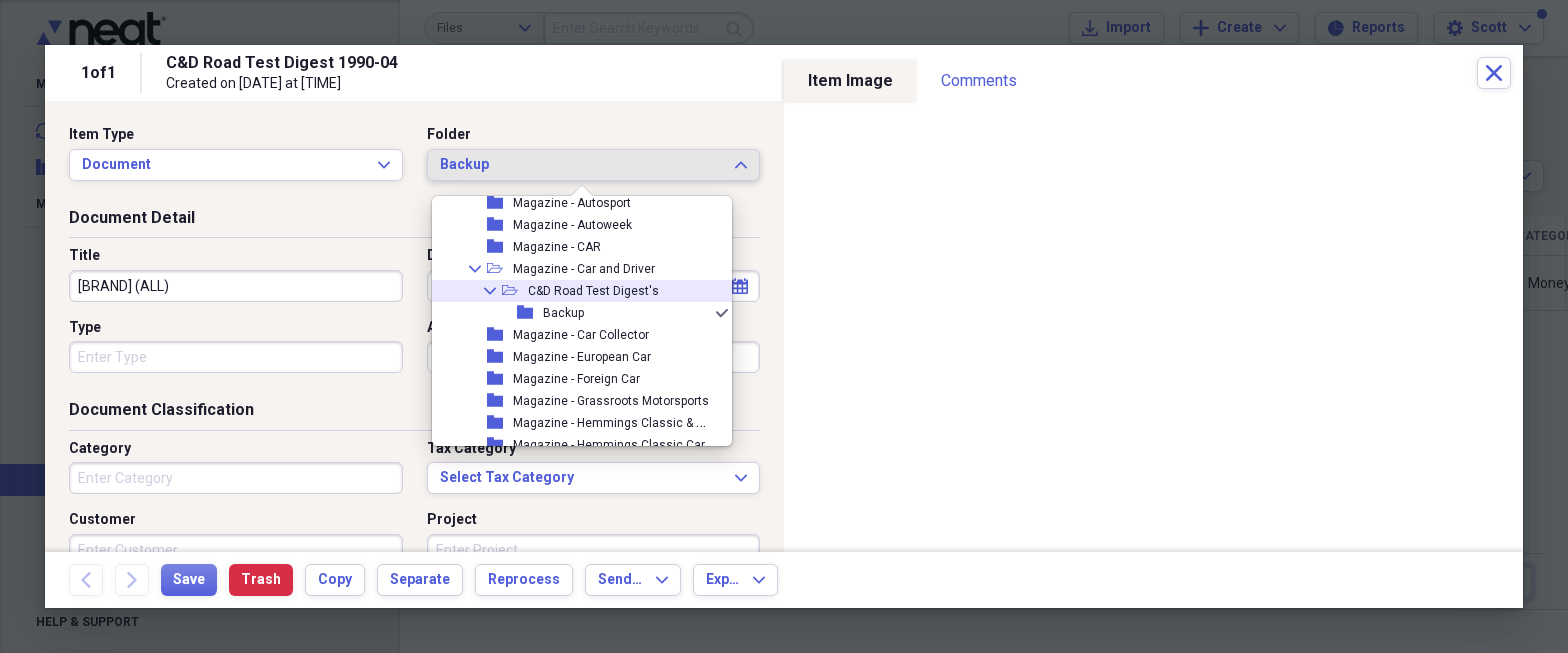 click on "C&D Road Test Digest's" at bounding box center (593, 291) 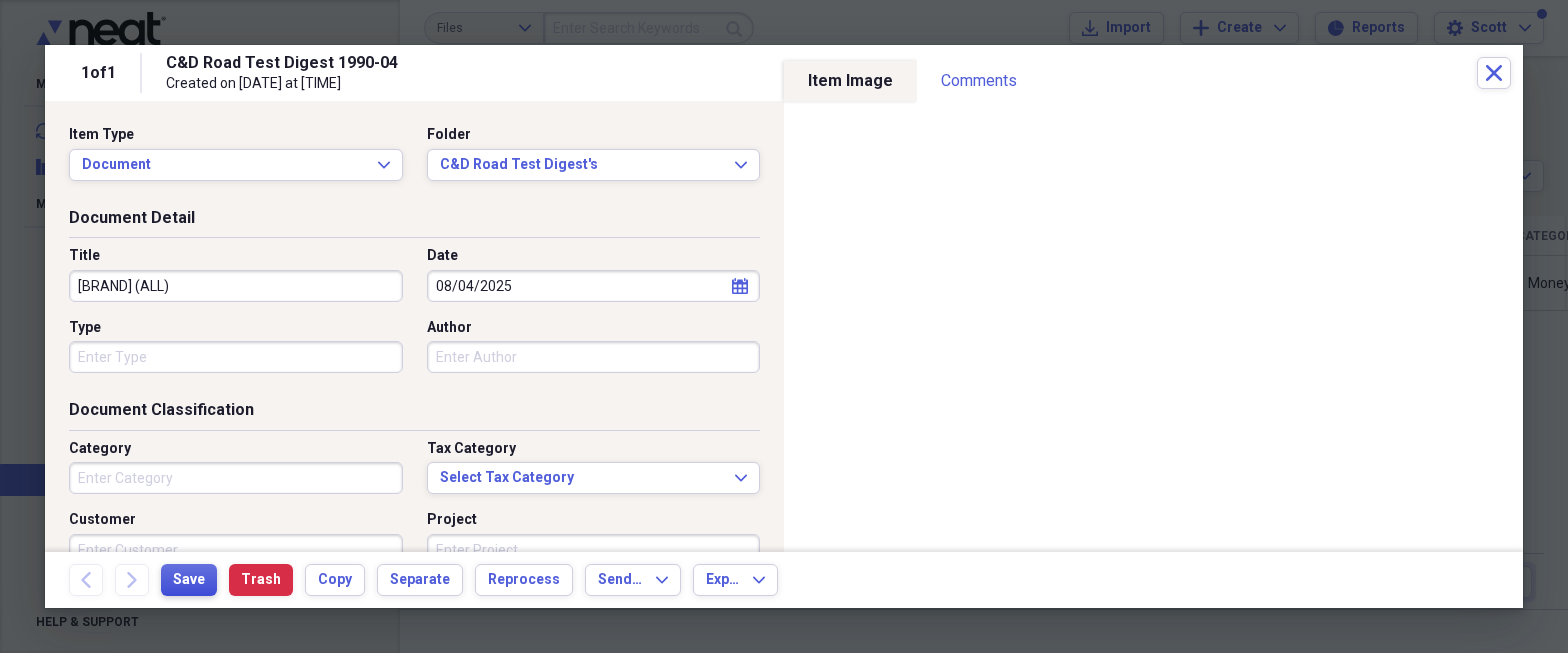 click on "Save" at bounding box center (189, 580) 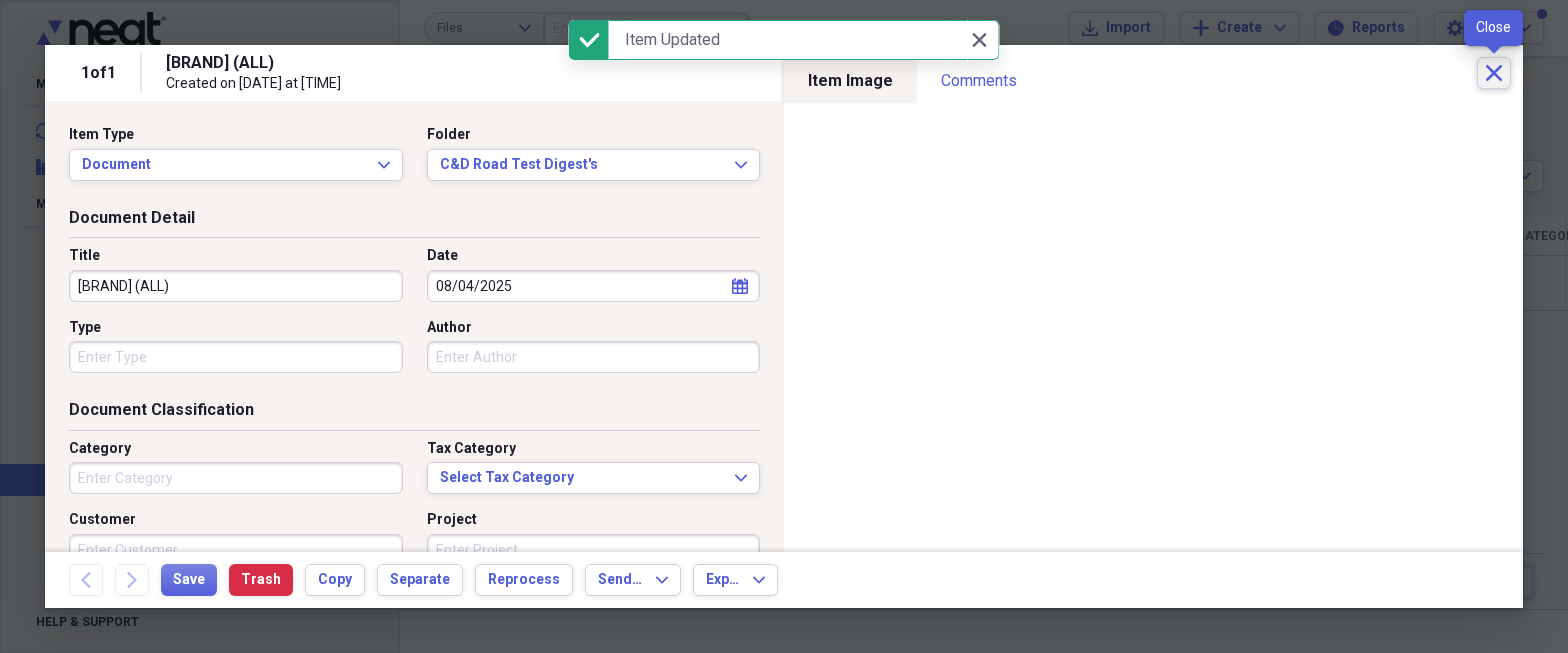 click 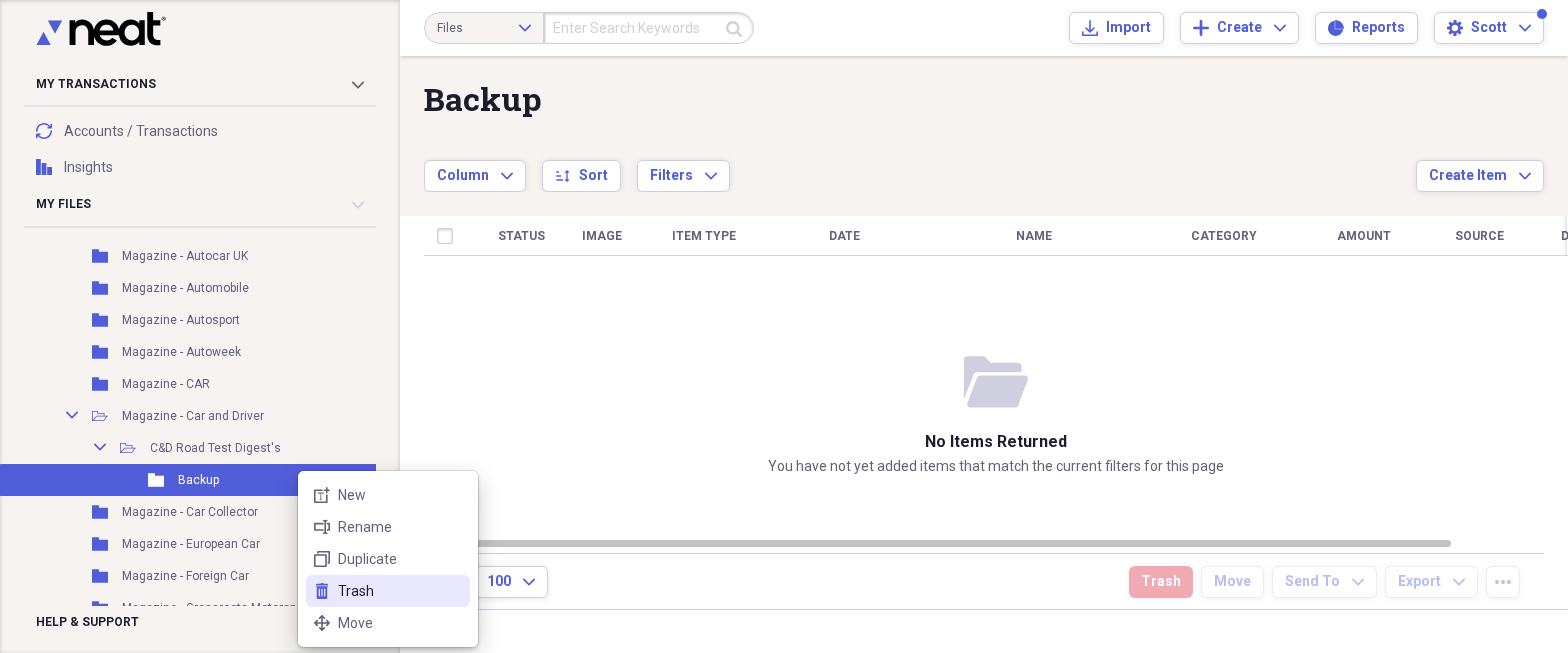 click on "Trash" at bounding box center (400, 591) 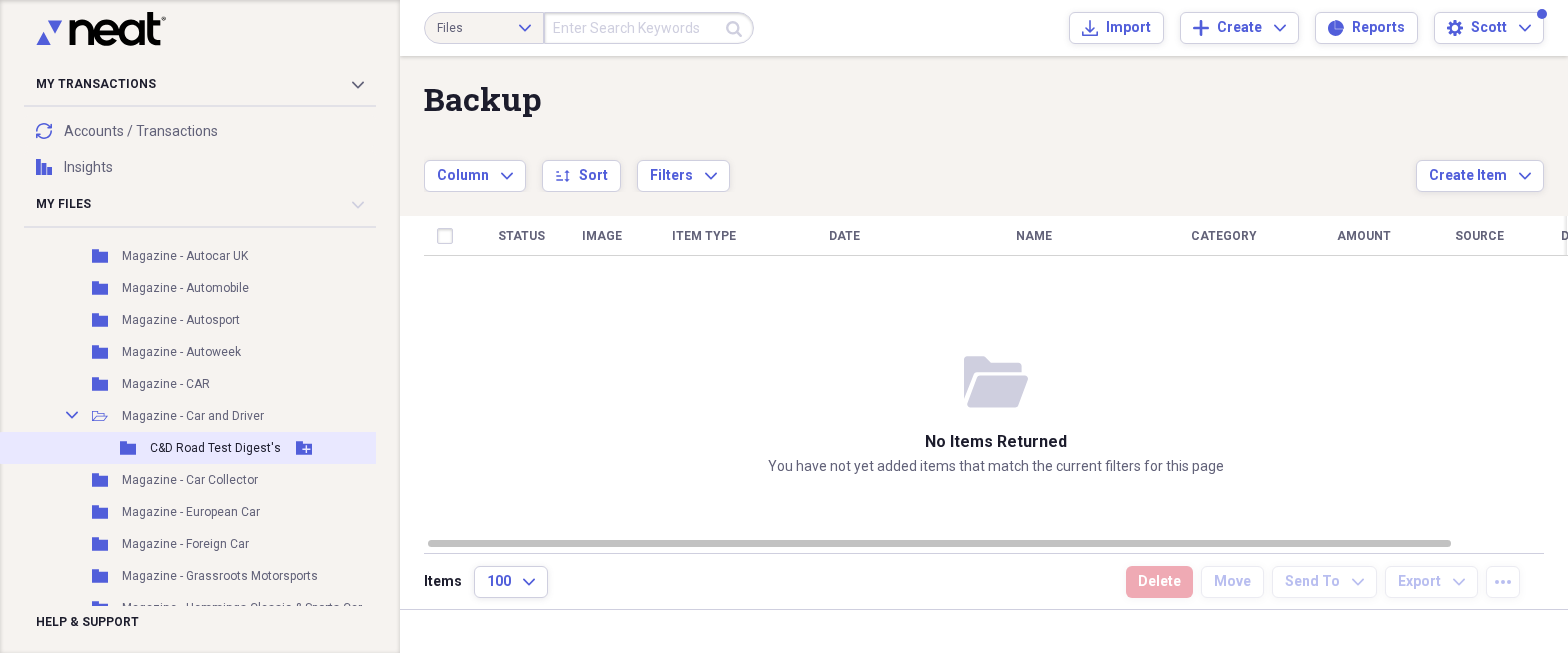 click on "C&D Road Test Digest's" at bounding box center (215, 448) 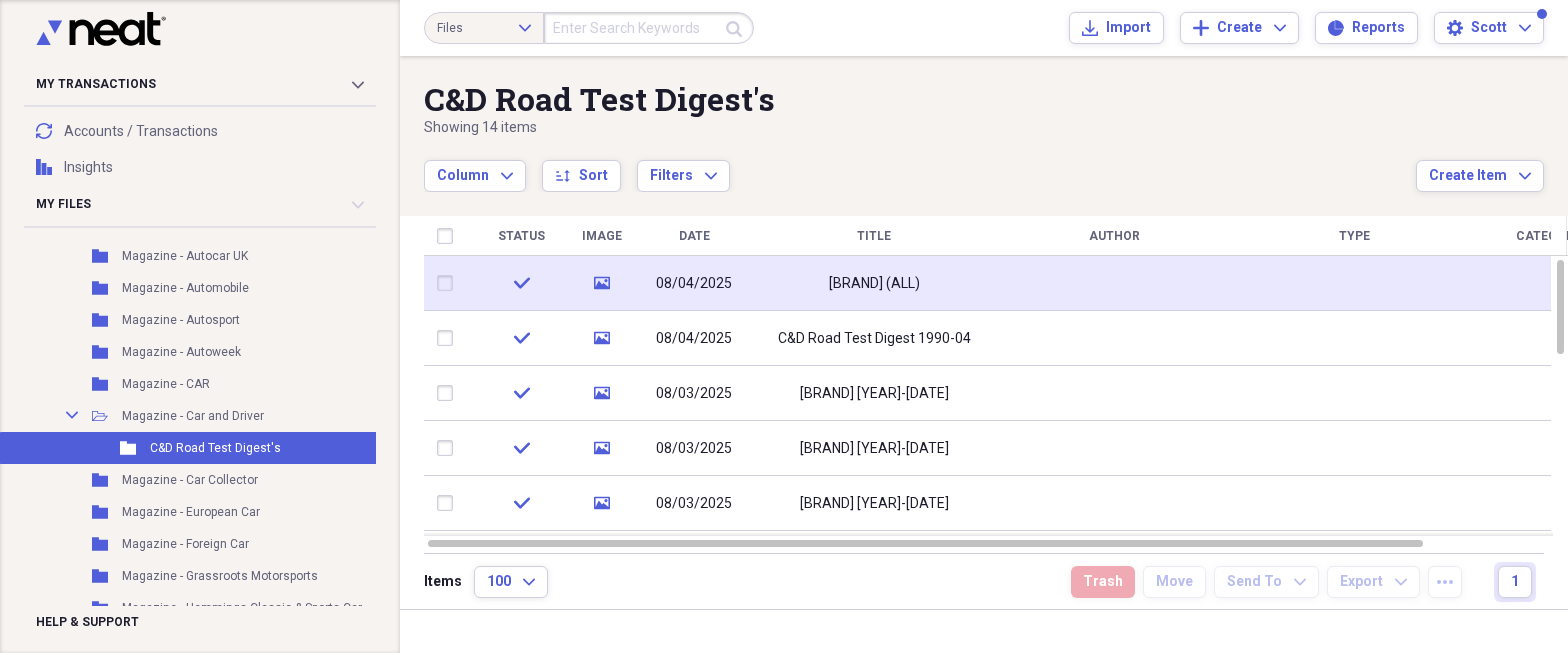 click on "[BRAND] (ALL)" at bounding box center (874, 284) 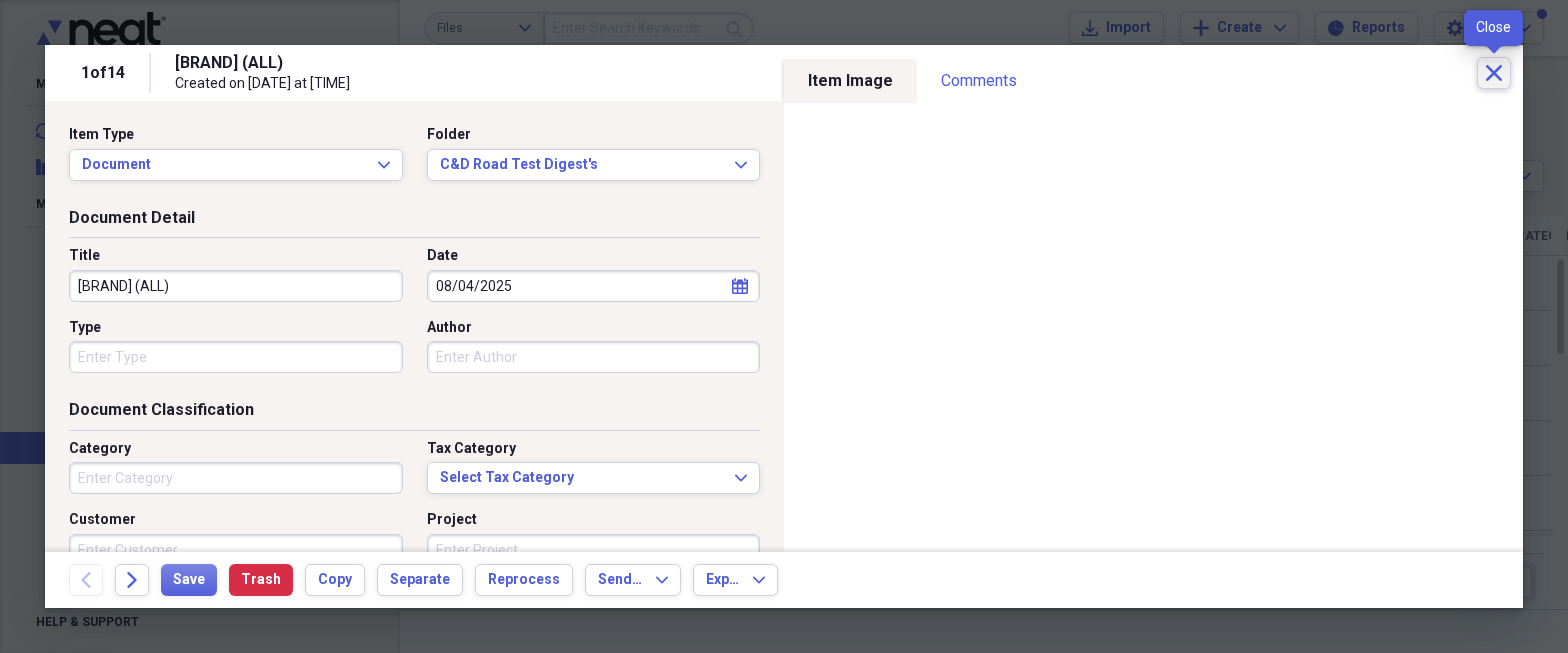 click on "Close" 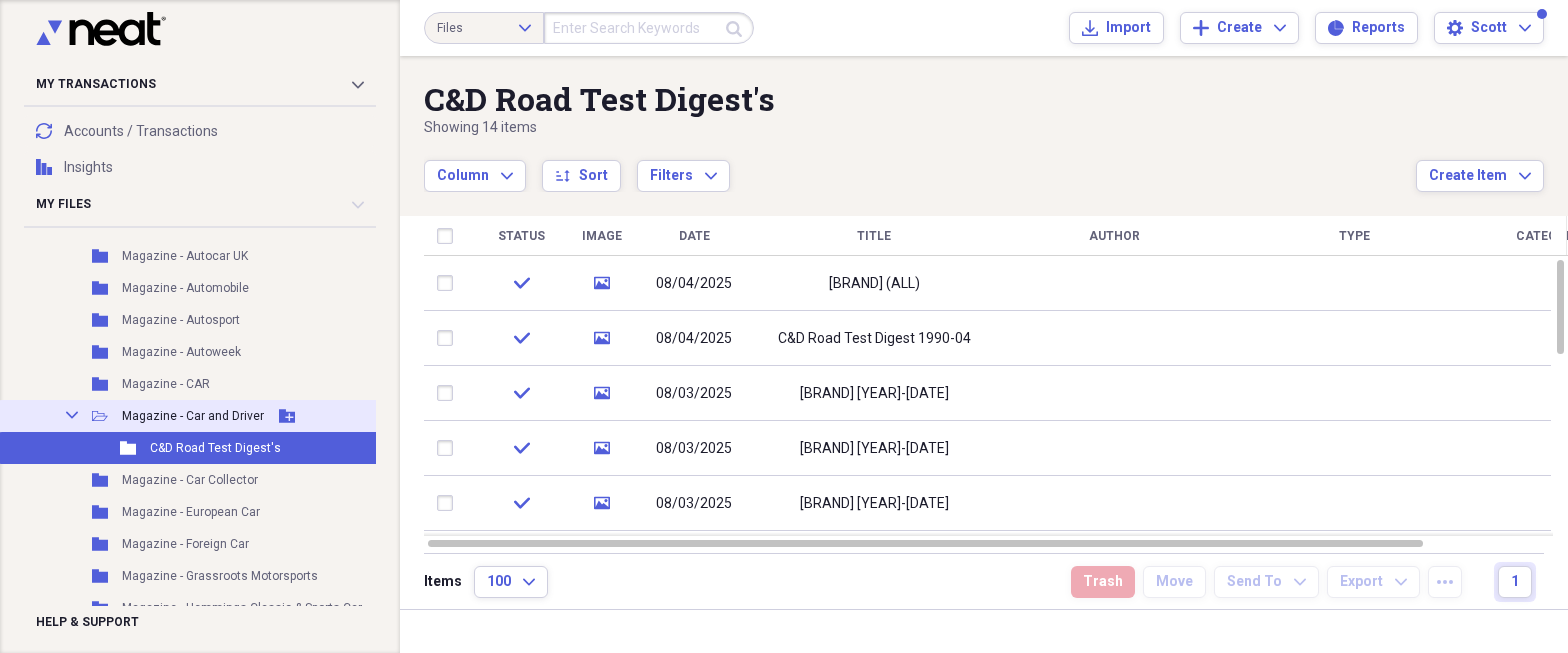 click on "Magazine - Car and Driver" at bounding box center [193, 416] 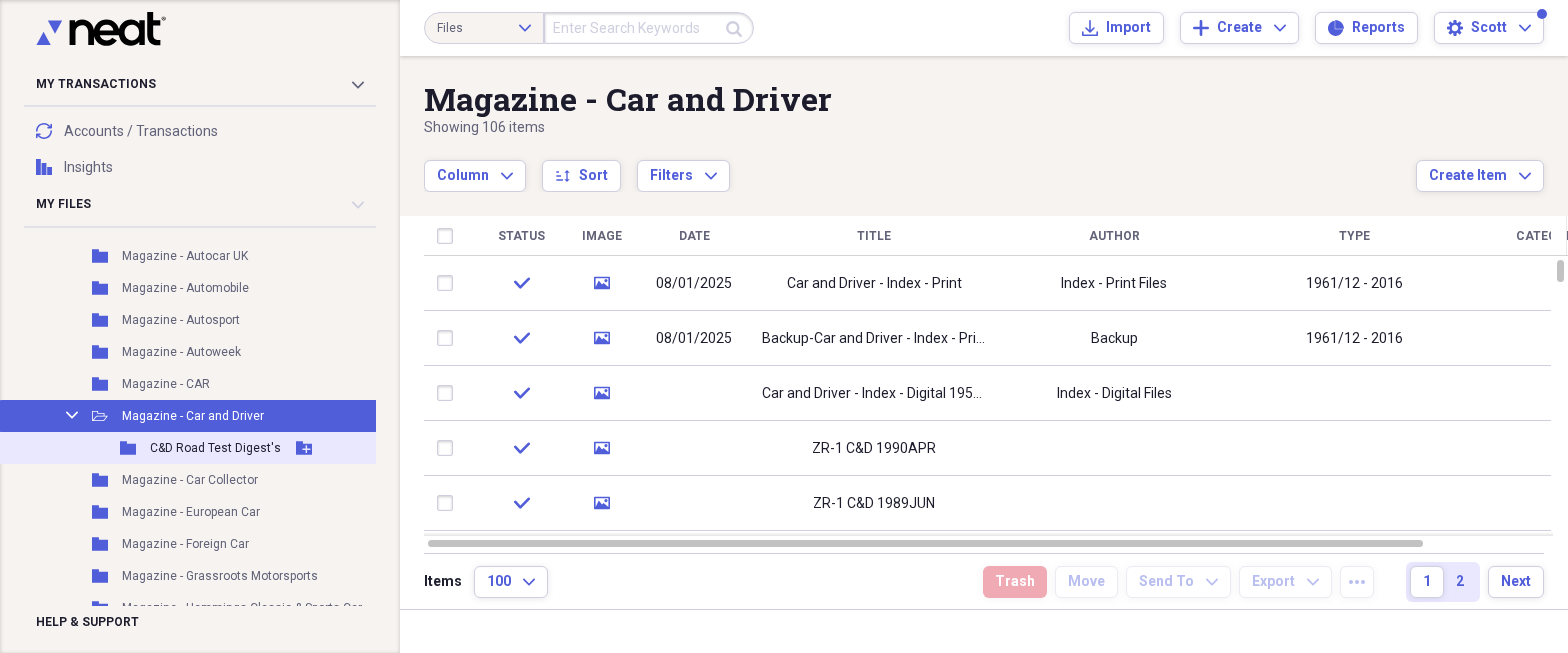 click on "C&D Road Test Digest's" at bounding box center [215, 448] 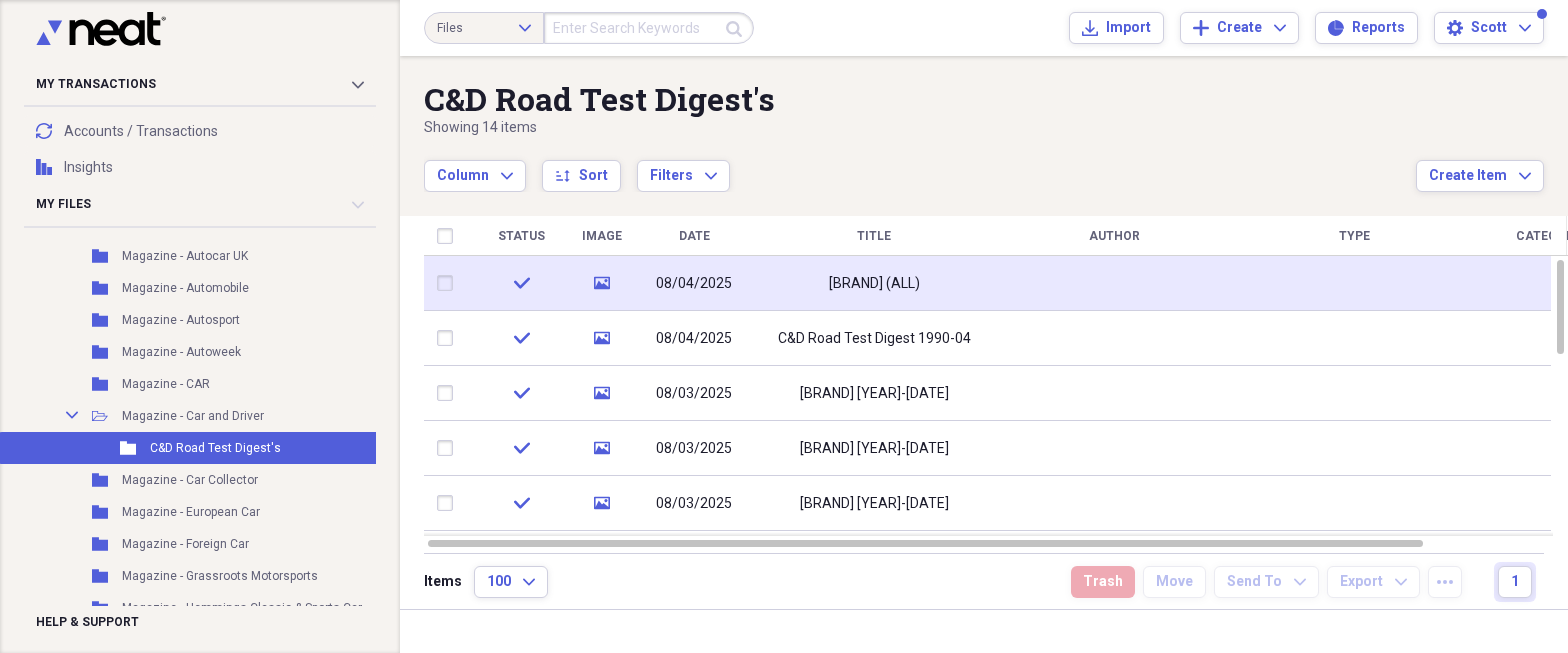 click on "[BRAND] (ALL)" at bounding box center [874, 284] 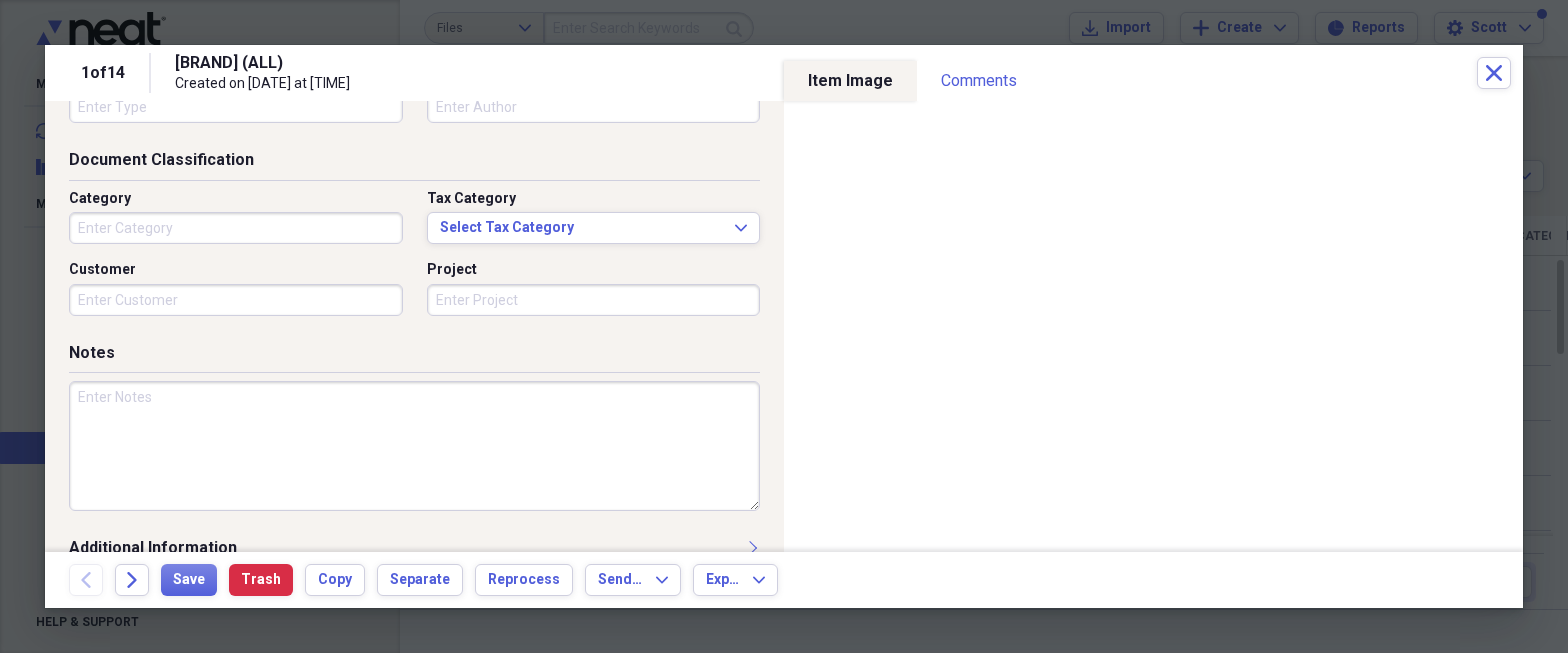 scroll, scrollTop: 285, scrollLeft: 0, axis: vertical 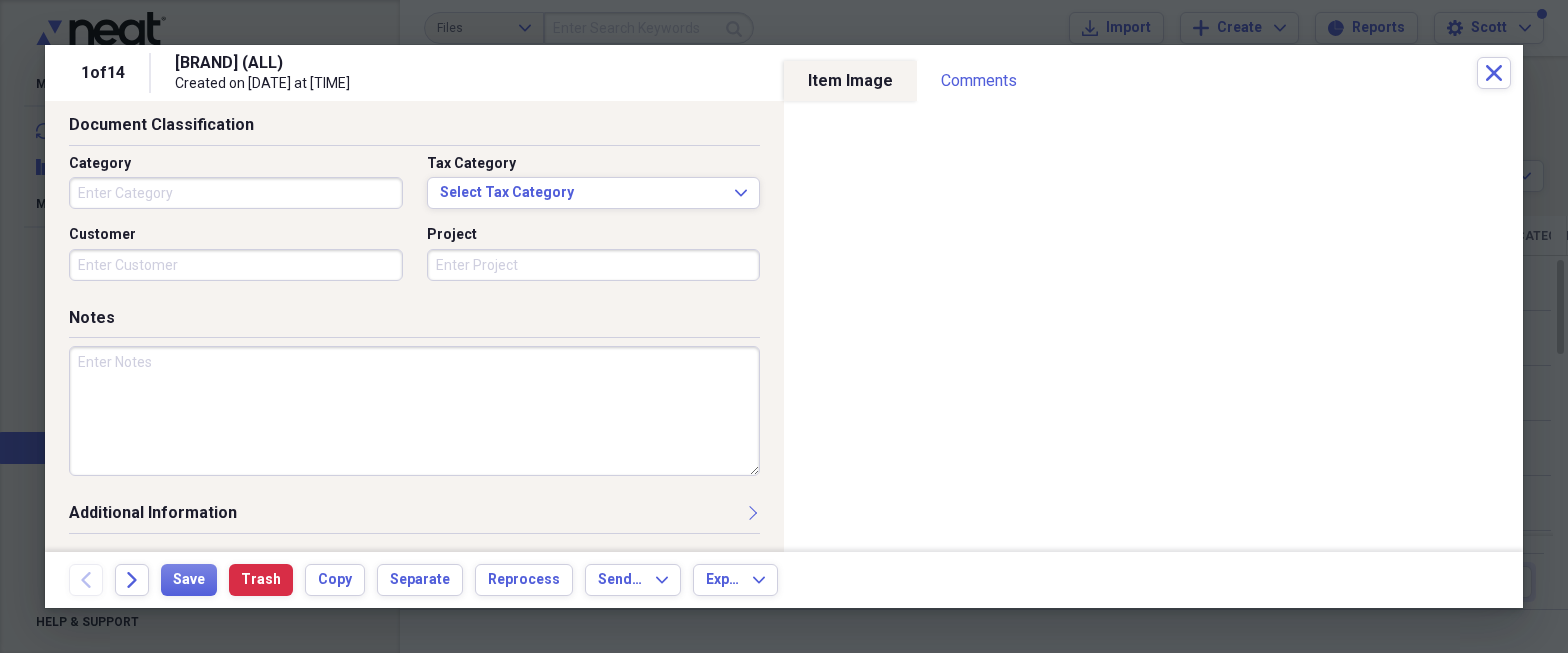 click at bounding box center (414, 411) 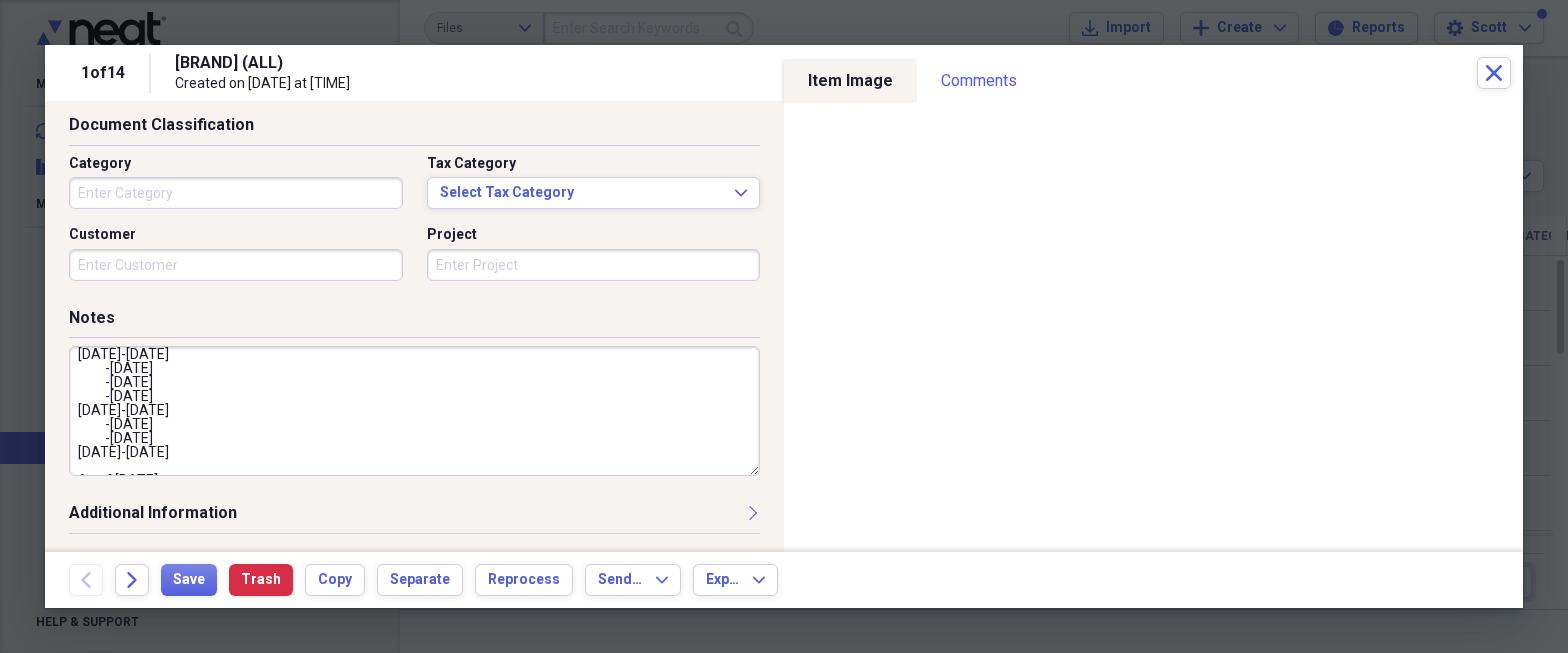 scroll, scrollTop: 92, scrollLeft: 0, axis: vertical 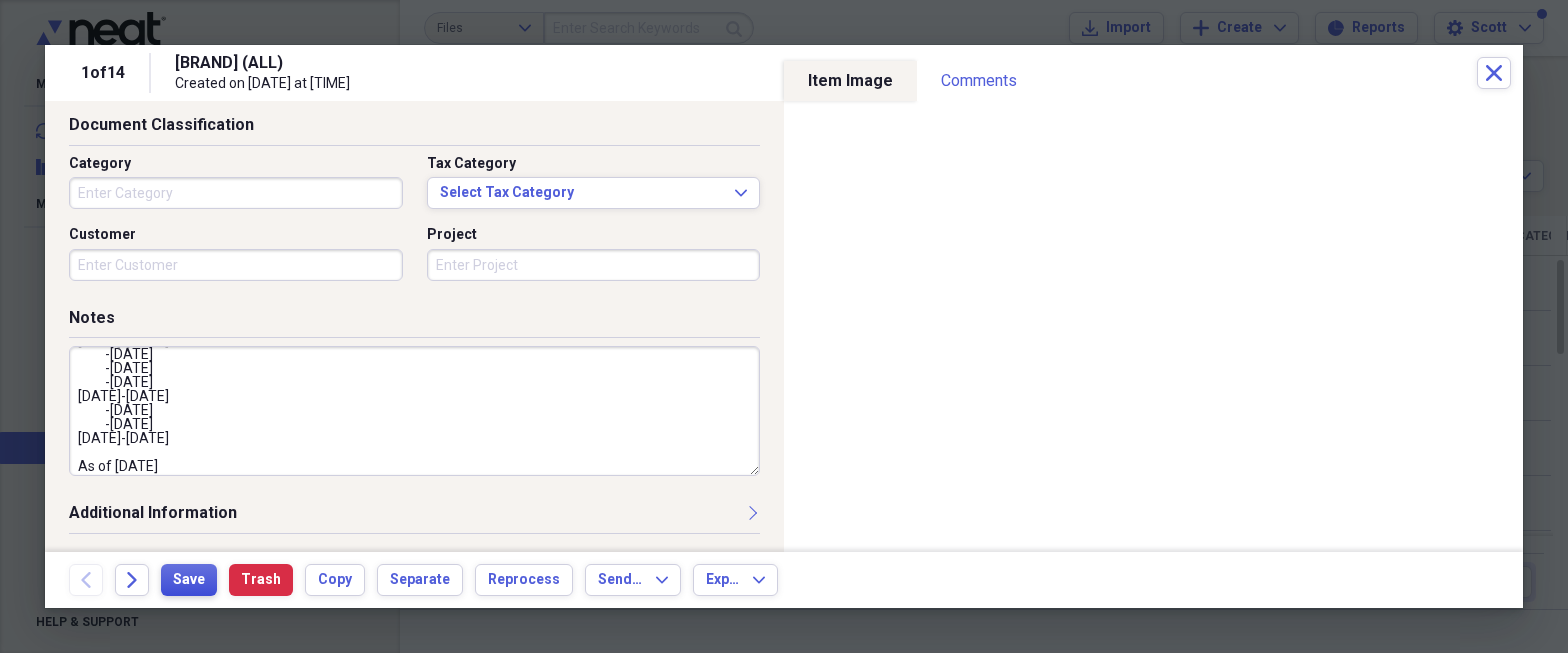 type on "[DATE]
-[DATE]
[DATE]
-[DATE]
-[DATE]
[DATE]-[DATE]
-[DATE]
-[DATE]
-[DATE]
[DATE]-[DATE]
-[DATE]
-[DATE]
[DATE]-[DATE]
As of [DATE]" 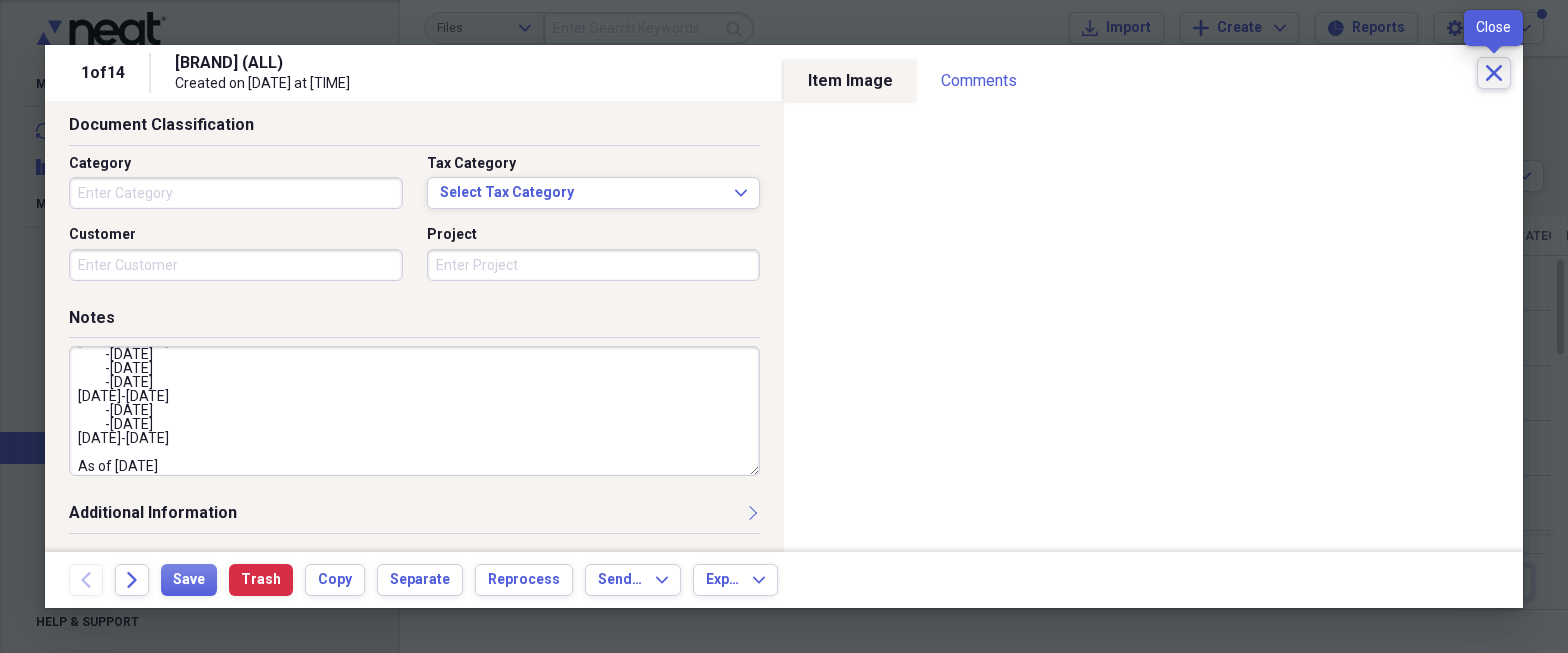 click on "Close" 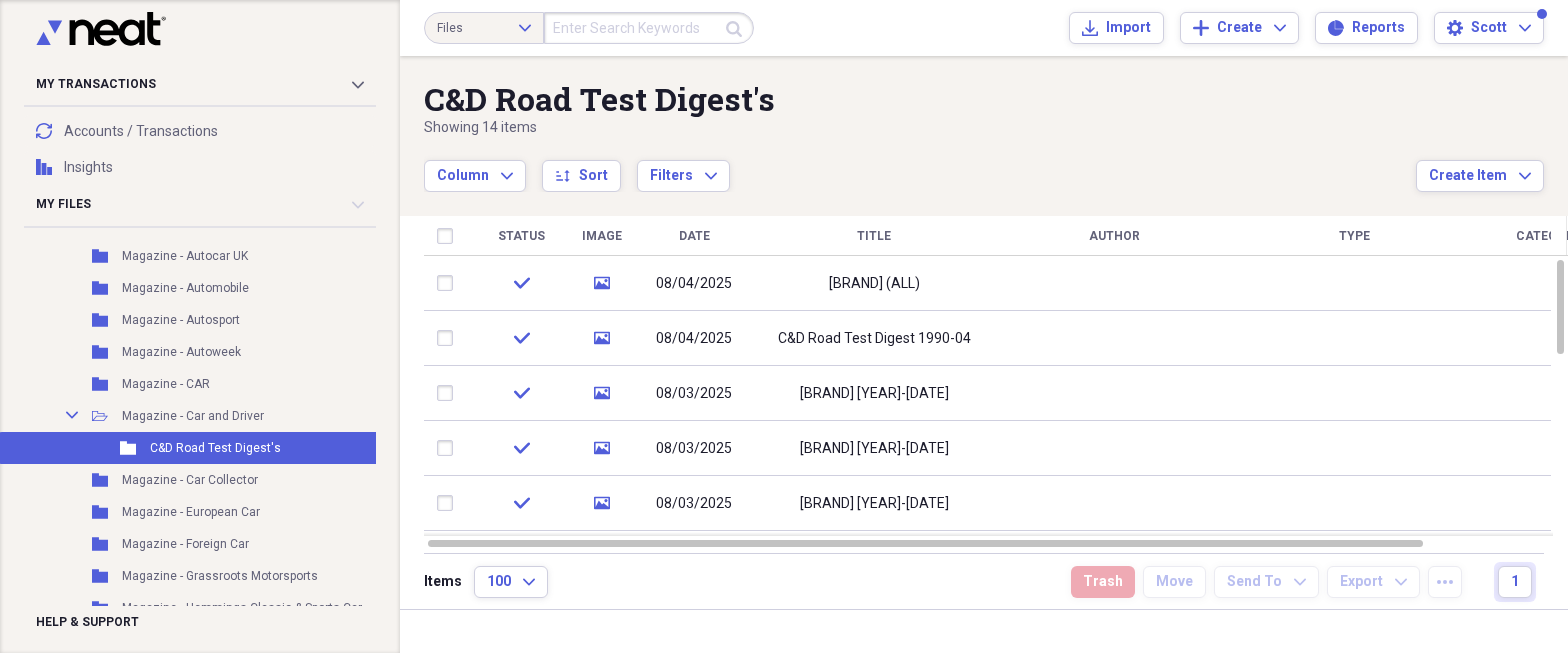 click on "Title" at bounding box center [874, 236] 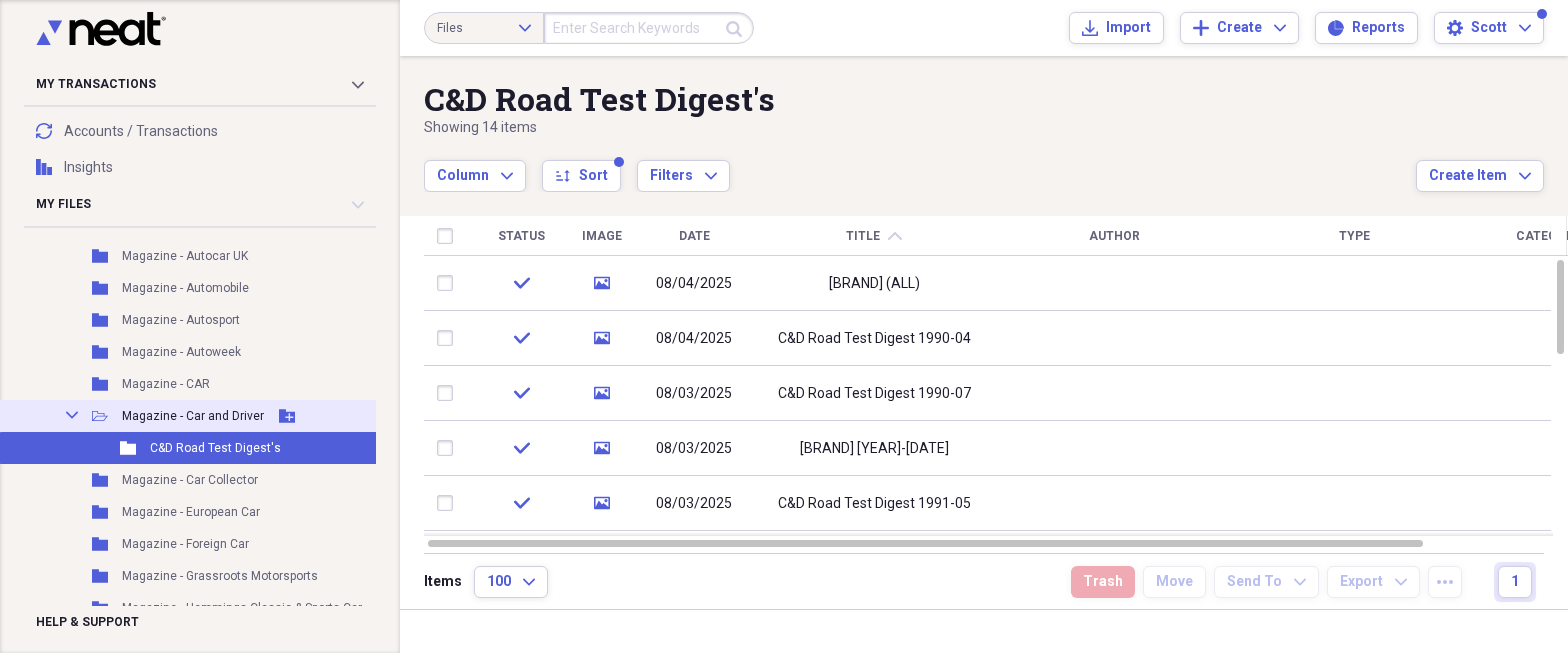 click on "Collapse" 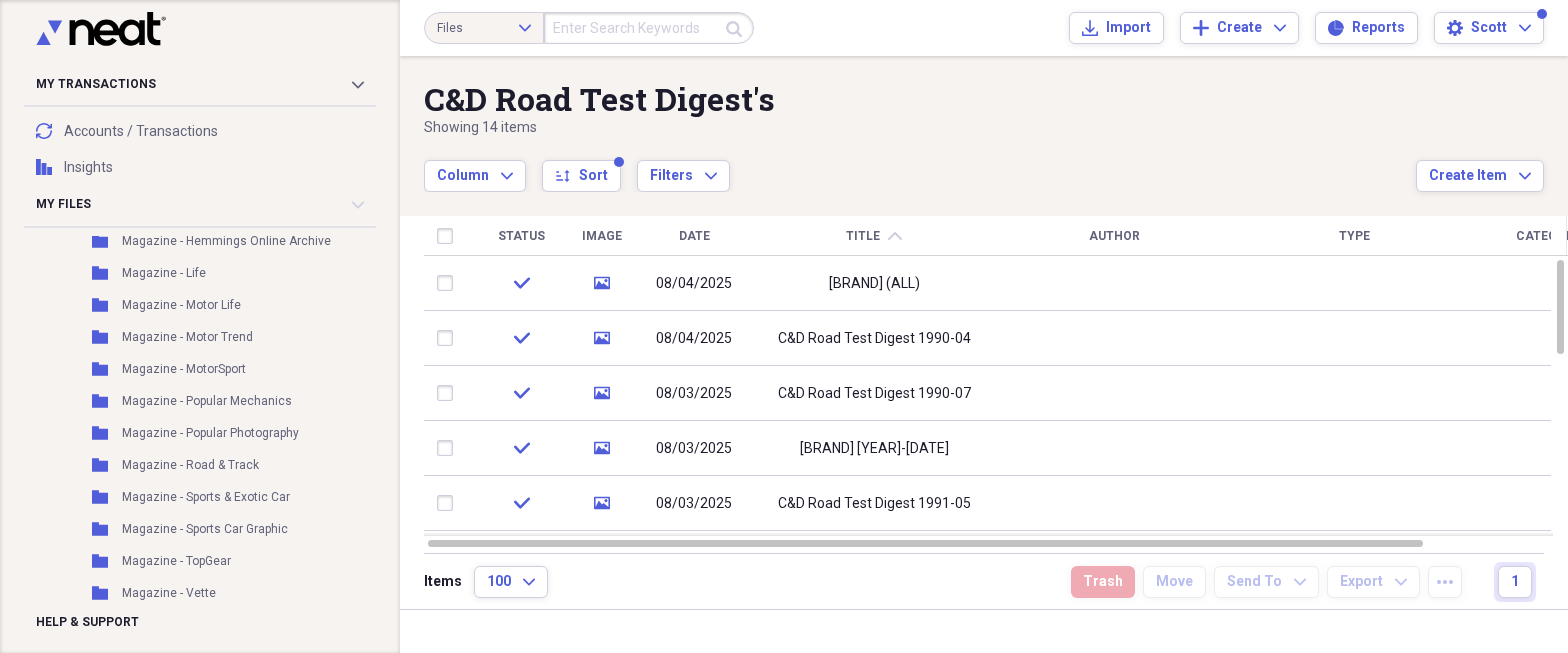 scroll, scrollTop: 1200, scrollLeft: 0, axis: vertical 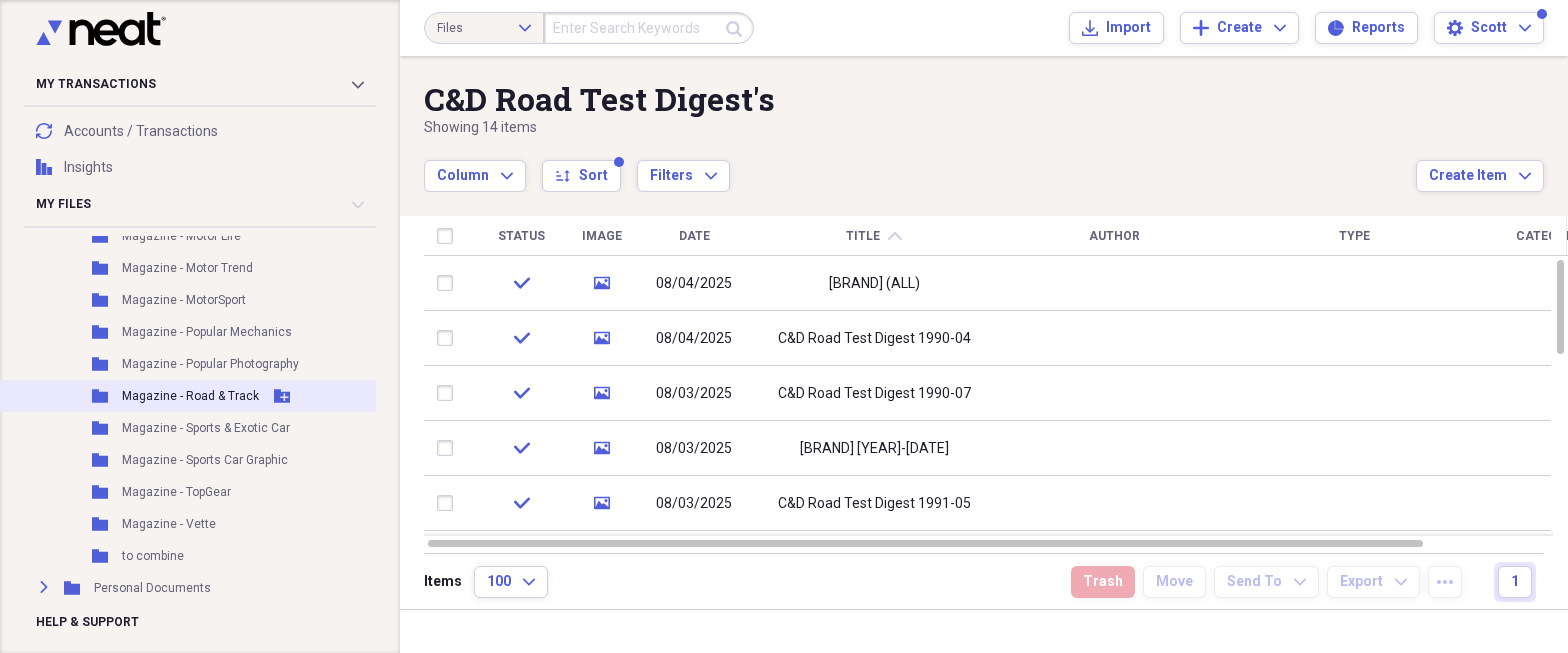 click on "Magazine - Road & Track" at bounding box center (190, 396) 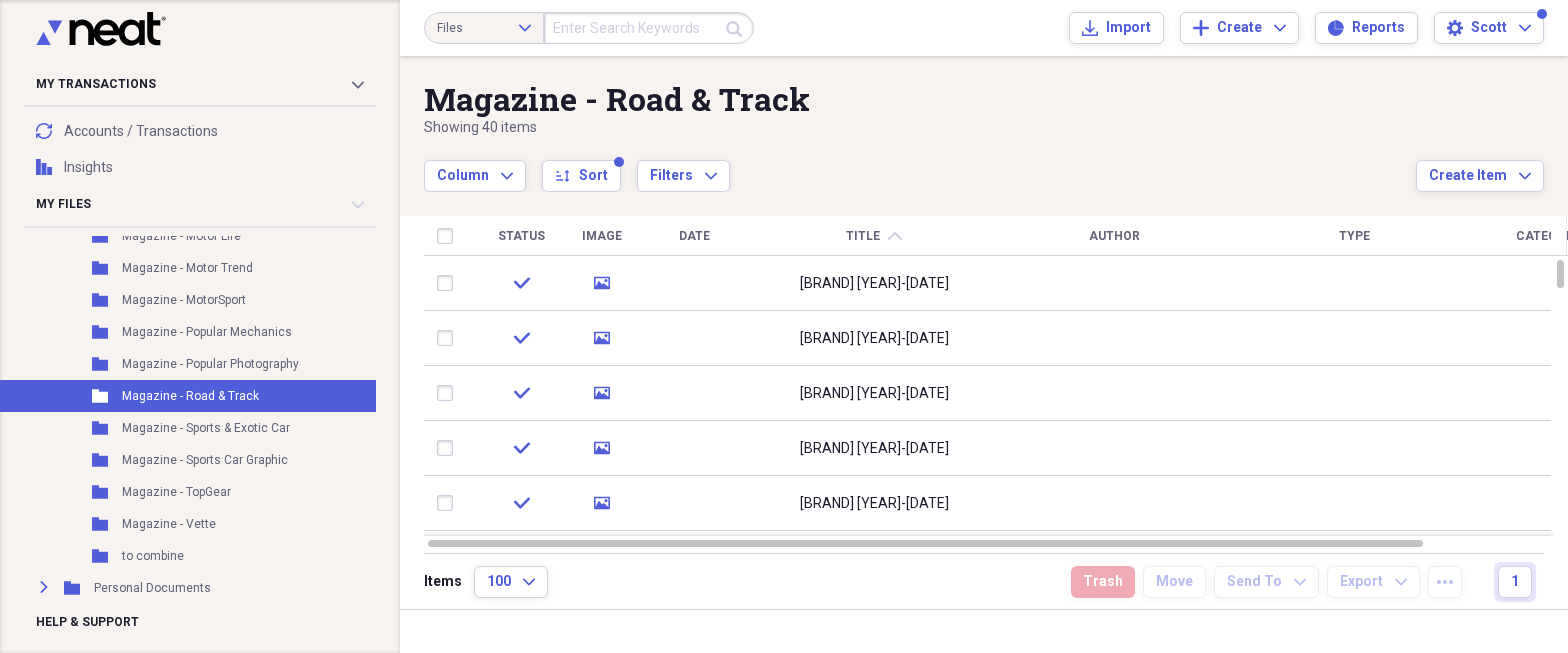 click 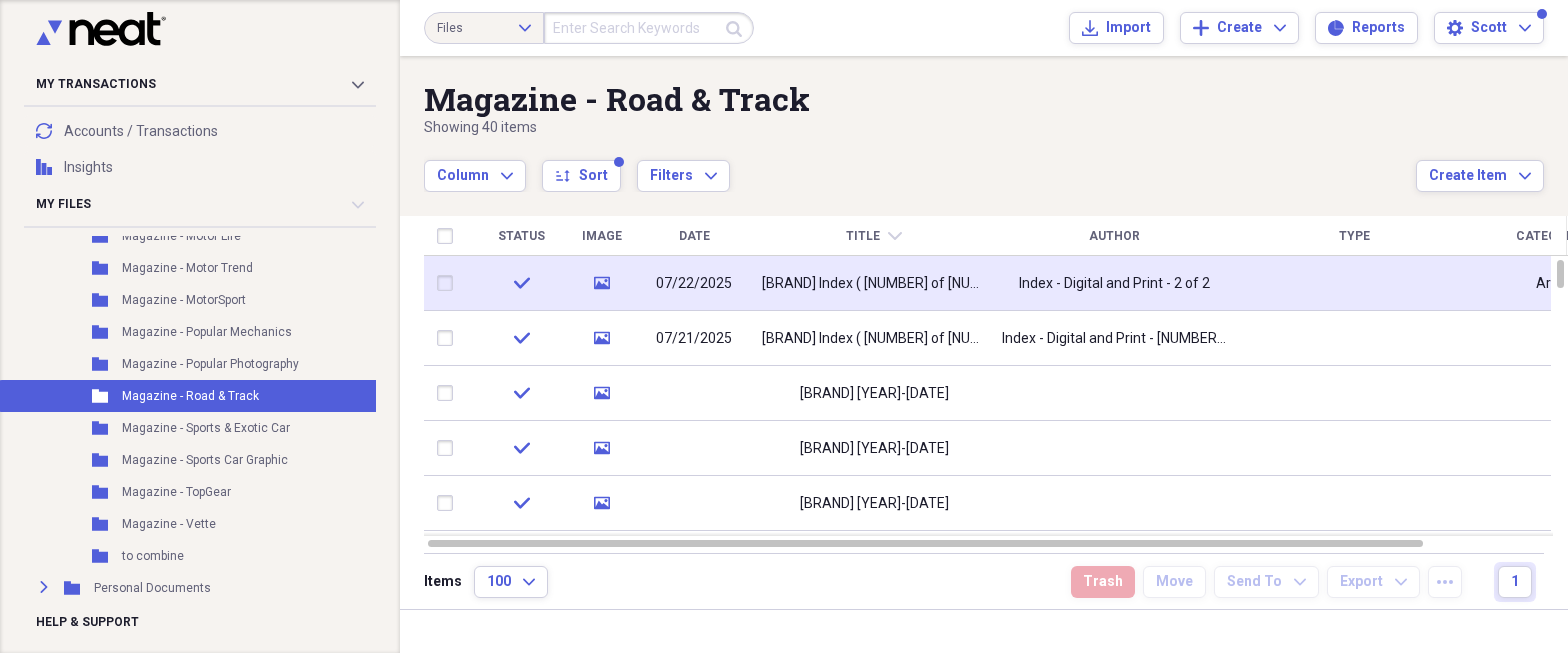 click on "[BRAND] Index ( [NUMBER] of [NUMBER] ) - ( [YEAR] - ...)" at bounding box center [874, 284] 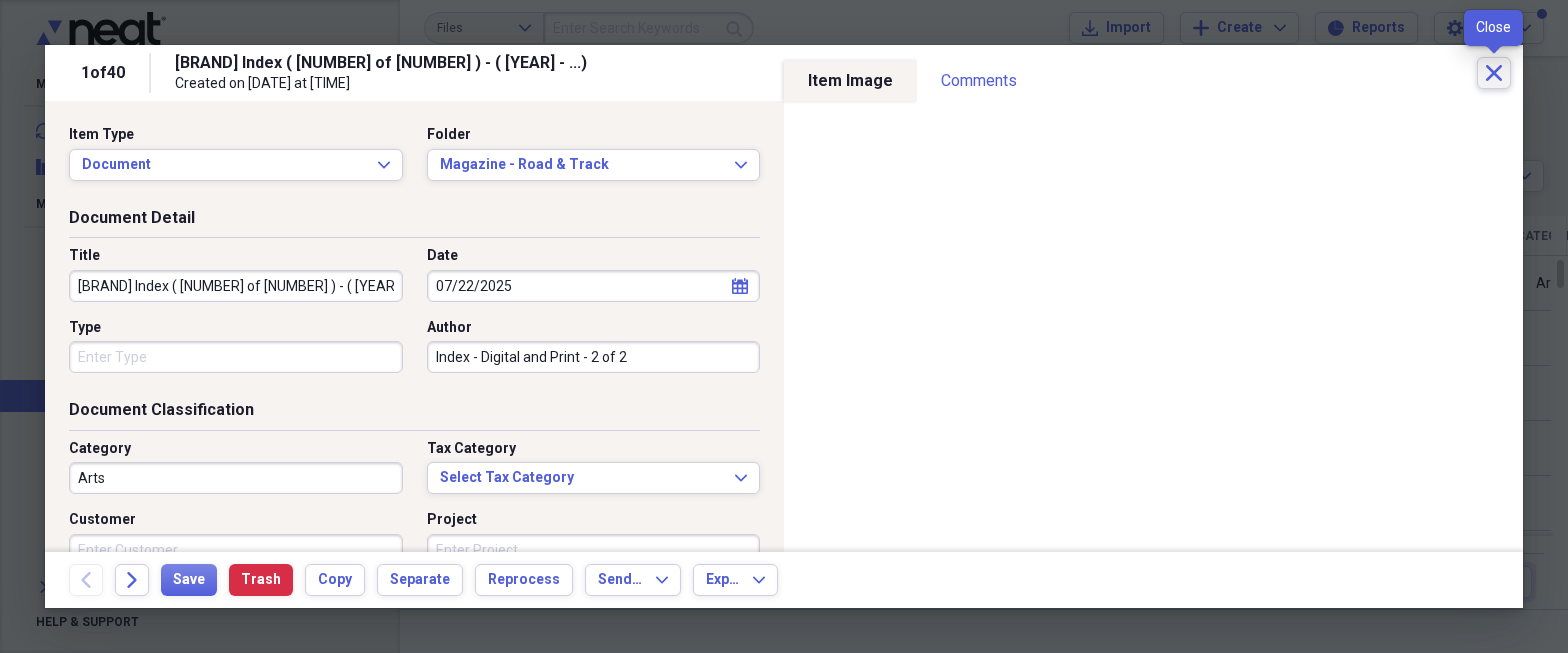 click on "Close" at bounding box center [1494, 73] 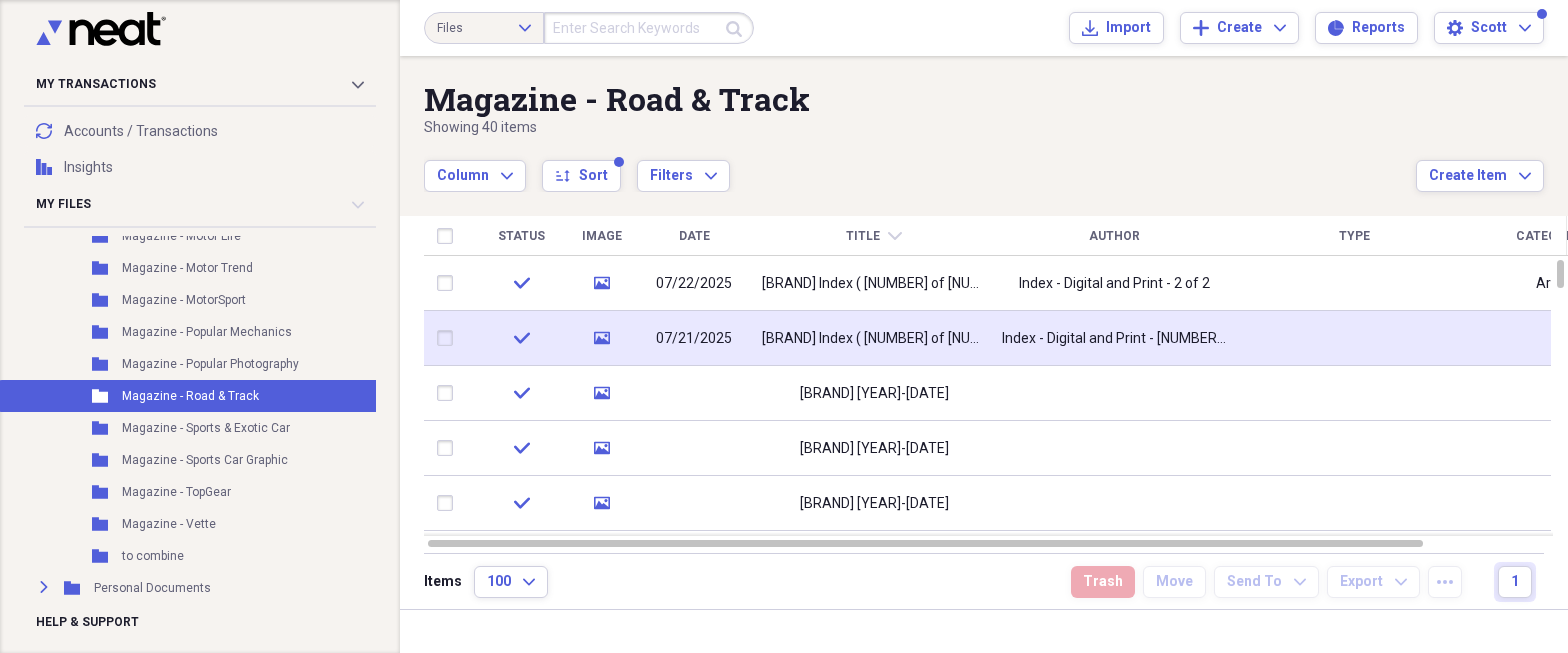 click on "Index - Digital and Print - [NUMBER] of [NUMBER]" at bounding box center (1114, 338) 